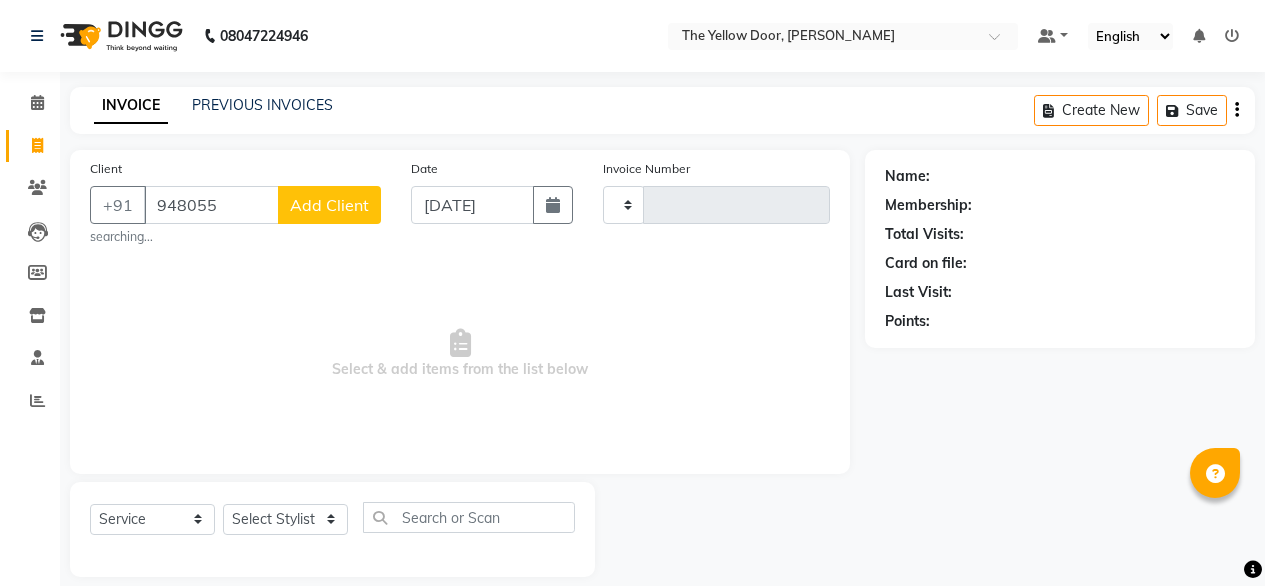 select on "service" 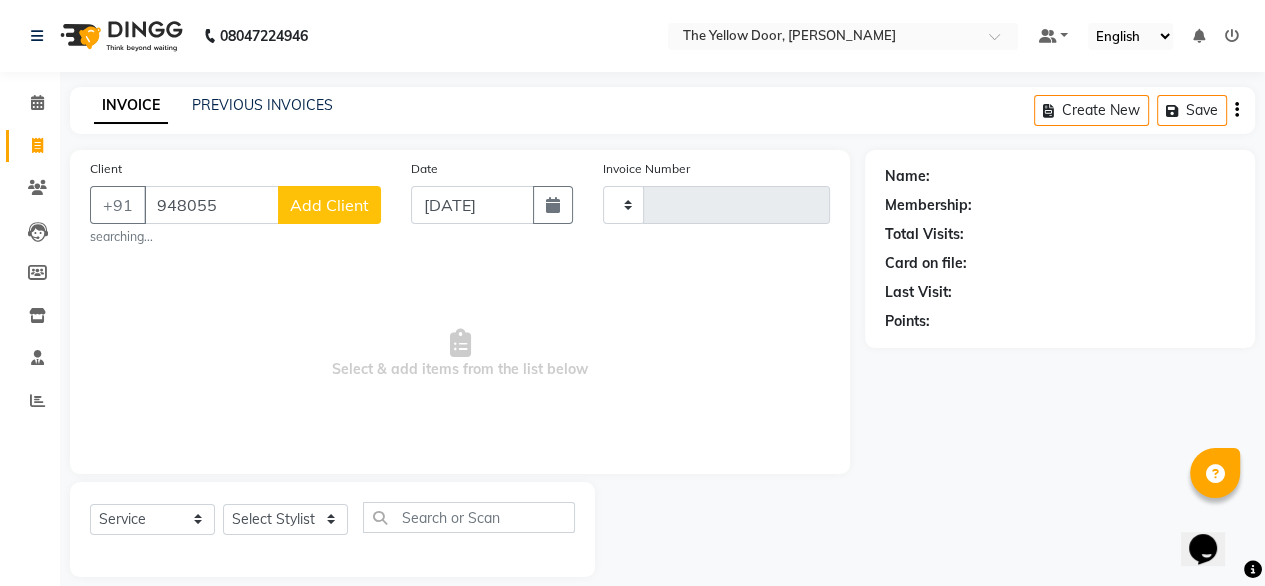 scroll, scrollTop: 0, scrollLeft: 0, axis: both 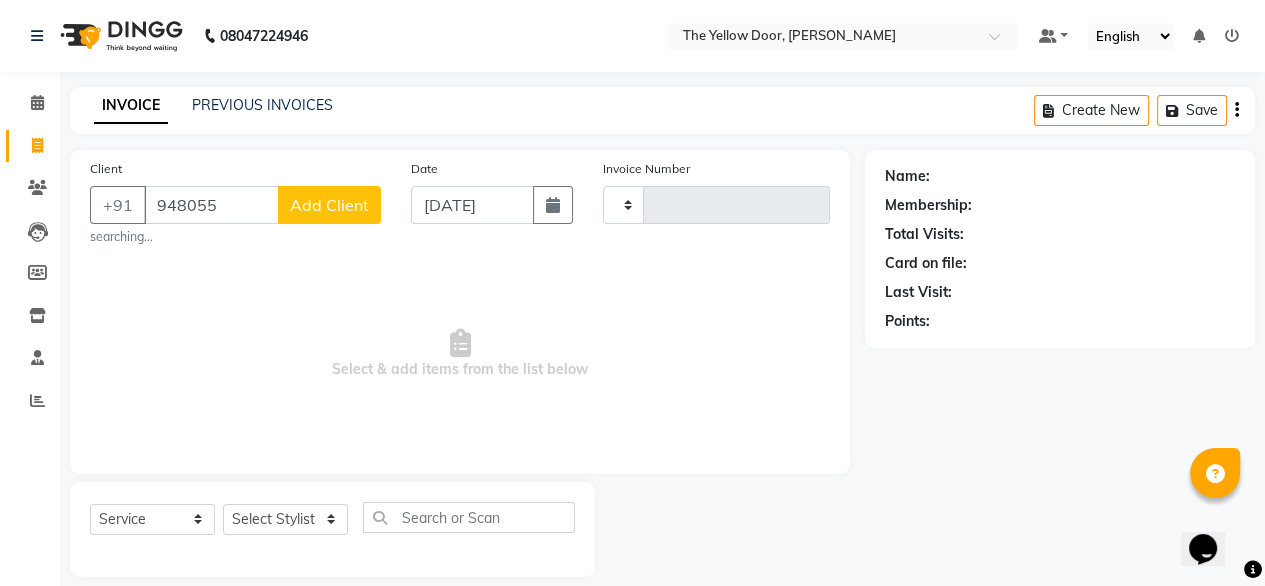 drag, startPoint x: 0, startPoint y: 0, endPoint x: 728, endPoint y: 394, distance: 827.78015 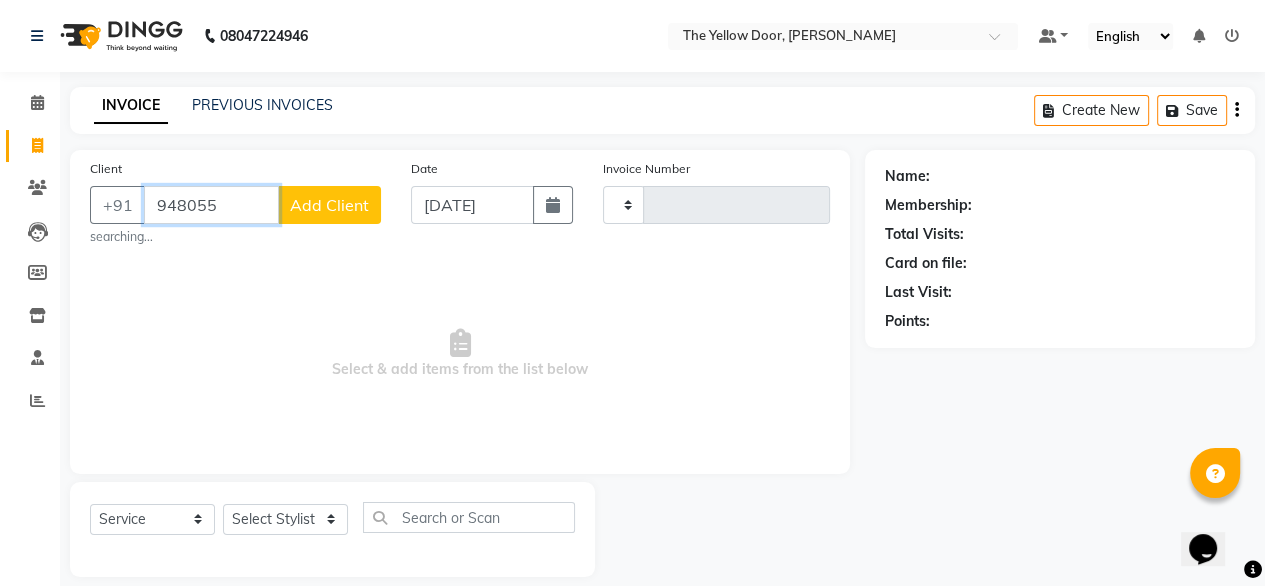 click on "948055" at bounding box center (211, 205) 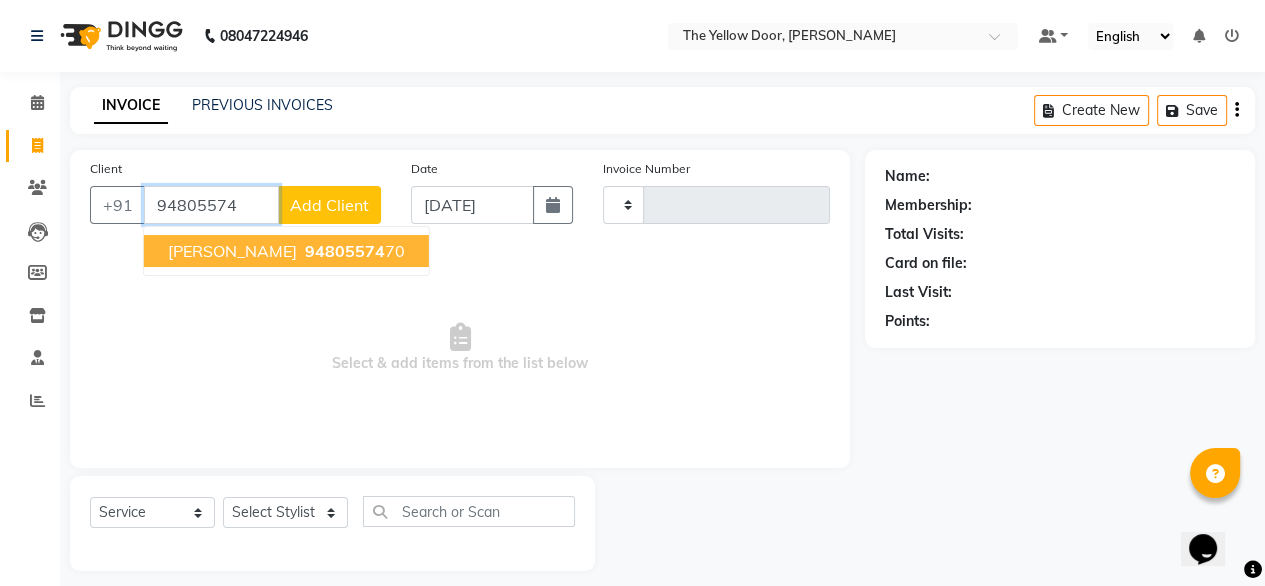 click on "94805574" at bounding box center (345, 251) 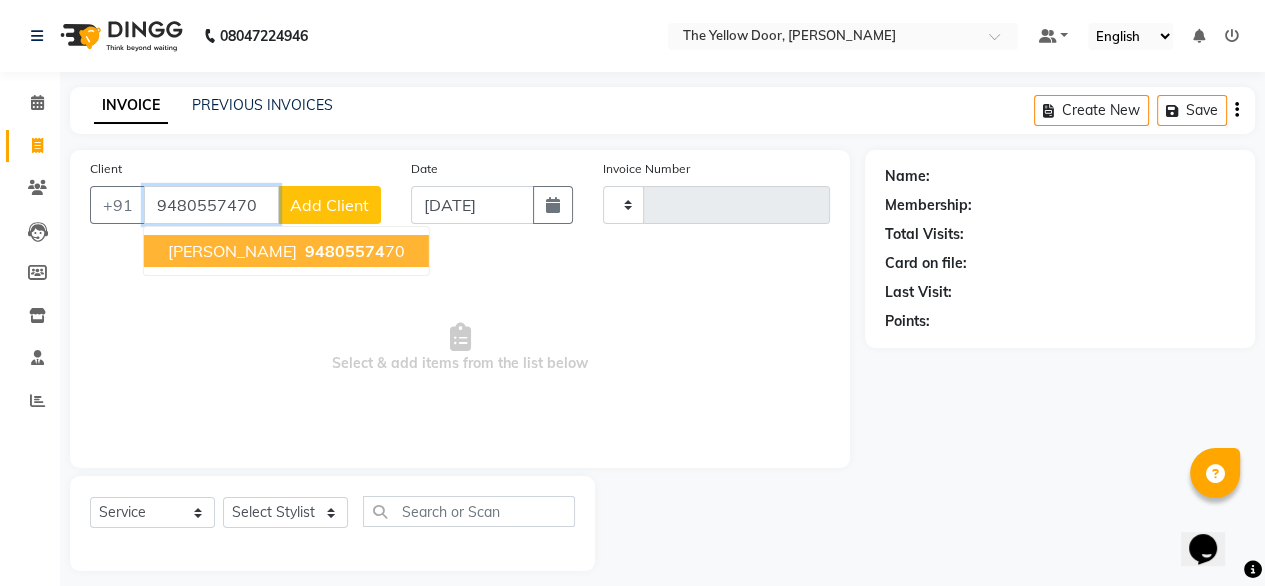 type on "9480557470" 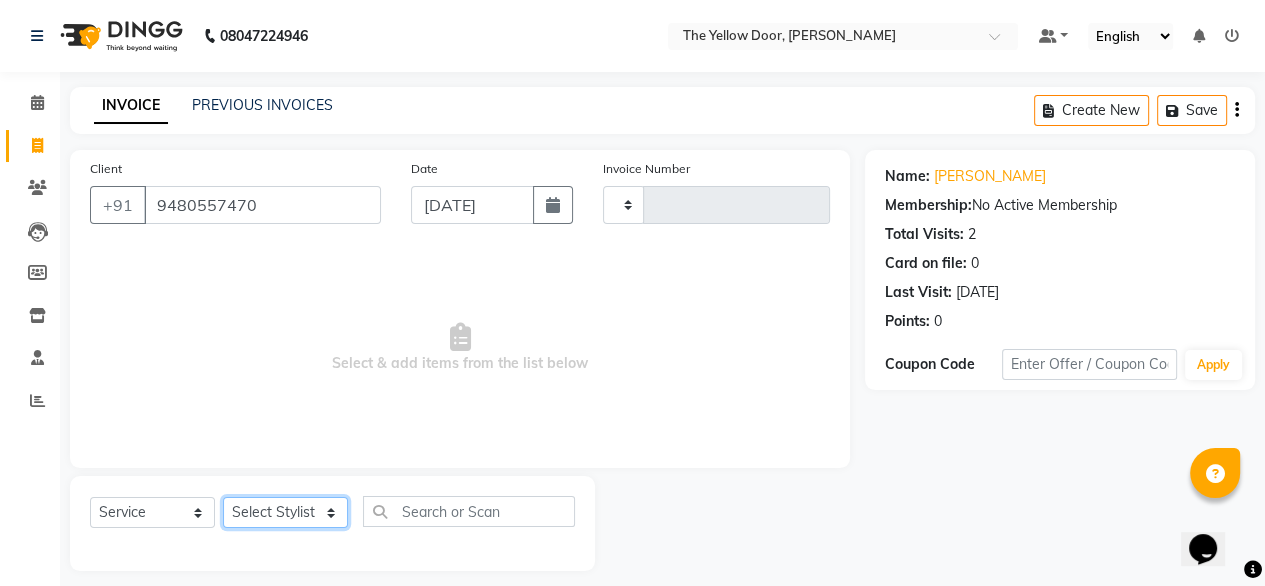 click on "Select Stylist" 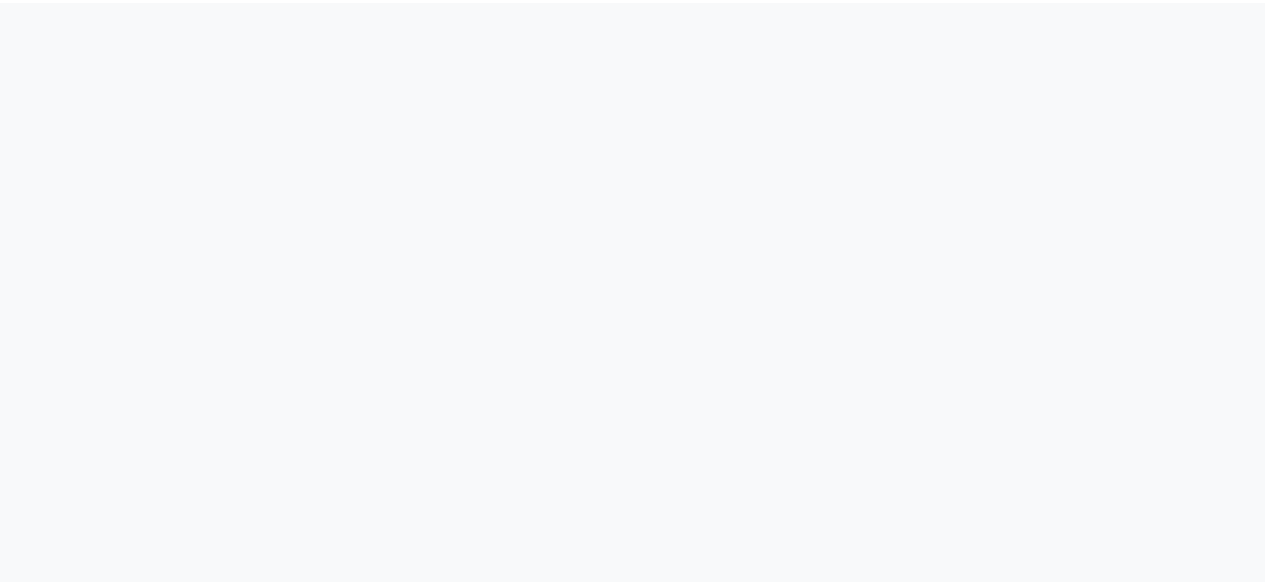 scroll, scrollTop: 0, scrollLeft: 0, axis: both 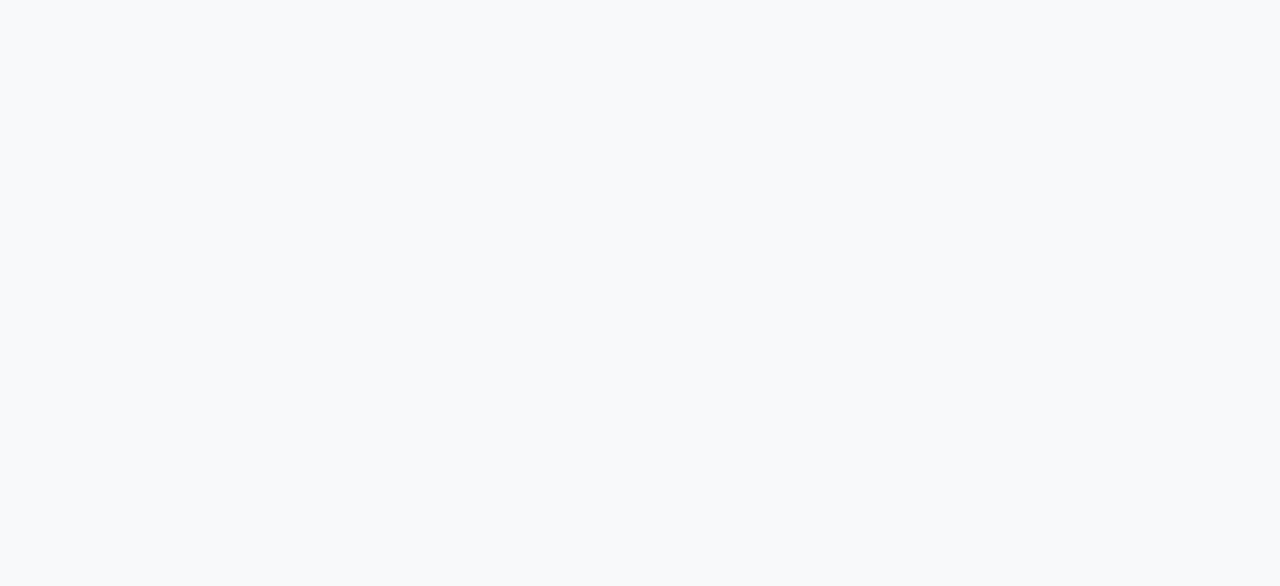 select on "service" 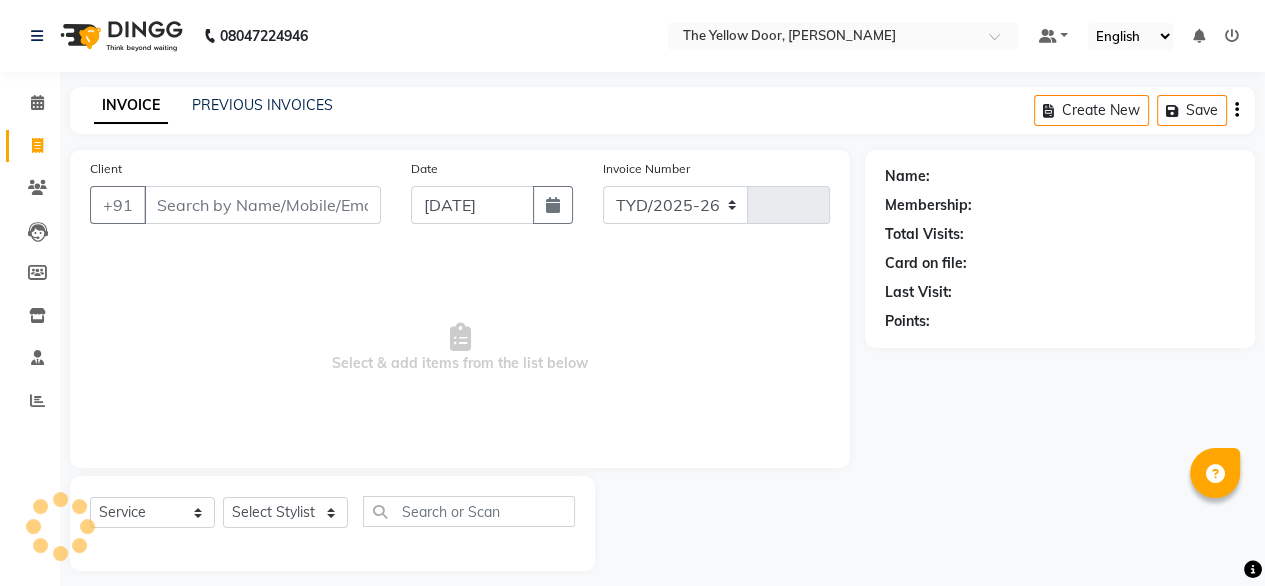 select on "5650" 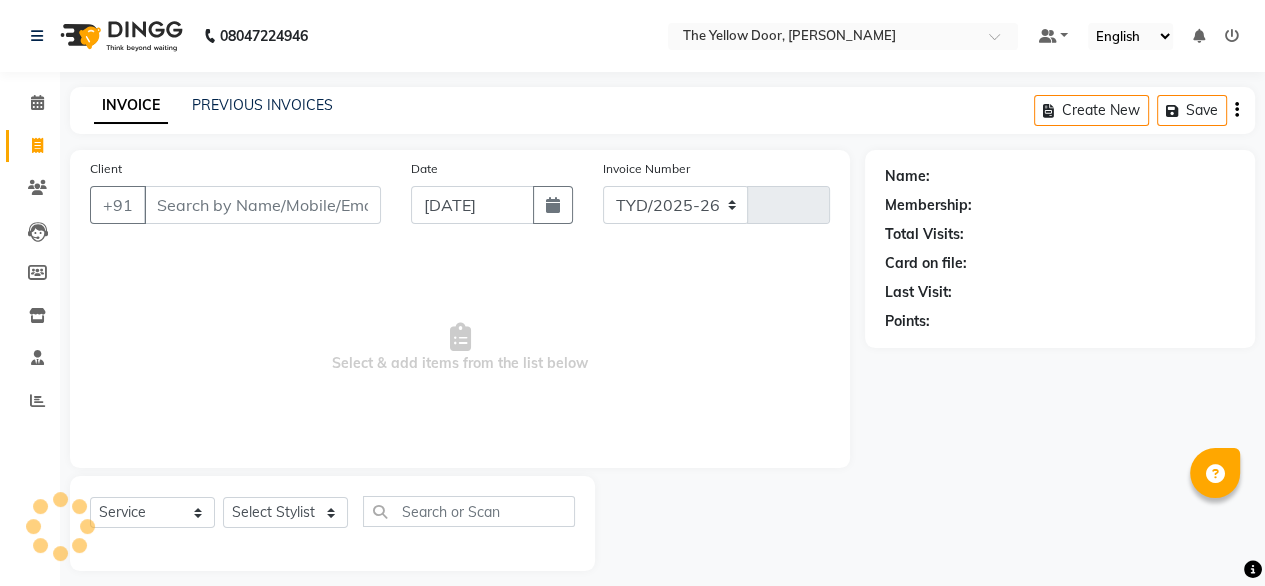 type on "01648" 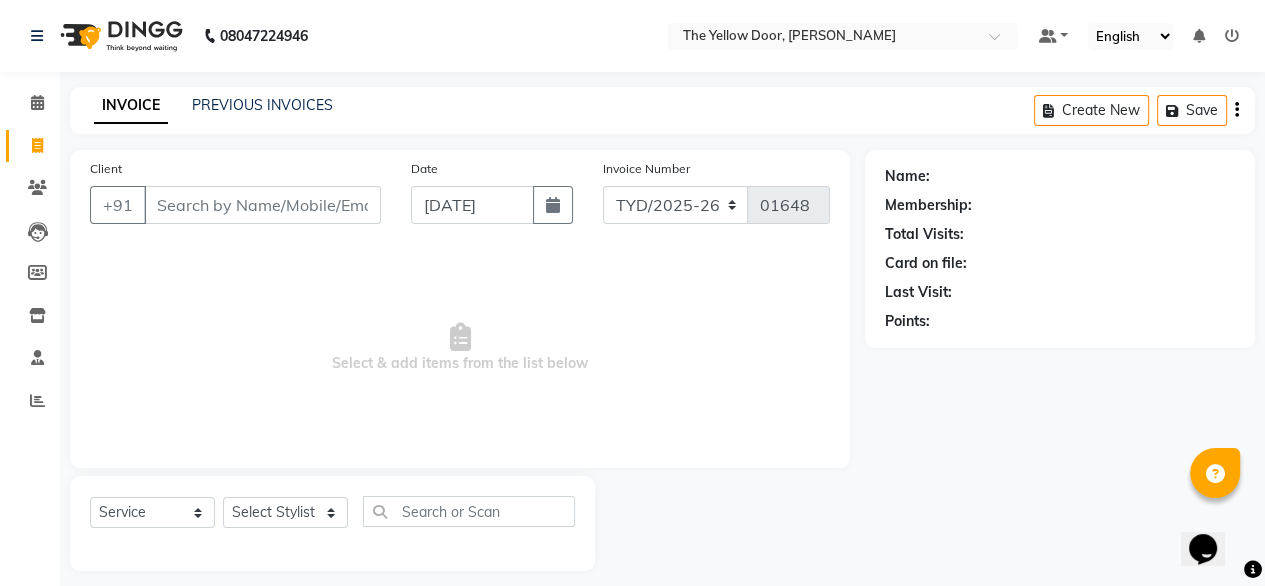 scroll, scrollTop: 0, scrollLeft: 0, axis: both 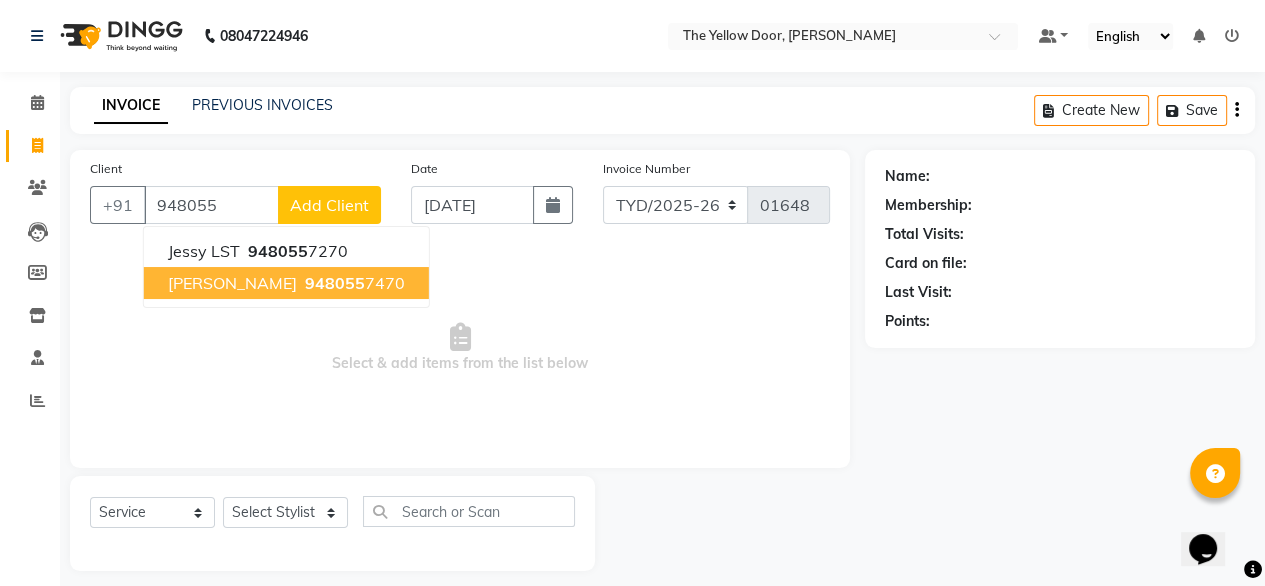 click on "948055" at bounding box center [335, 283] 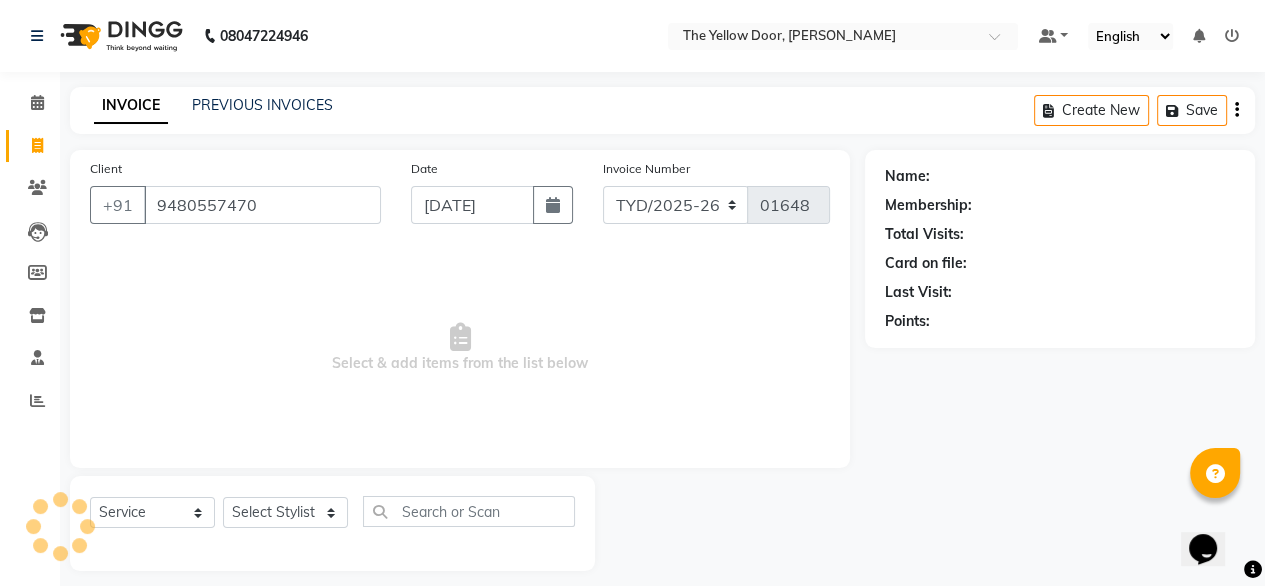 type on "9480557470" 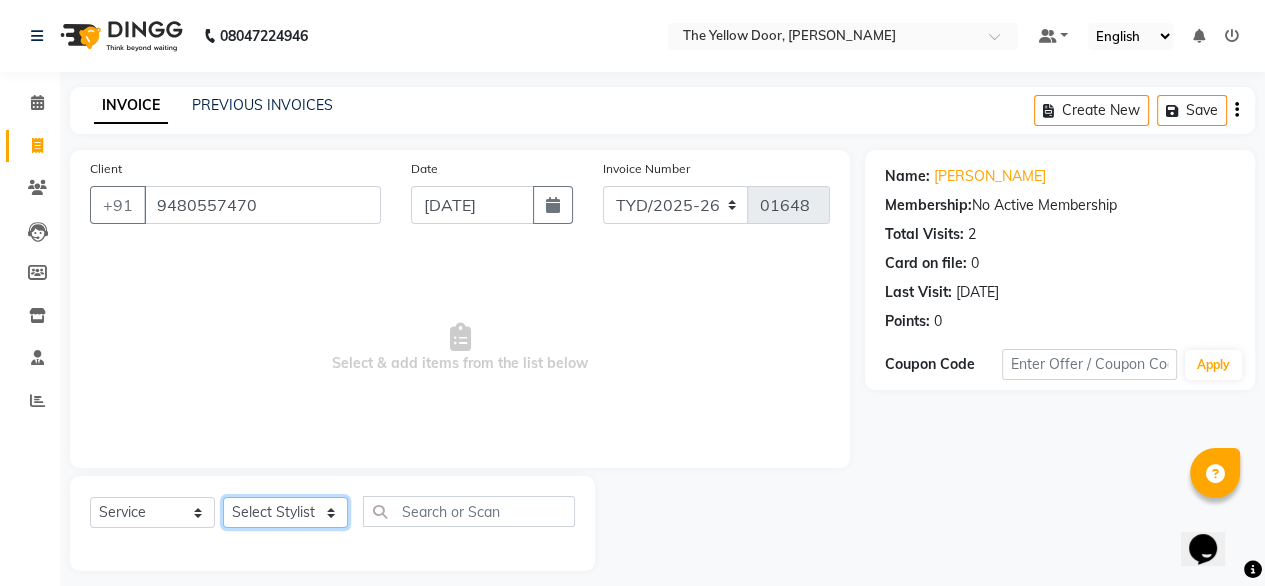 click on "Select Stylist Amit Roy Bina Deena Jena Housekeeping Kaku Manager Sajiya Shefi Shanoor Shri" 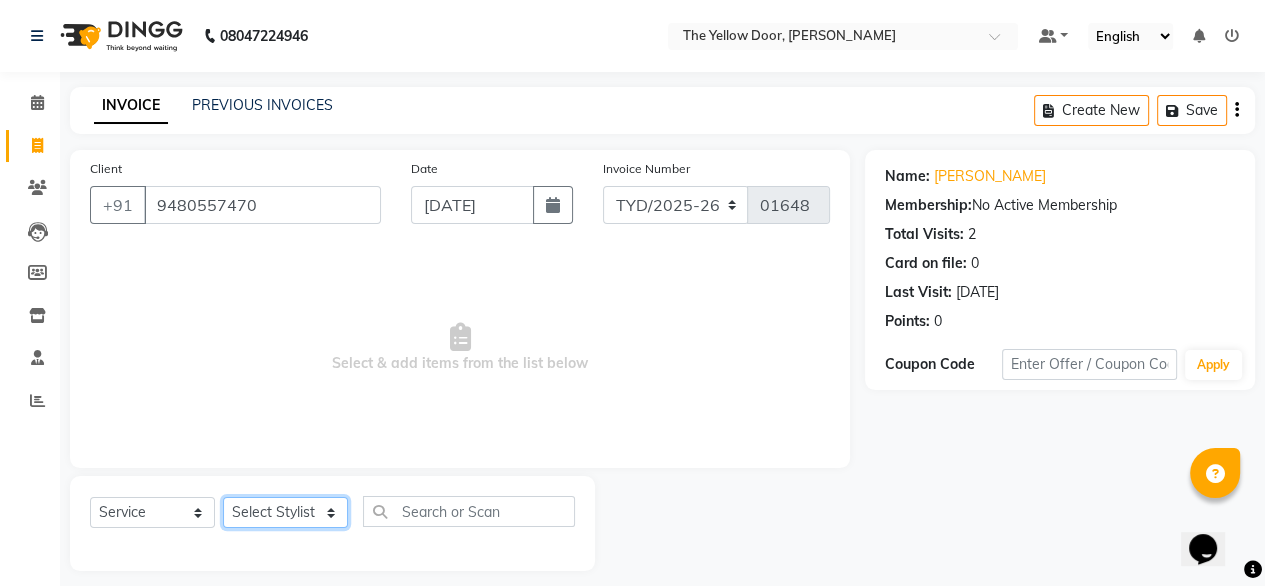 select on "41281" 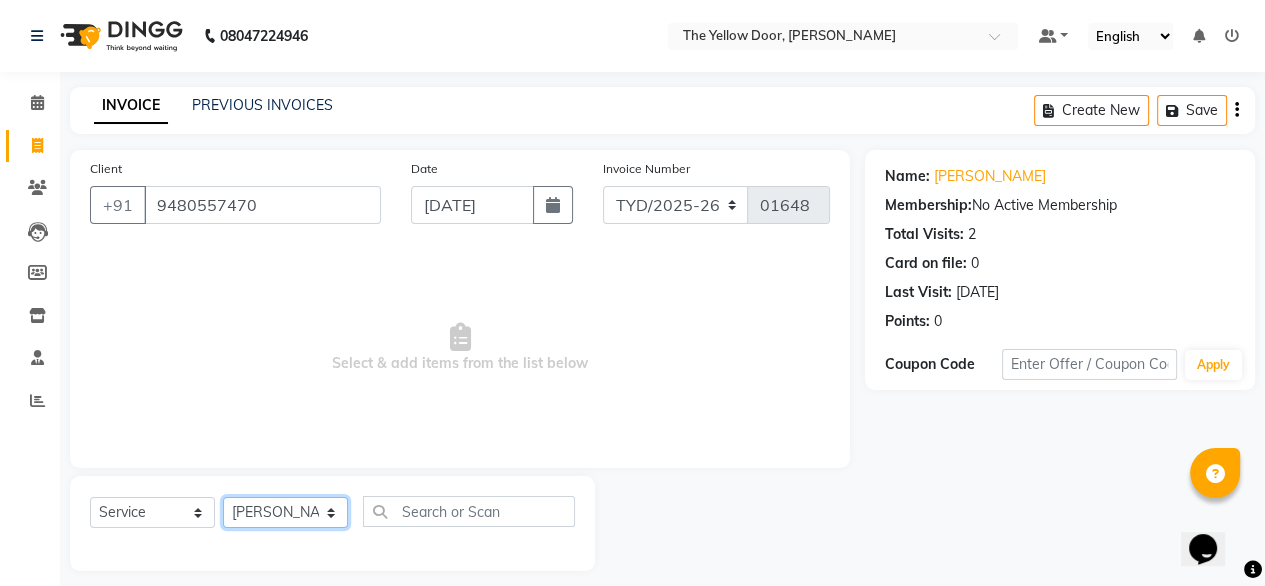 click on "Select Stylist Amit Roy Bina Deena Jena Housekeeping Kaku Manager Sajiya Shefi Shanoor Shri" 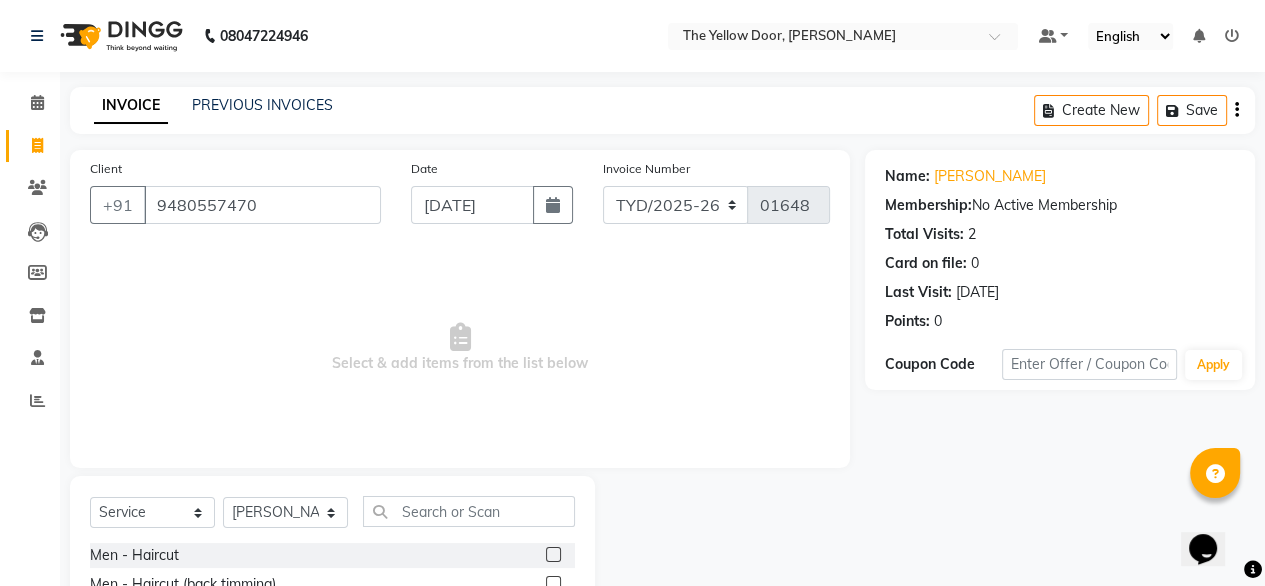 click 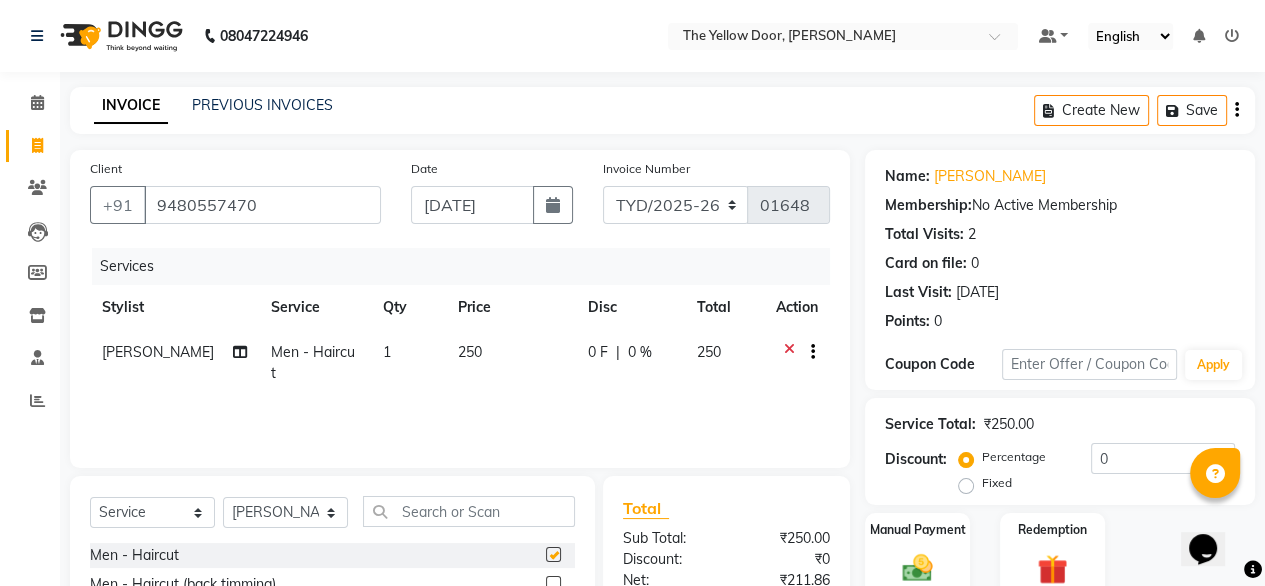 checkbox on "false" 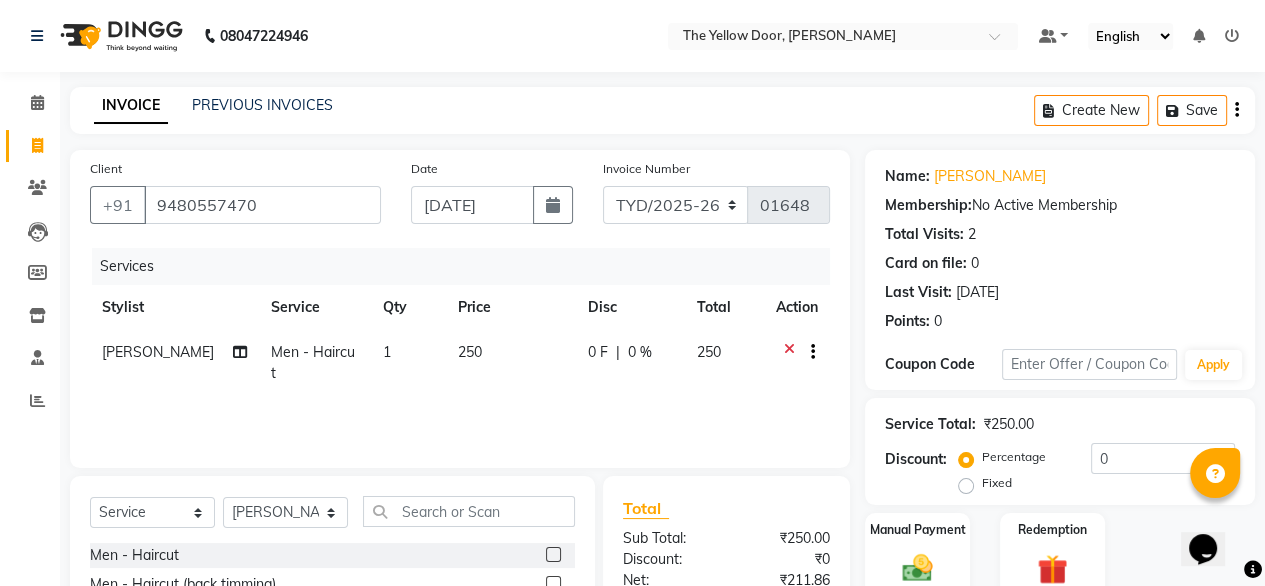 scroll, scrollTop: 216, scrollLeft: 0, axis: vertical 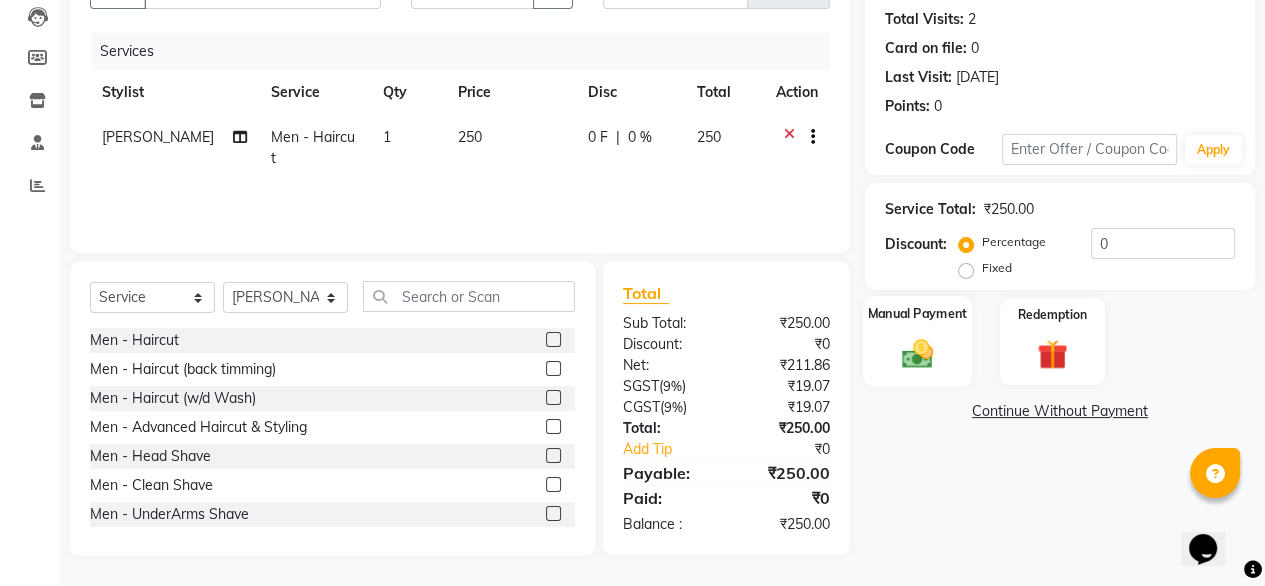 click 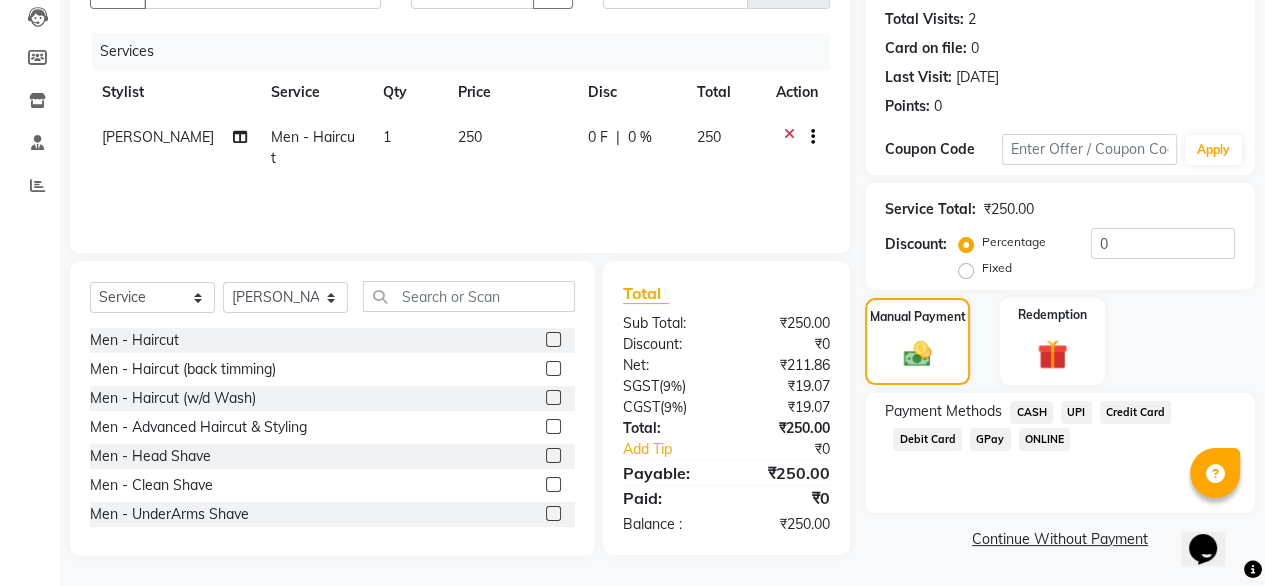 click on "UPI" 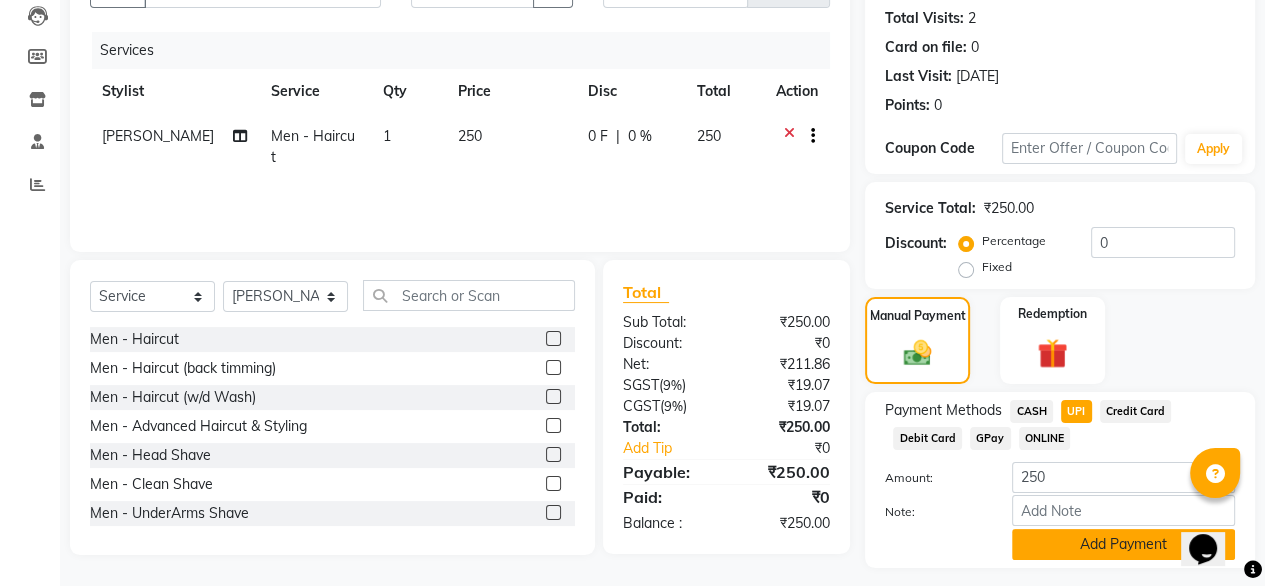 click on "Add Payment" 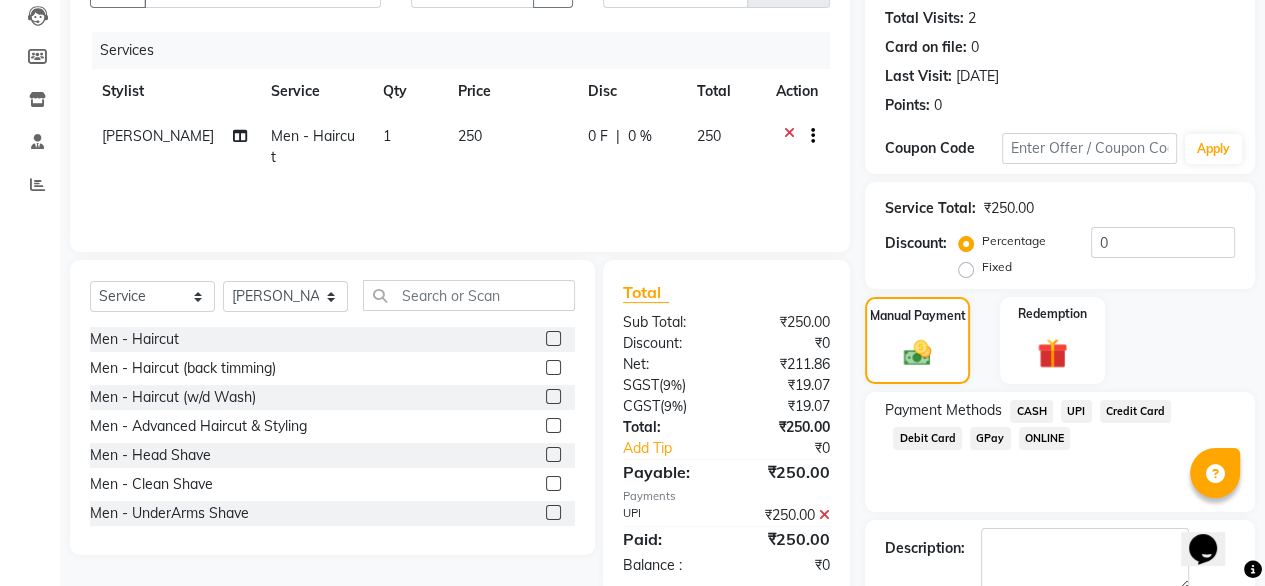scroll, scrollTop: 325, scrollLeft: 0, axis: vertical 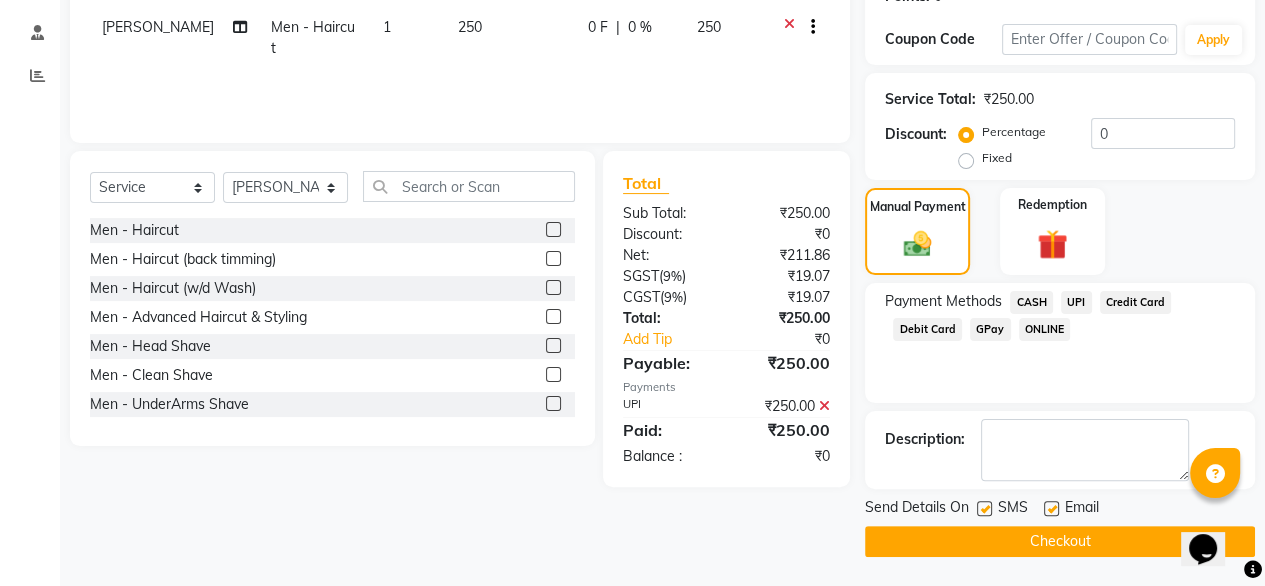 click 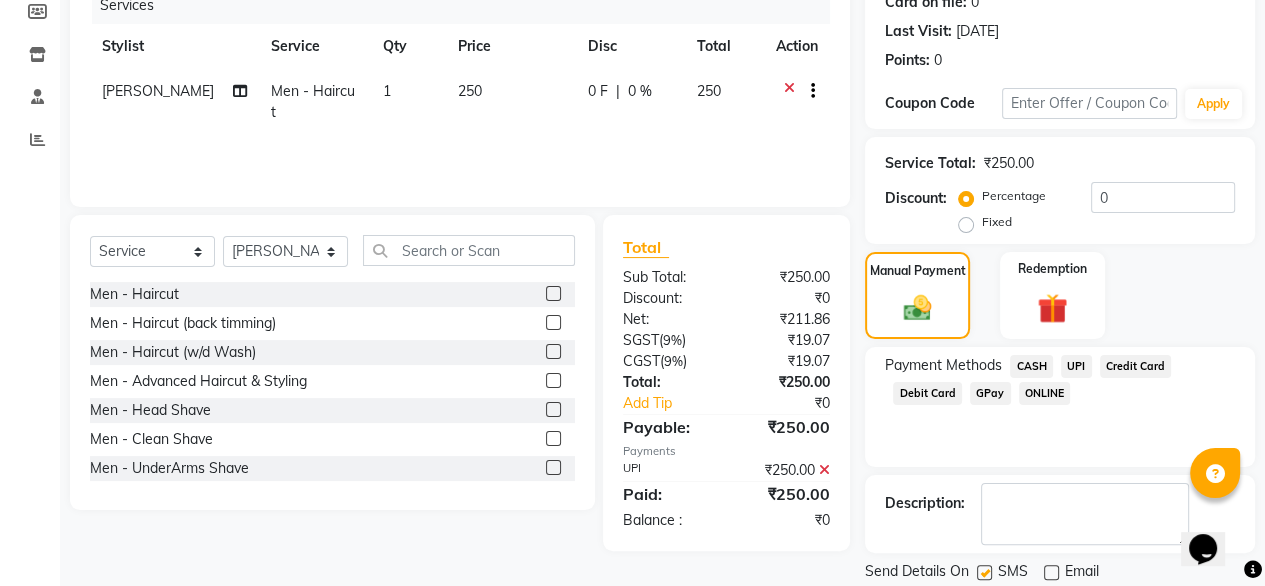 scroll, scrollTop: 325, scrollLeft: 0, axis: vertical 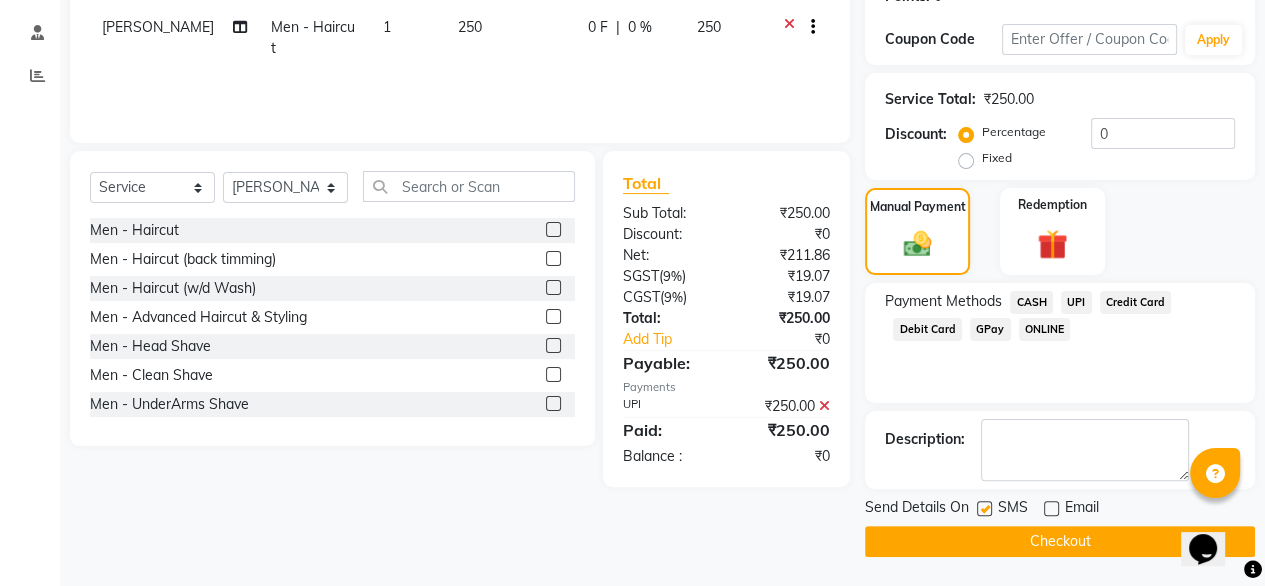click on "Checkout" 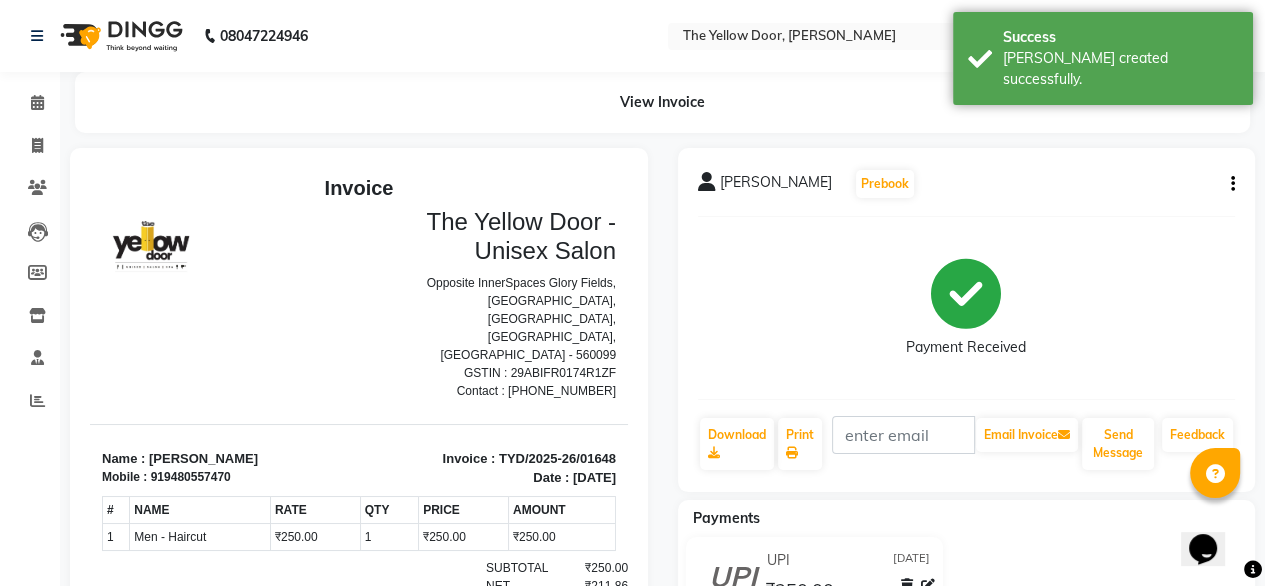scroll, scrollTop: 0, scrollLeft: 0, axis: both 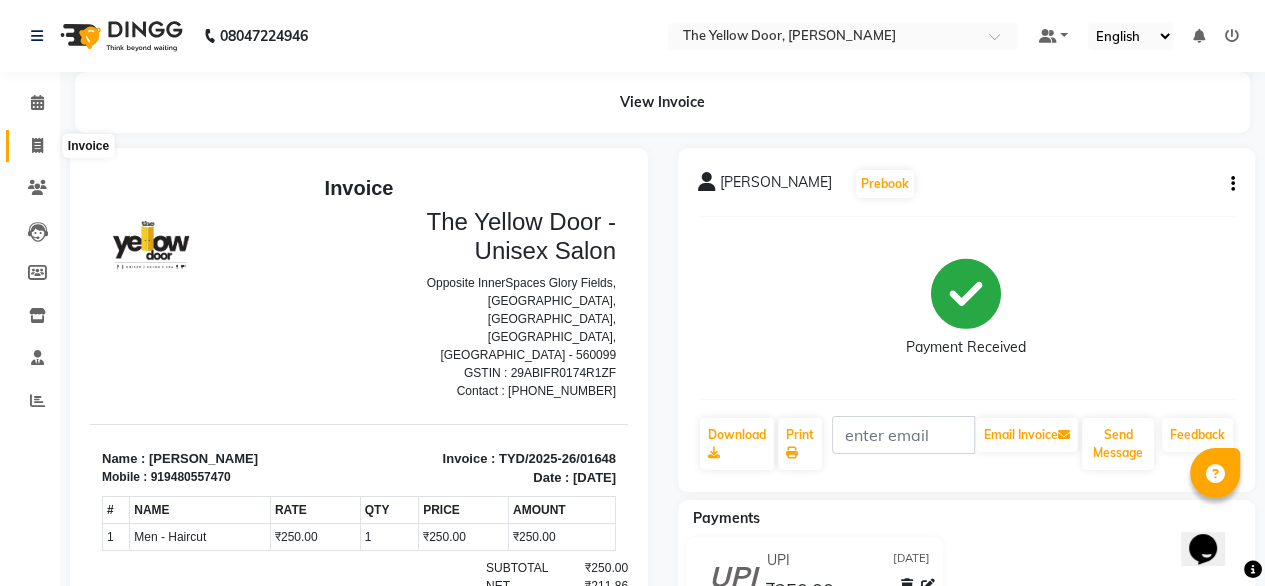click 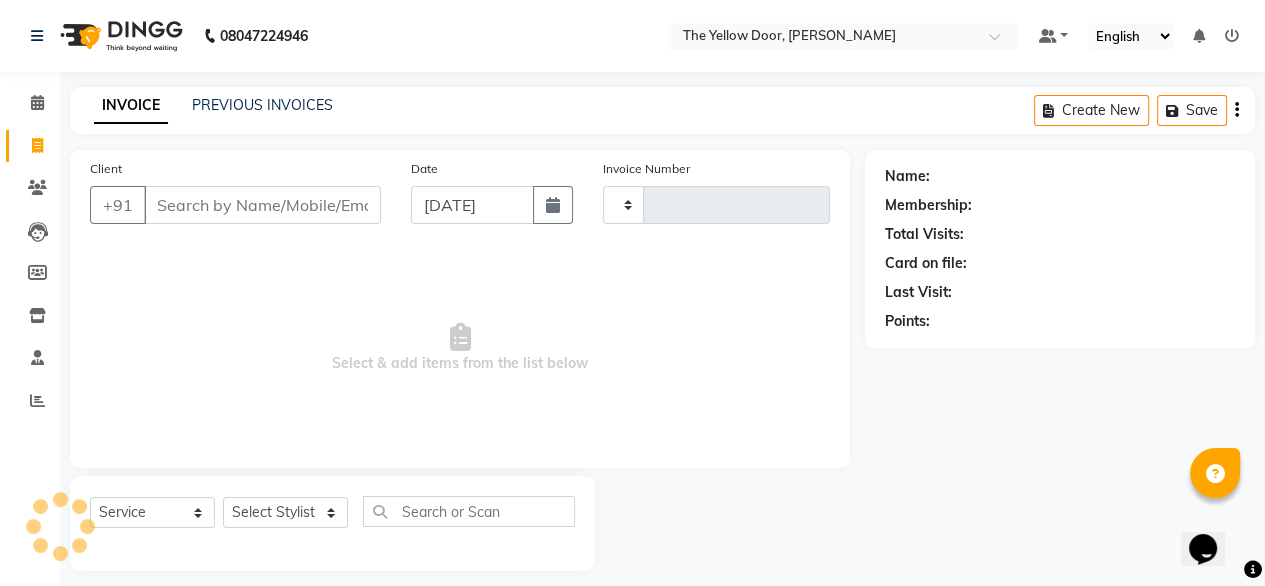 scroll, scrollTop: 16, scrollLeft: 0, axis: vertical 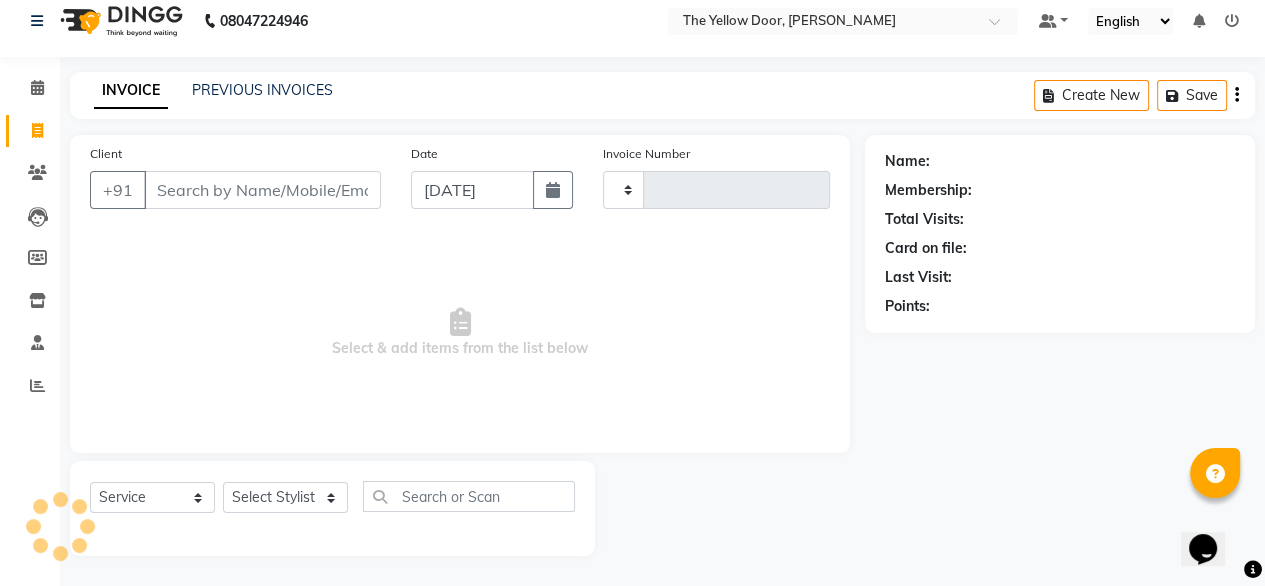 type on "01649" 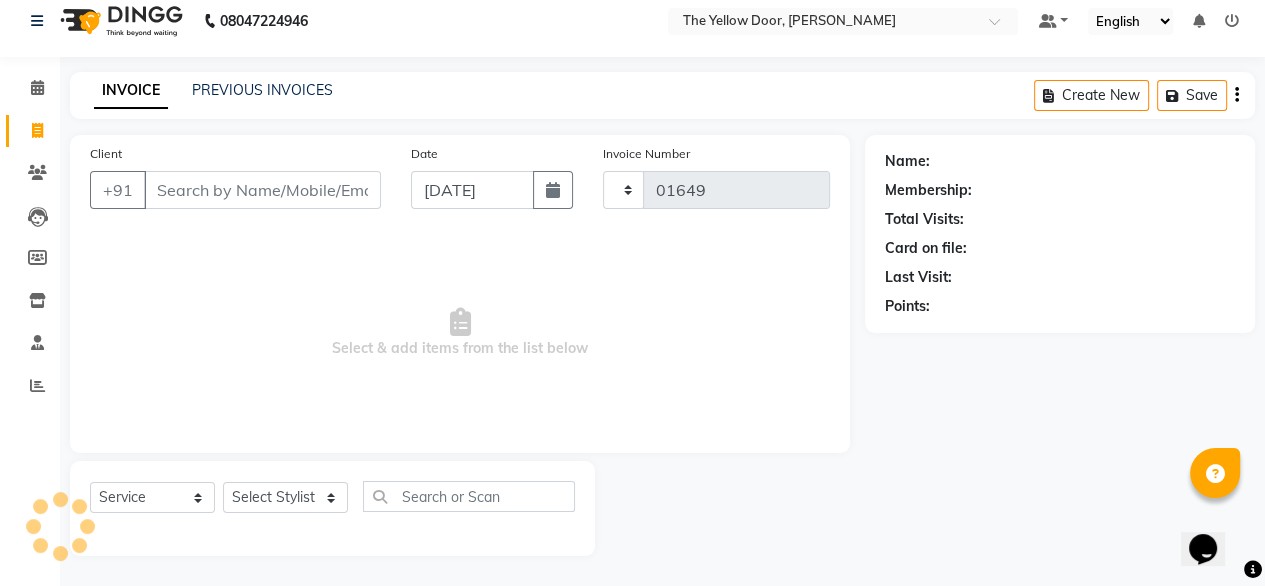 select on "5650" 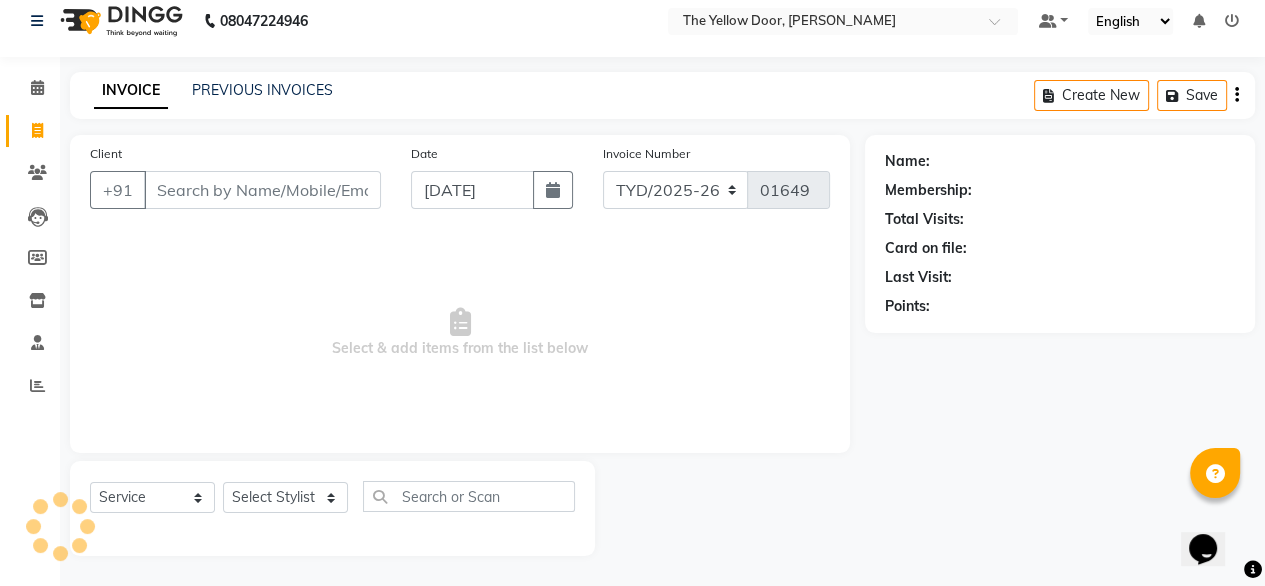 drag, startPoint x: 292, startPoint y: 481, endPoint x: 278, endPoint y: 502, distance: 25.23886 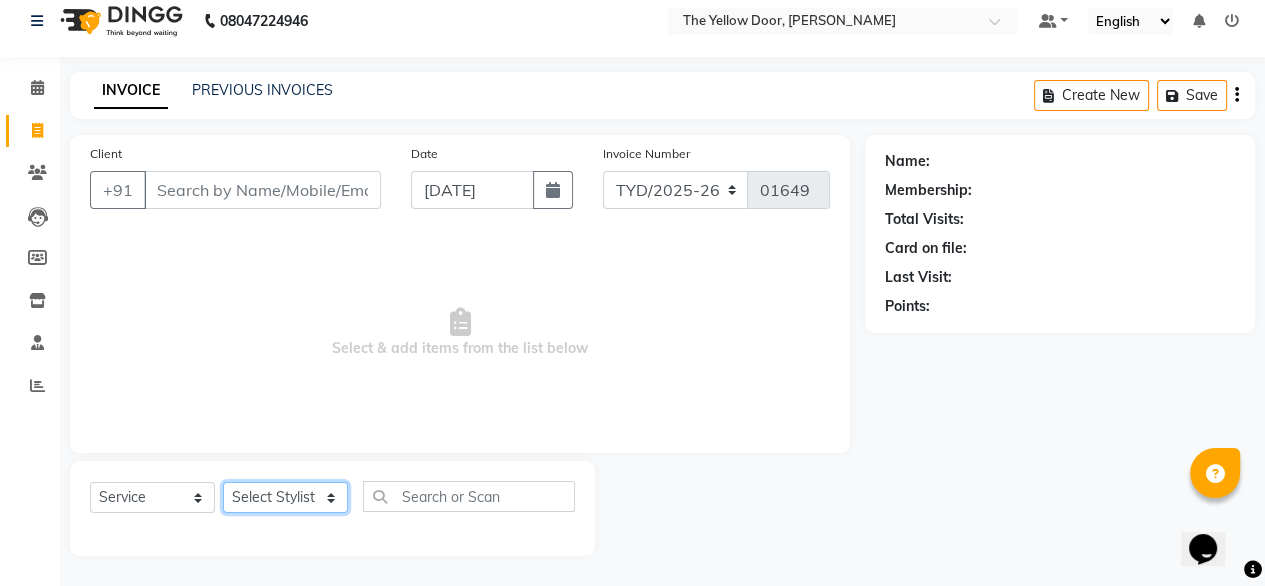 drag, startPoint x: 278, startPoint y: 502, endPoint x: 282, endPoint y: 492, distance: 10.770329 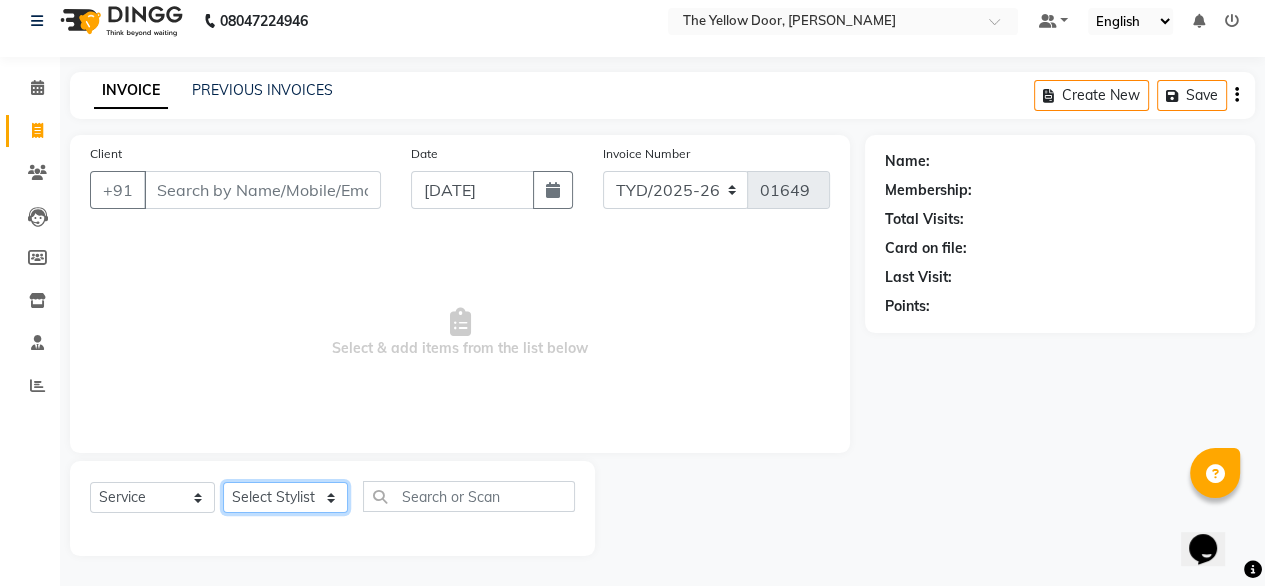 click on "Select Stylist" 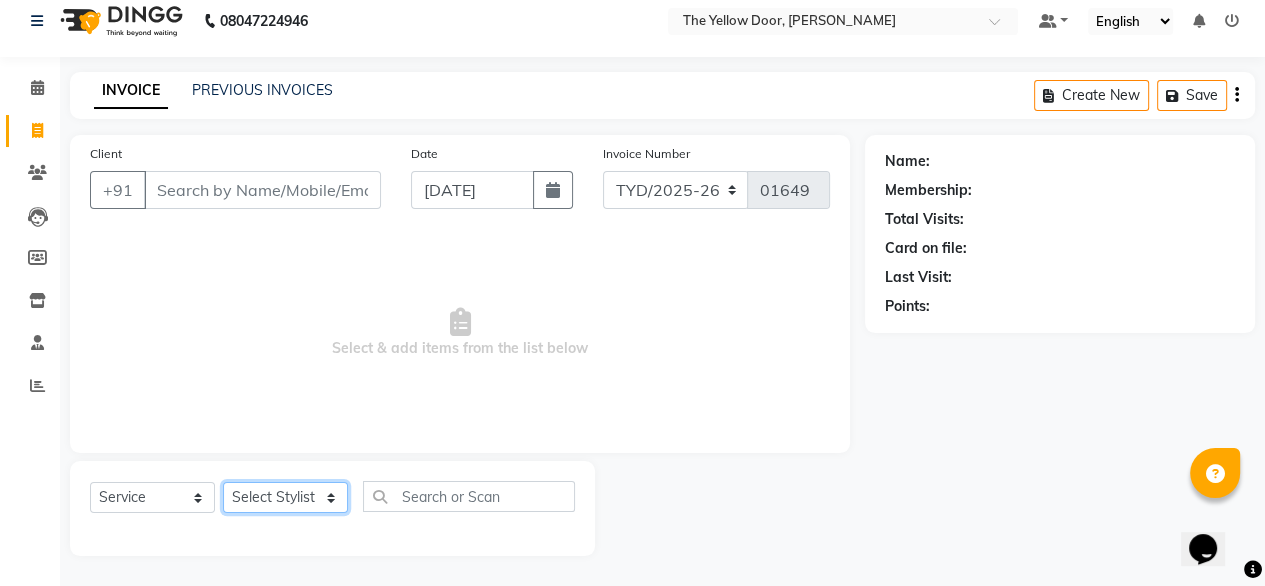 select on "36569" 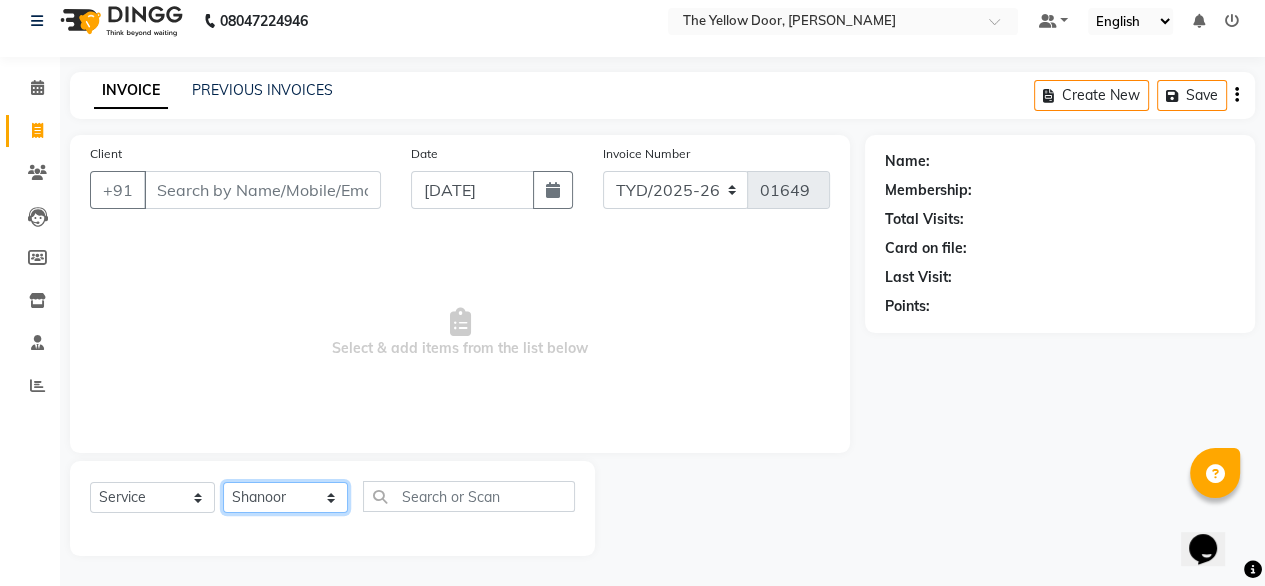 click on "Select Stylist Amit Roy Bina Deena Jena Housekeeping Kaku Manager Sajiya Shefi Shanoor Shri" 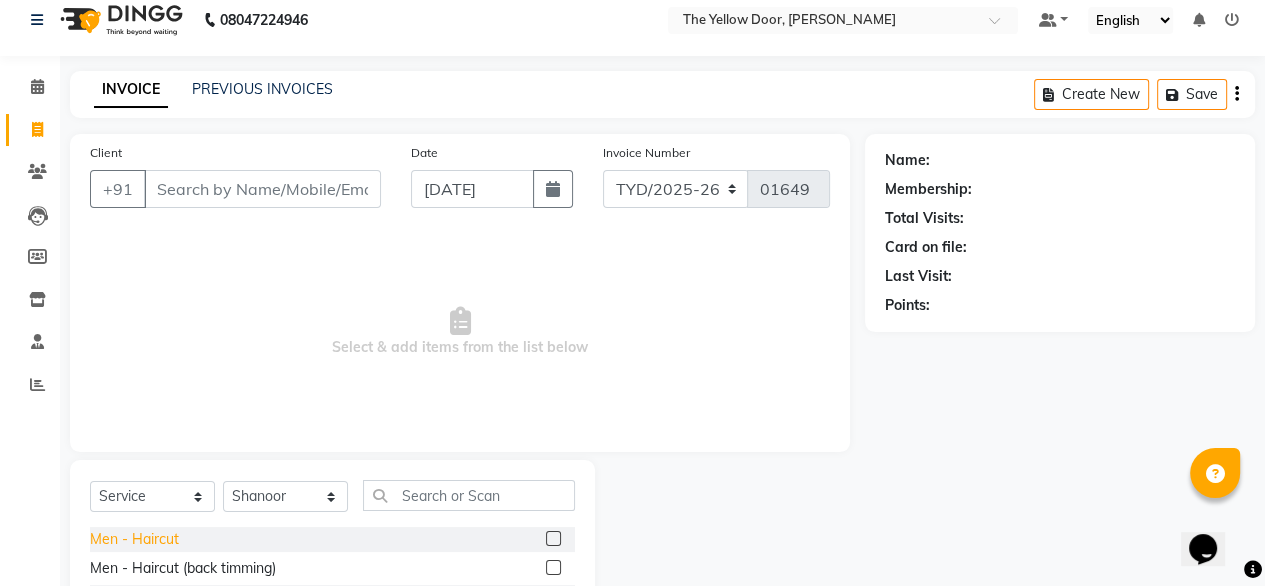 click on "Men - Haircut" 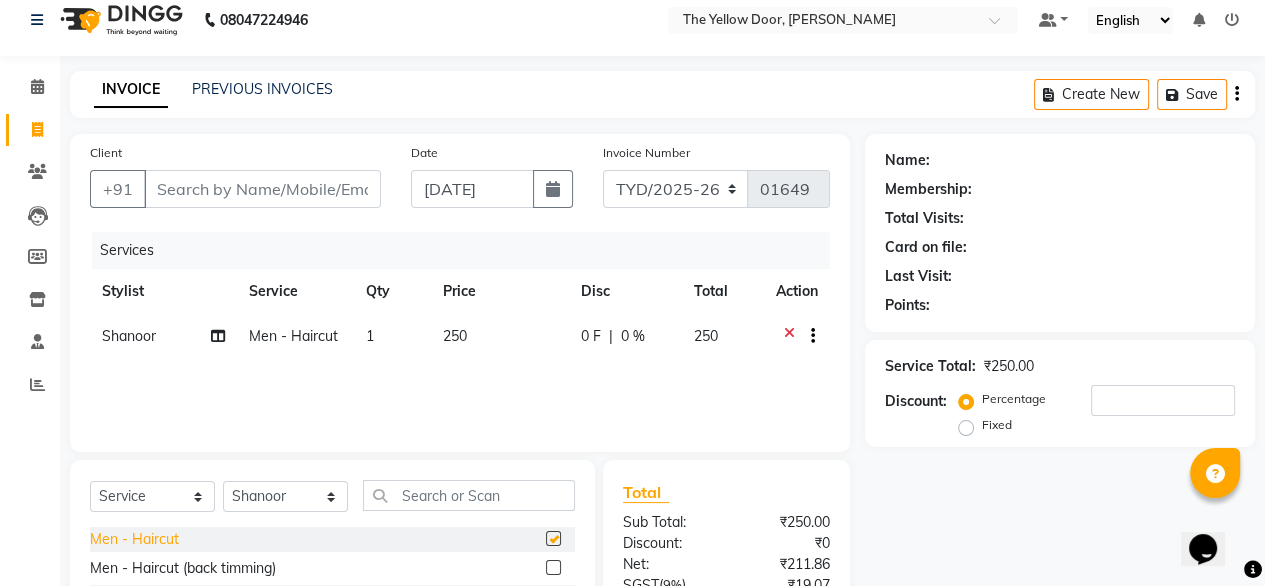 checkbox on "false" 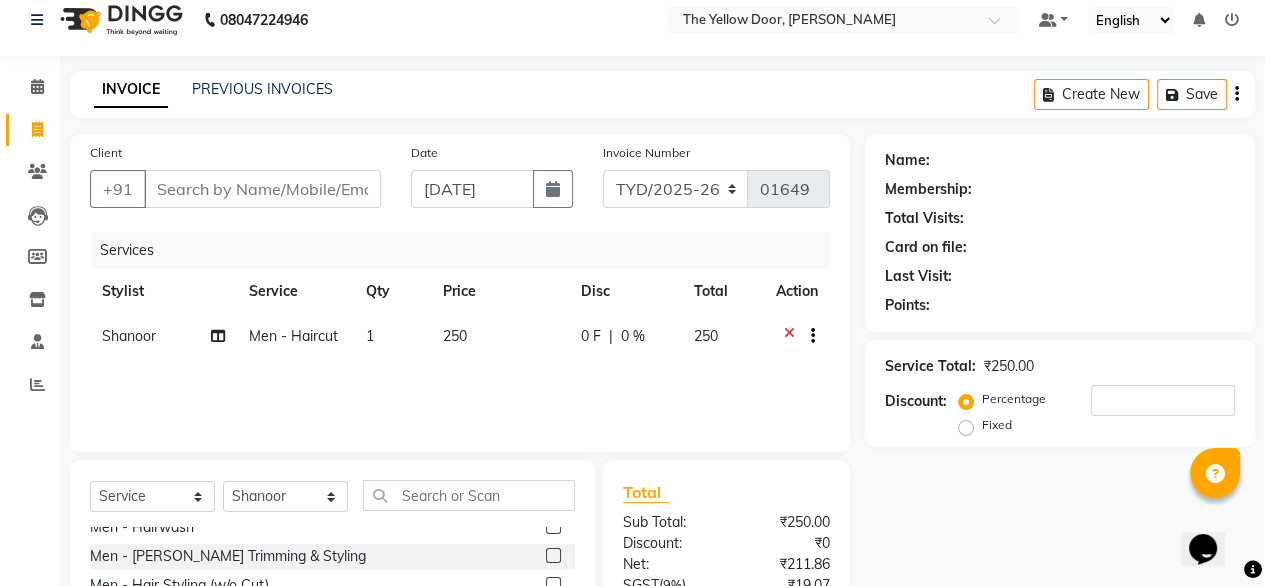 scroll, scrollTop: 216, scrollLeft: 0, axis: vertical 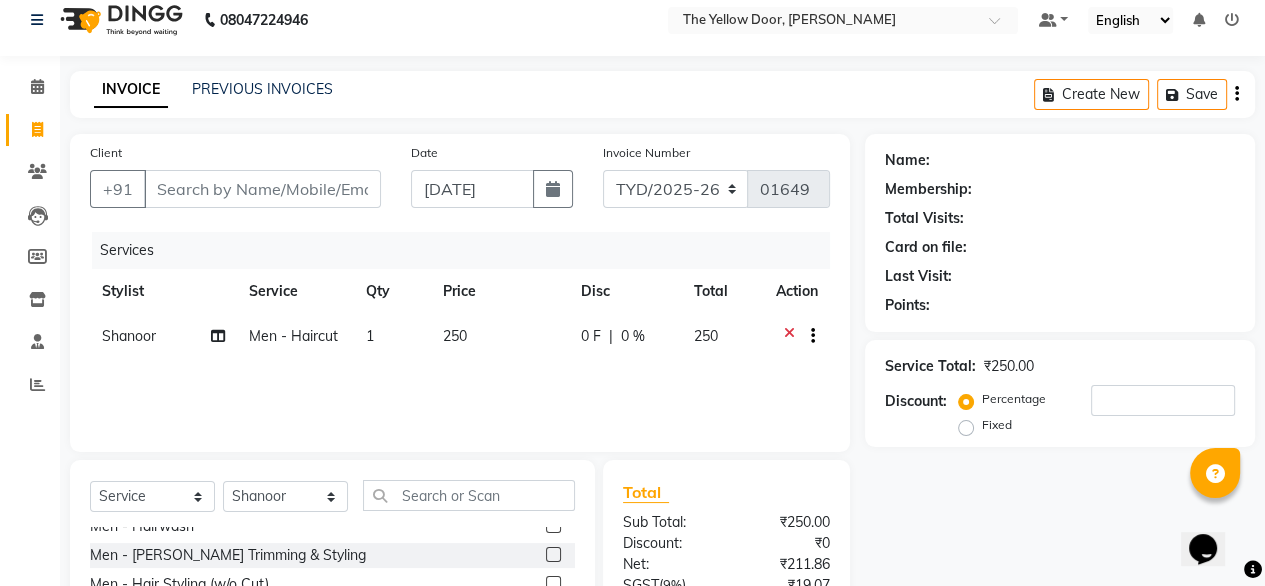 click on "Men - Beard Trimming & Styling" 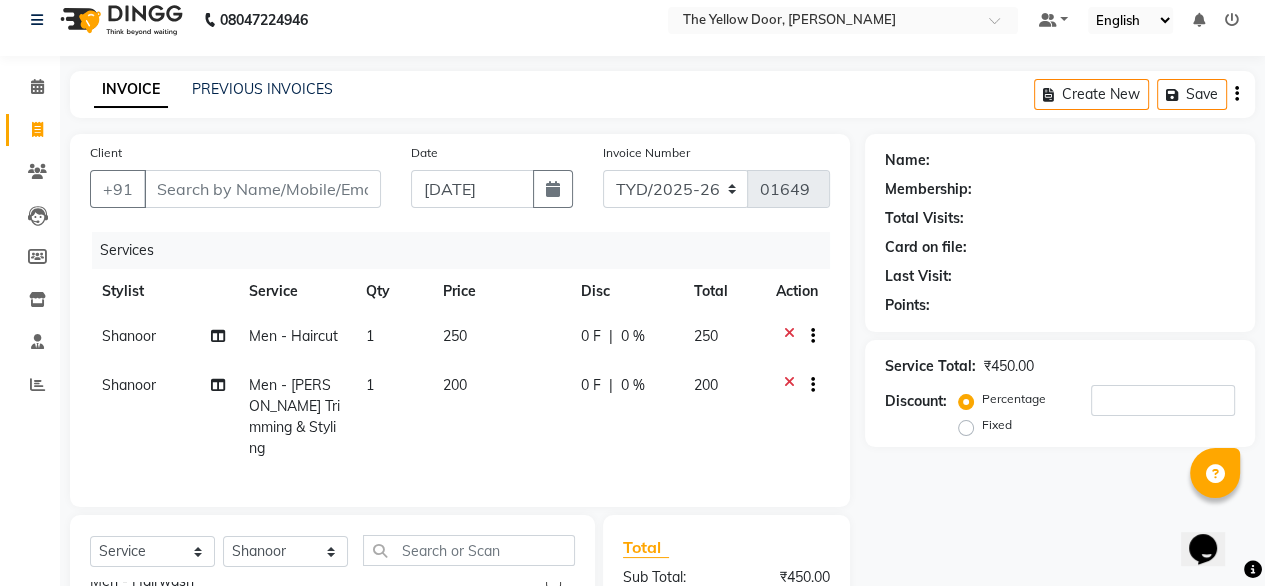 checkbox on "false" 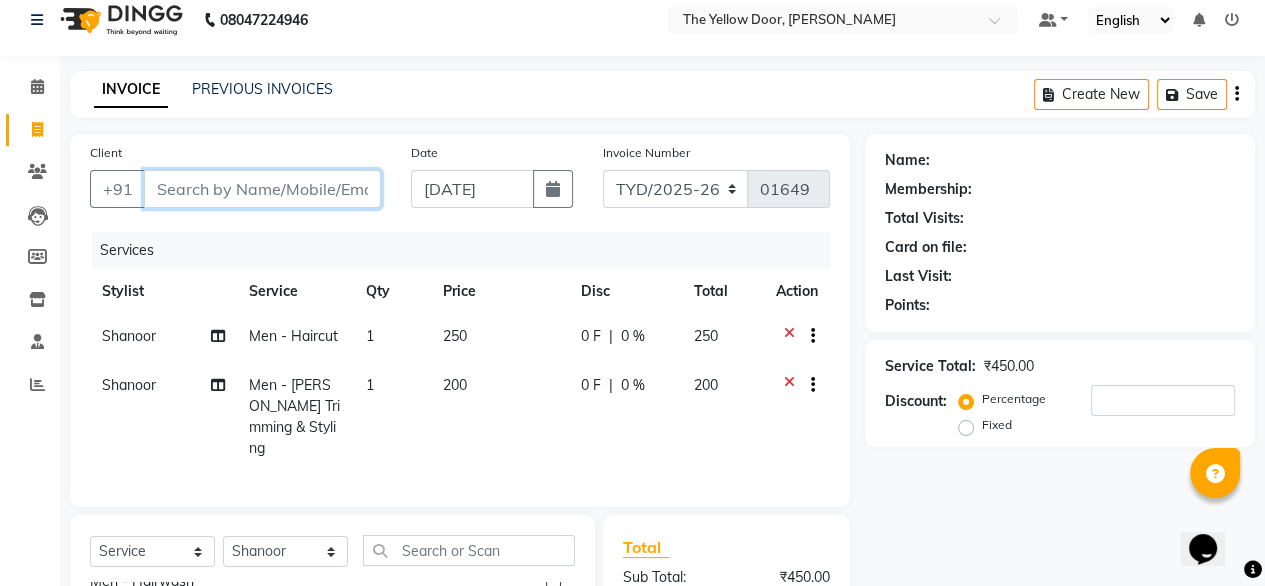 click on "Client" at bounding box center [262, 189] 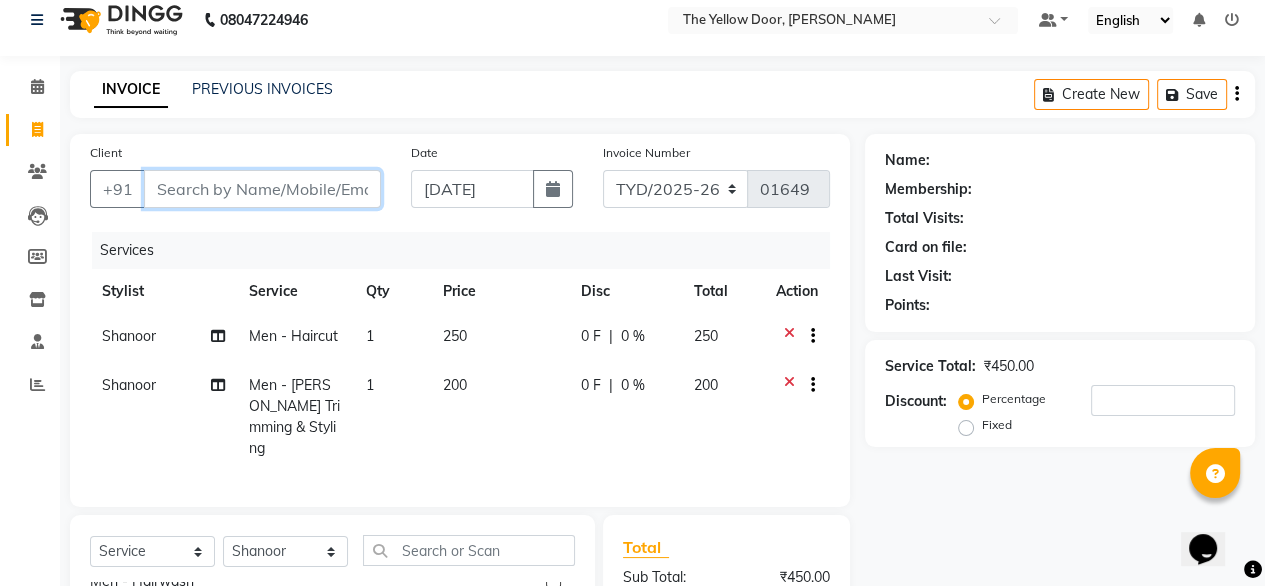 click on "Client" at bounding box center (262, 189) 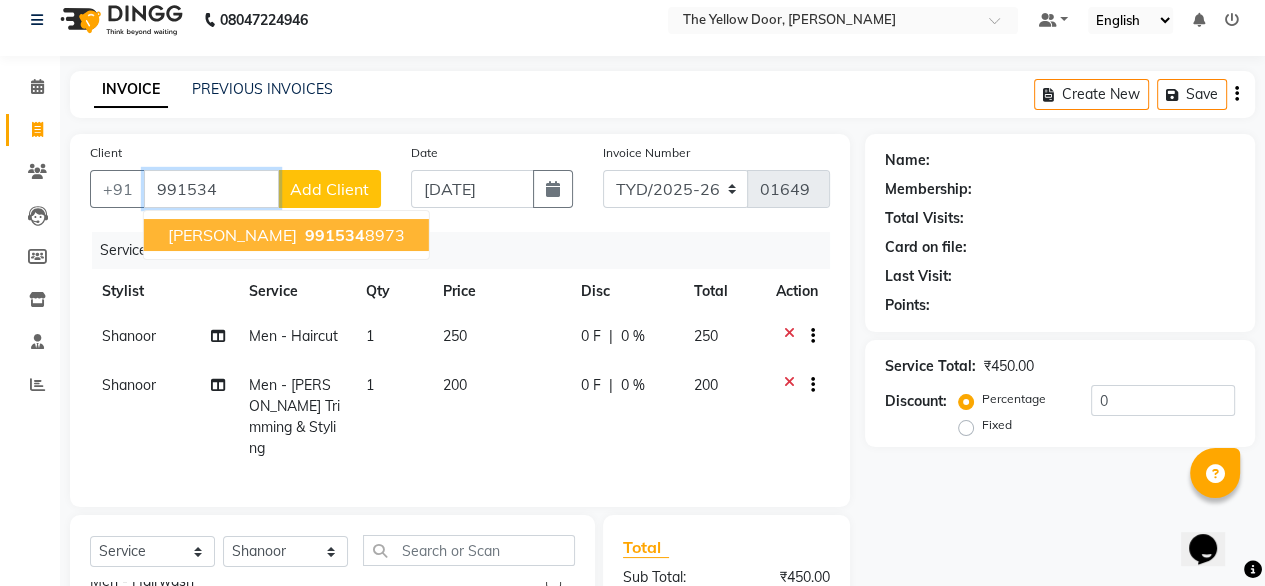 click on "991534" at bounding box center (335, 235) 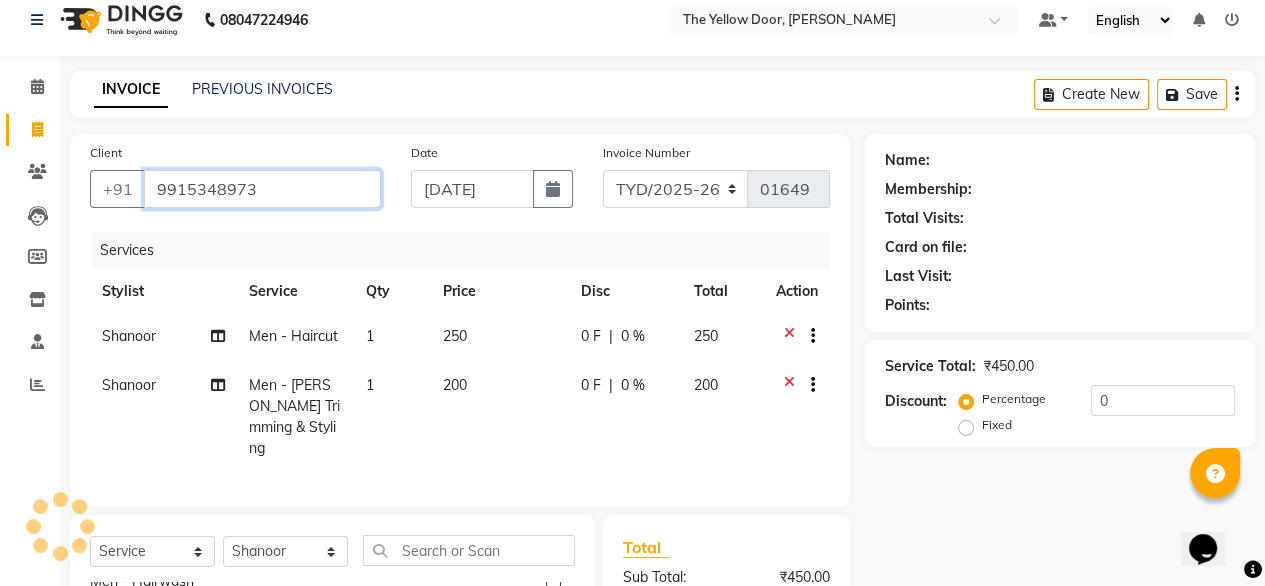 type on "9915348973" 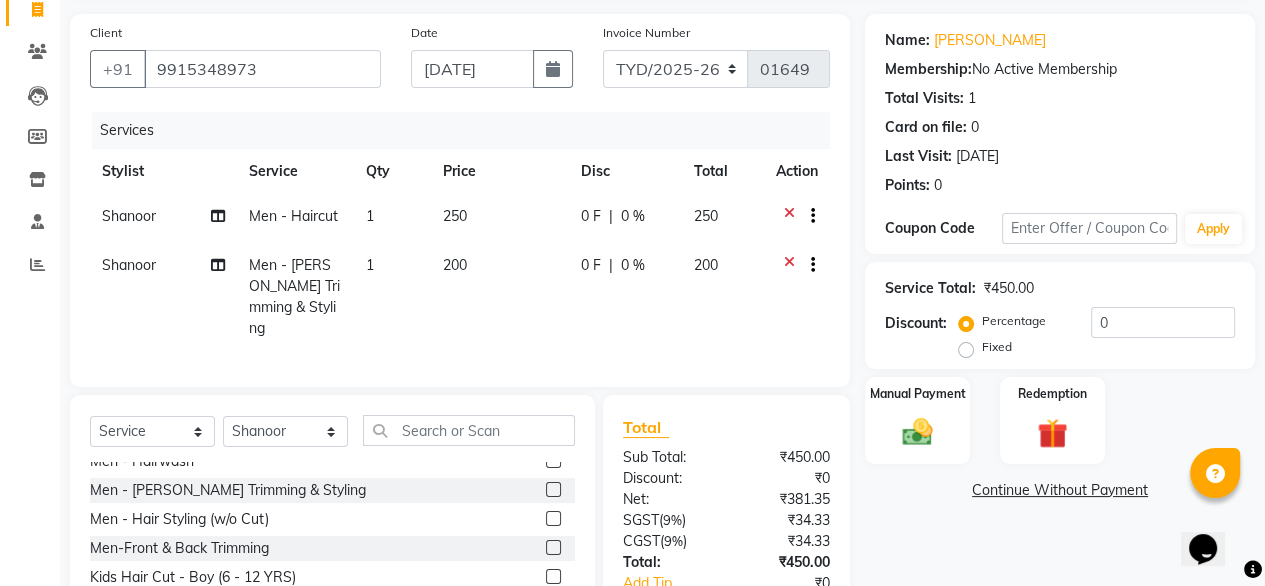 scroll, scrollTop: 140, scrollLeft: 0, axis: vertical 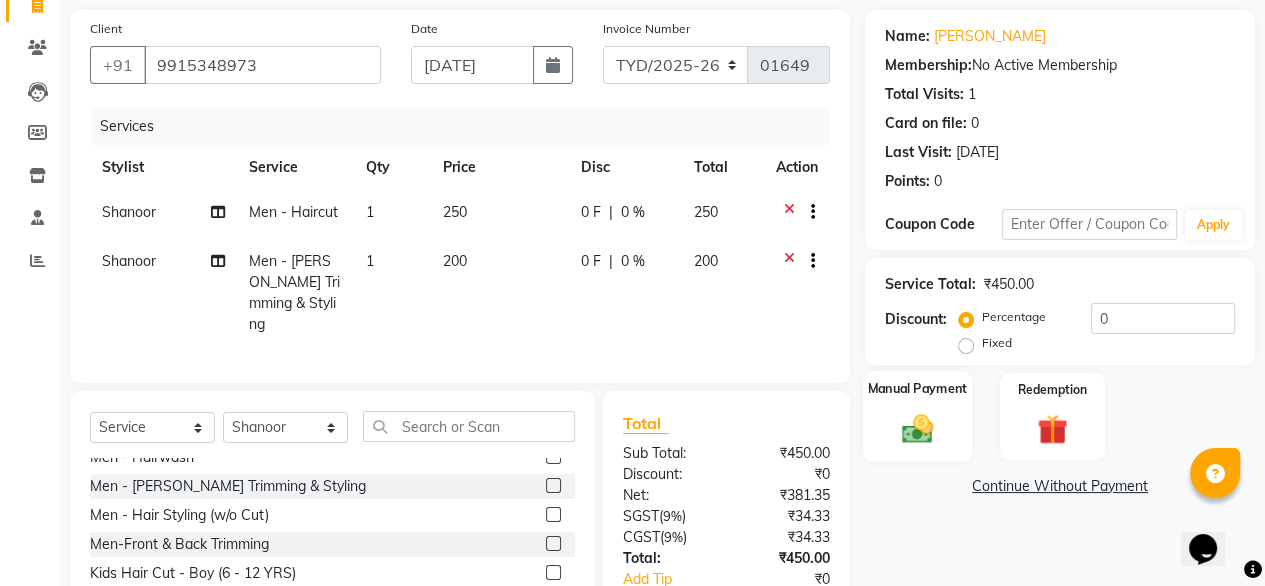 click 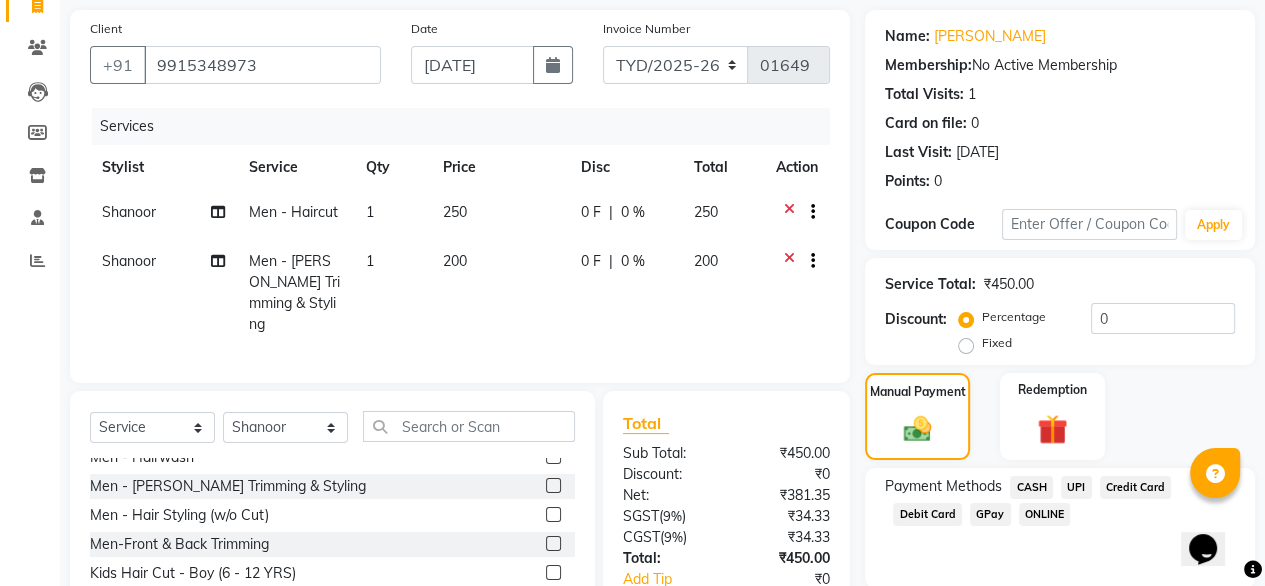 click on "UPI" 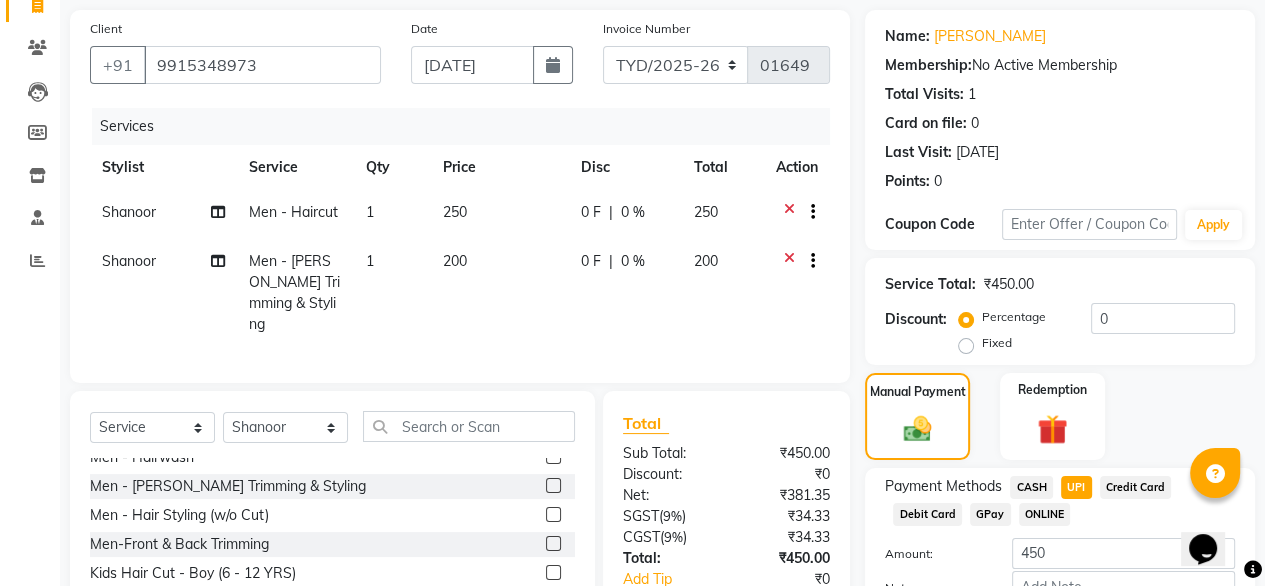 scroll, scrollTop: 272, scrollLeft: 0, axis: vertical 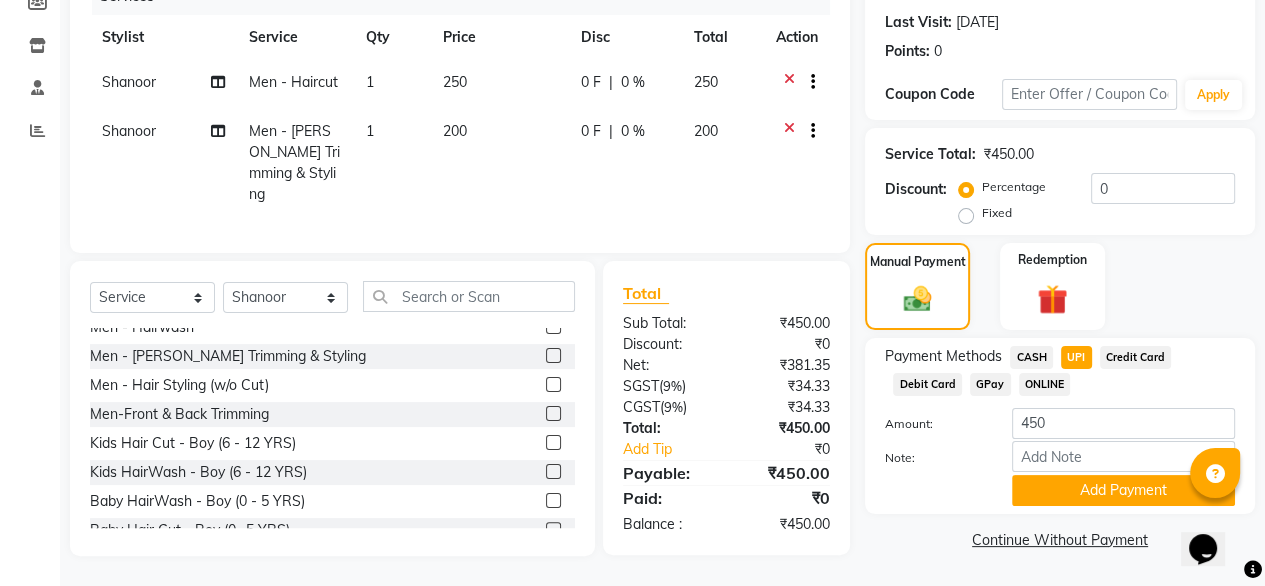 click on "Add Payment" 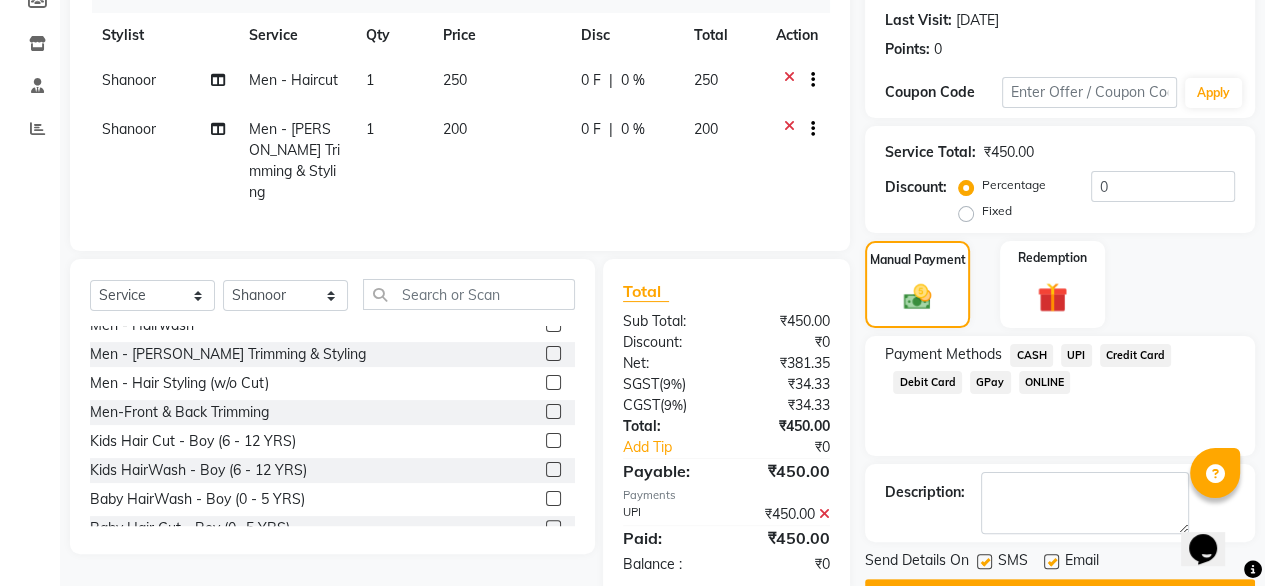 scroll, scrollTop: 325, scrollLeft: 0, axis: vertical 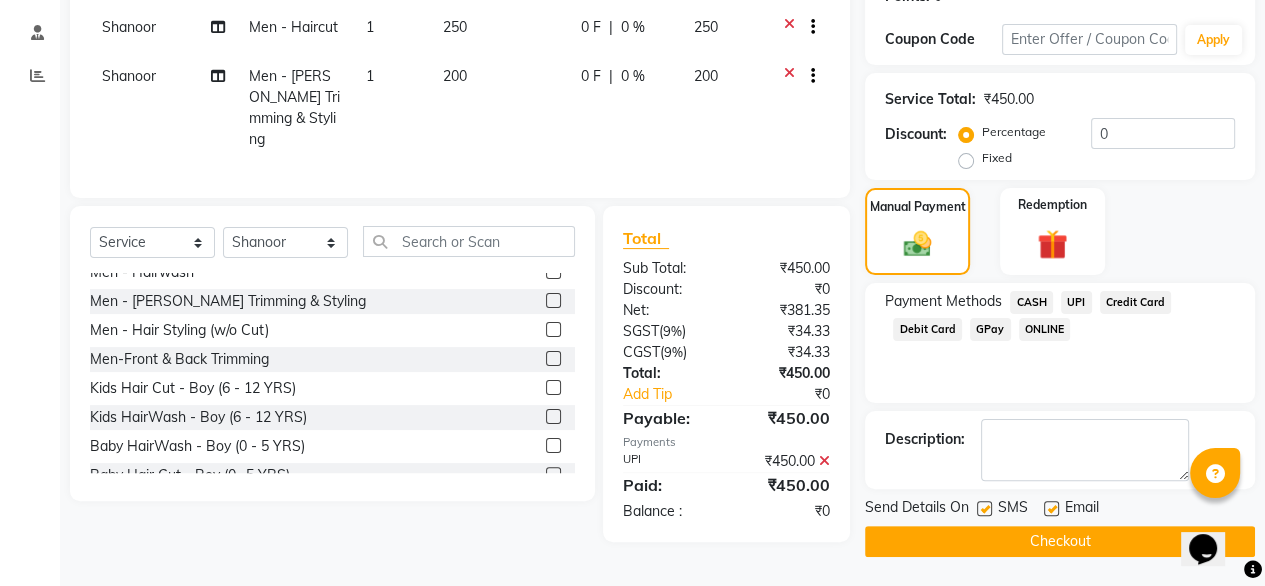 click on "Checkout" 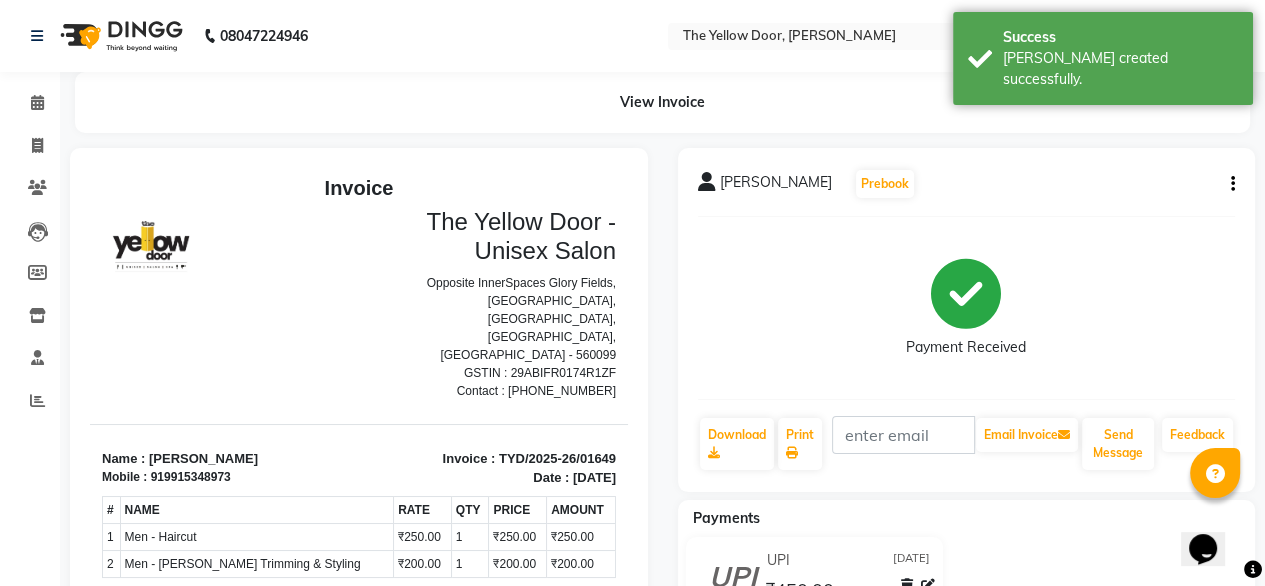 scroll, scrollTop: 0, scrollLeft: 0, axis: both 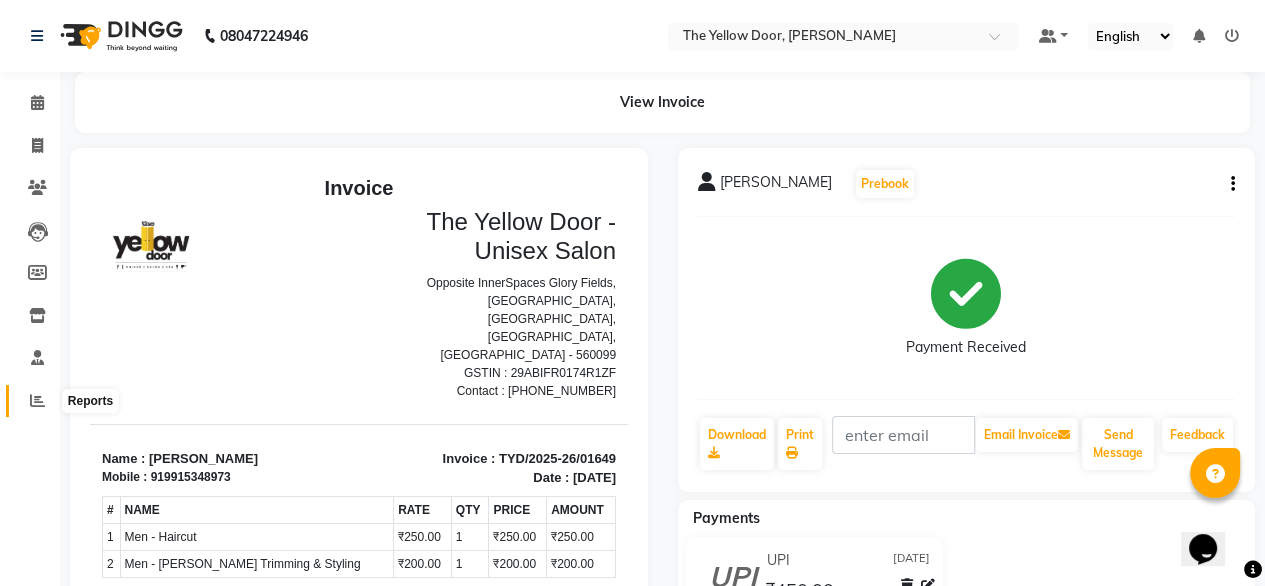 click 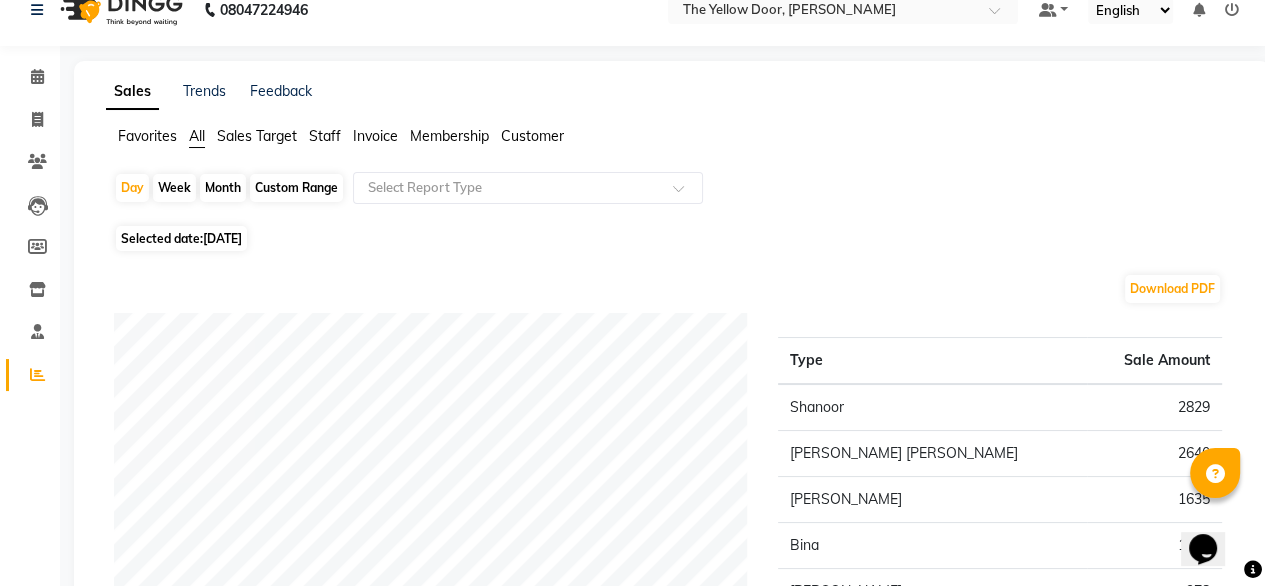 scroll, scrollTop: 0, scrollLeft: 0, axis: both 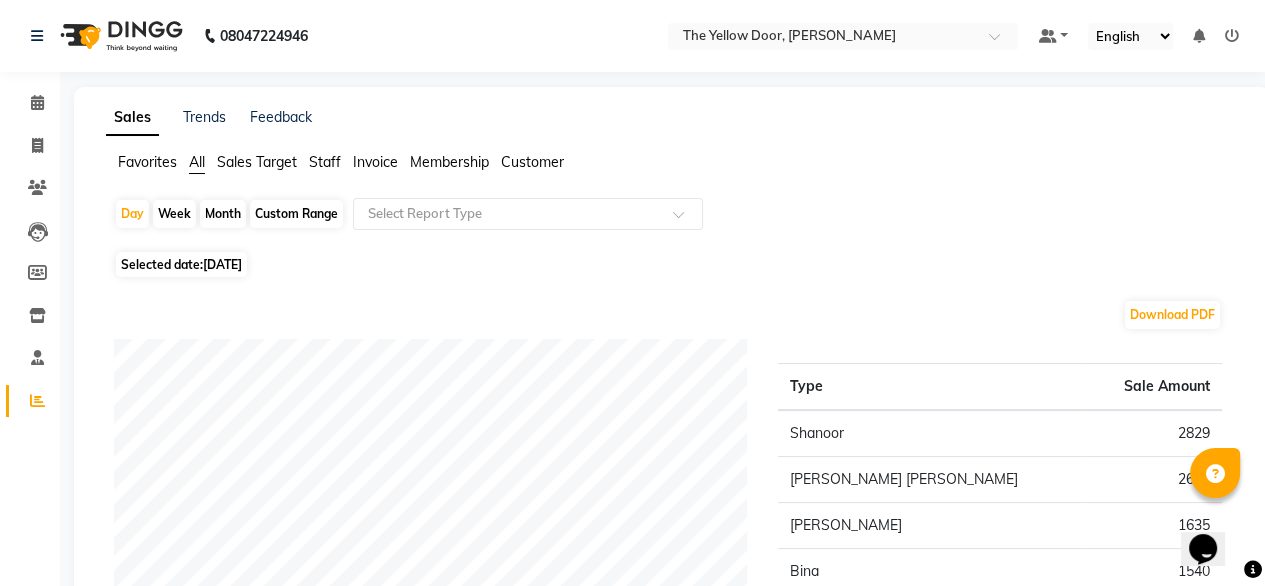 click on "Month" 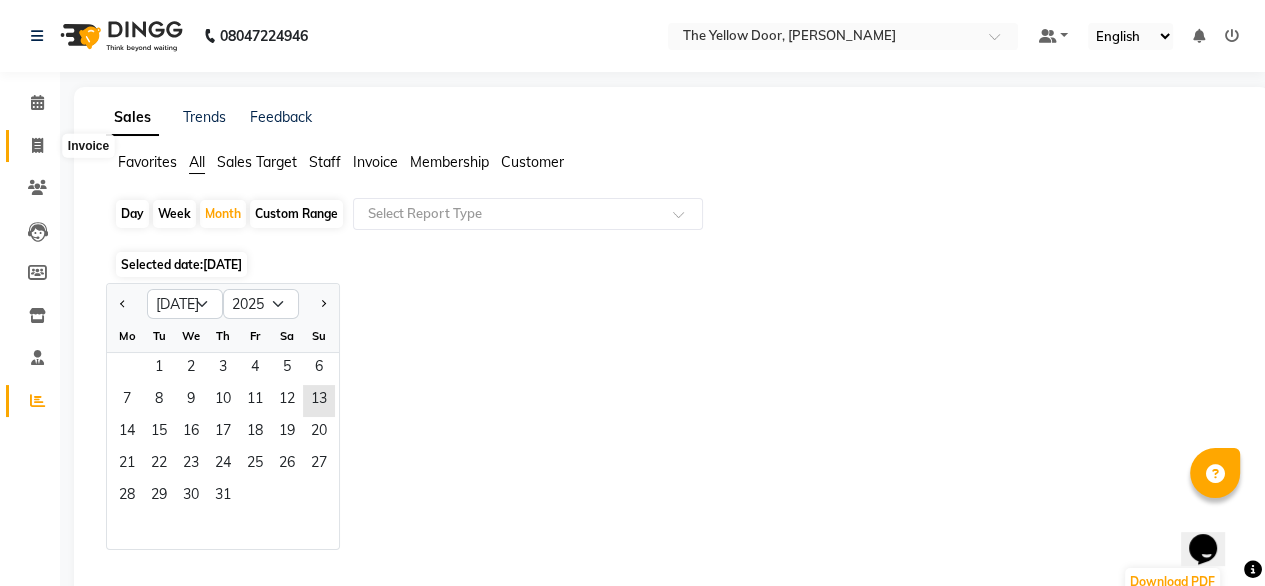 click 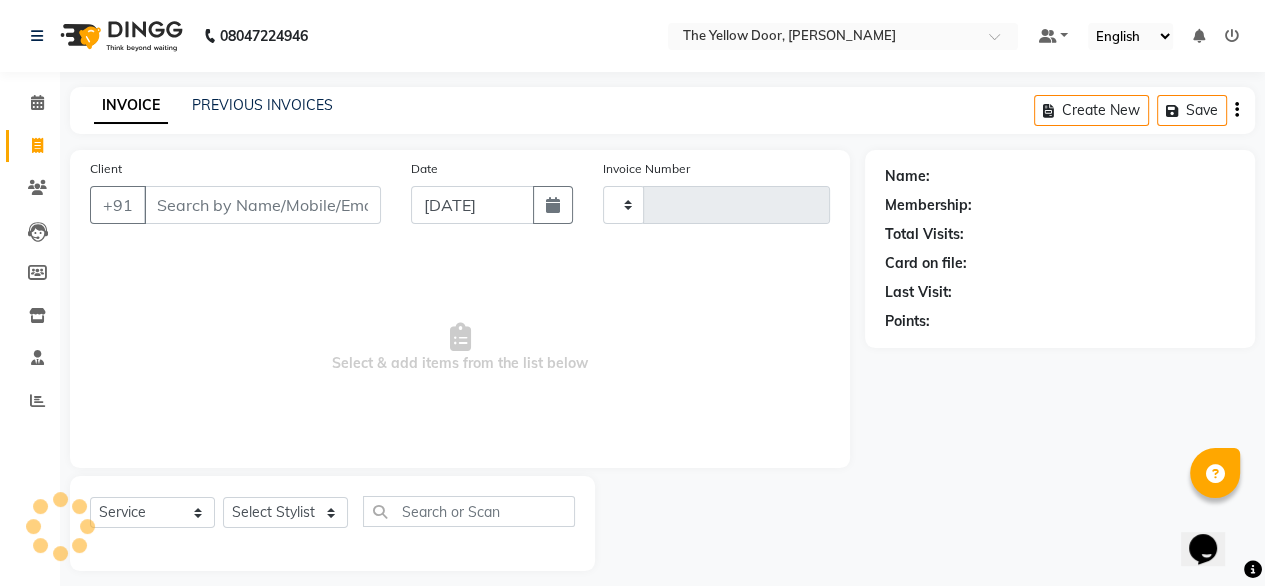 type on "01650" 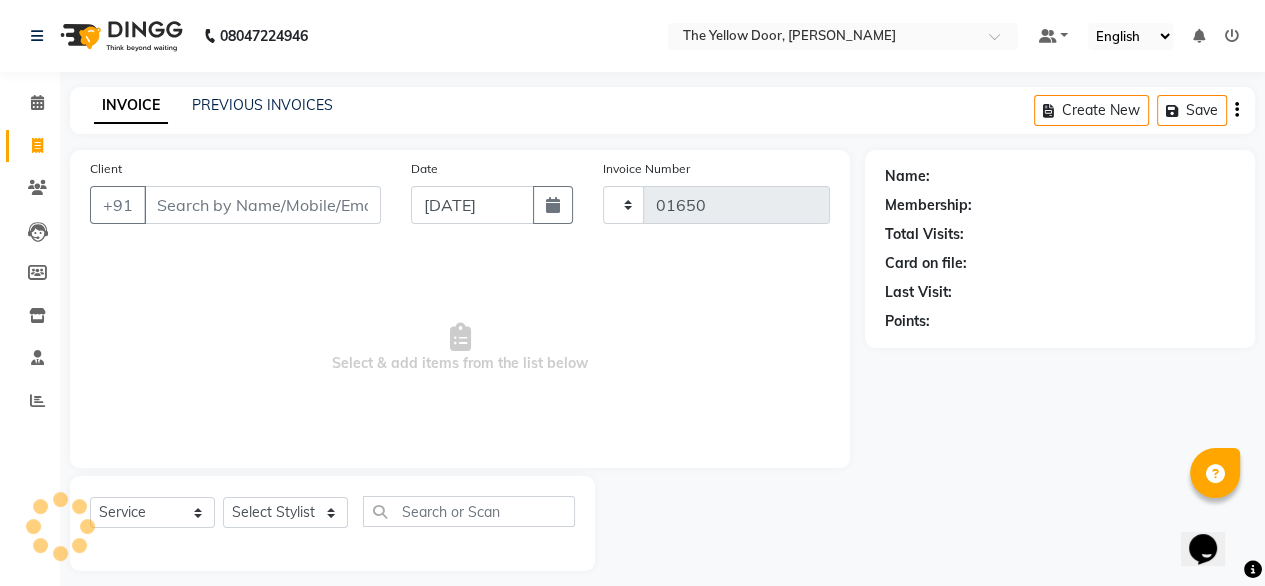 scroll, scrollTop: 16, scrollLeft: 0, axis: vertical 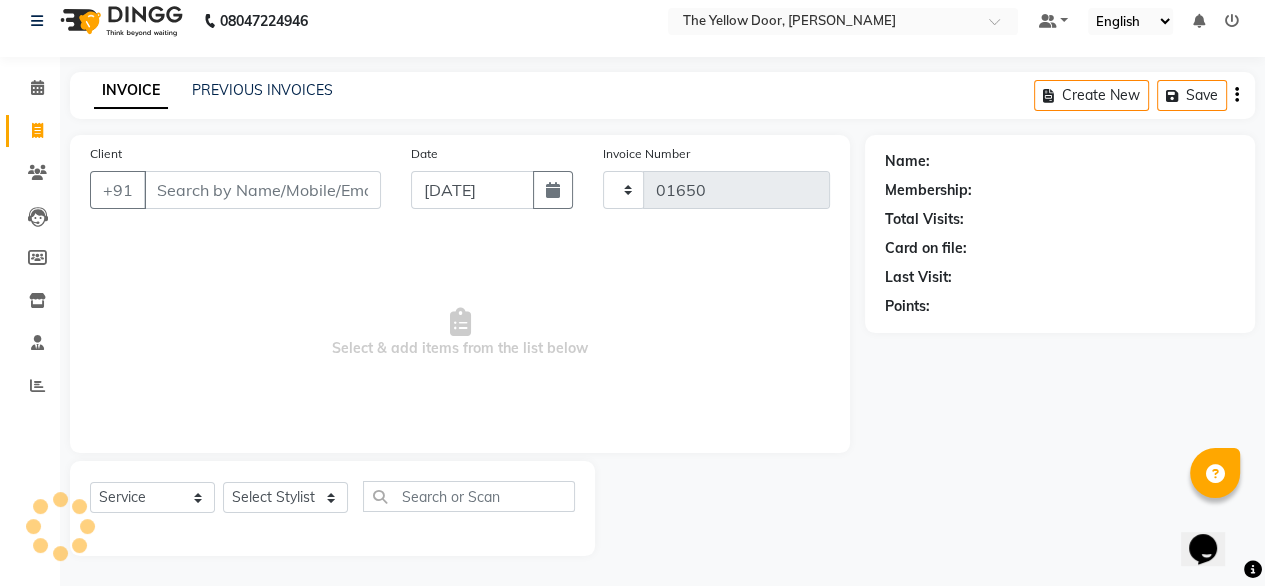 select on "5650" 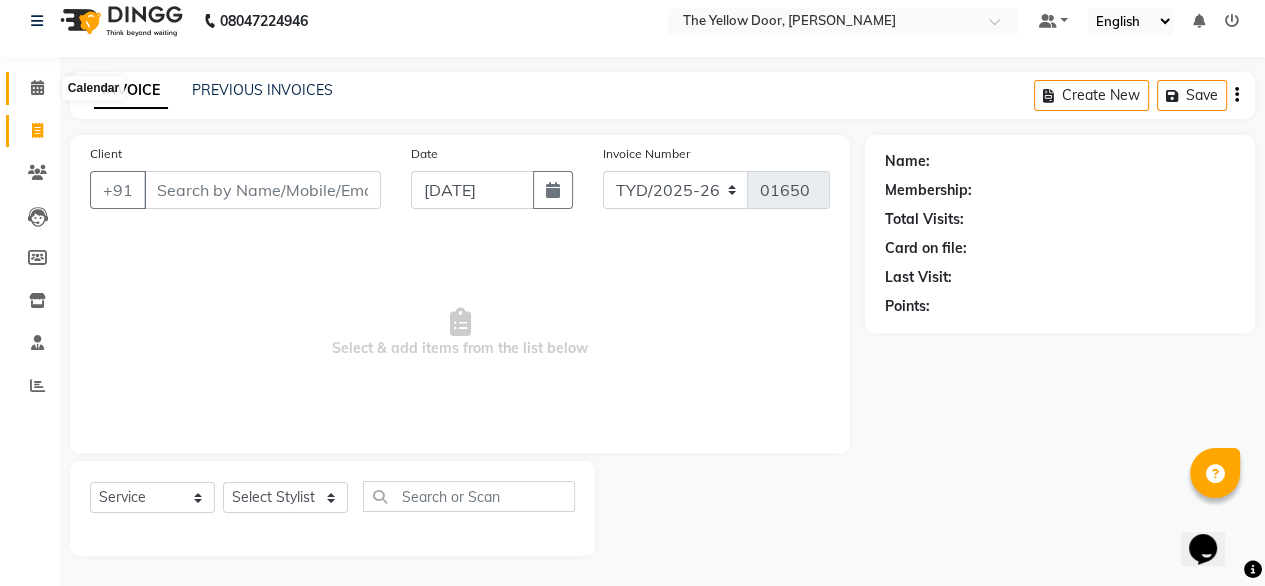 click 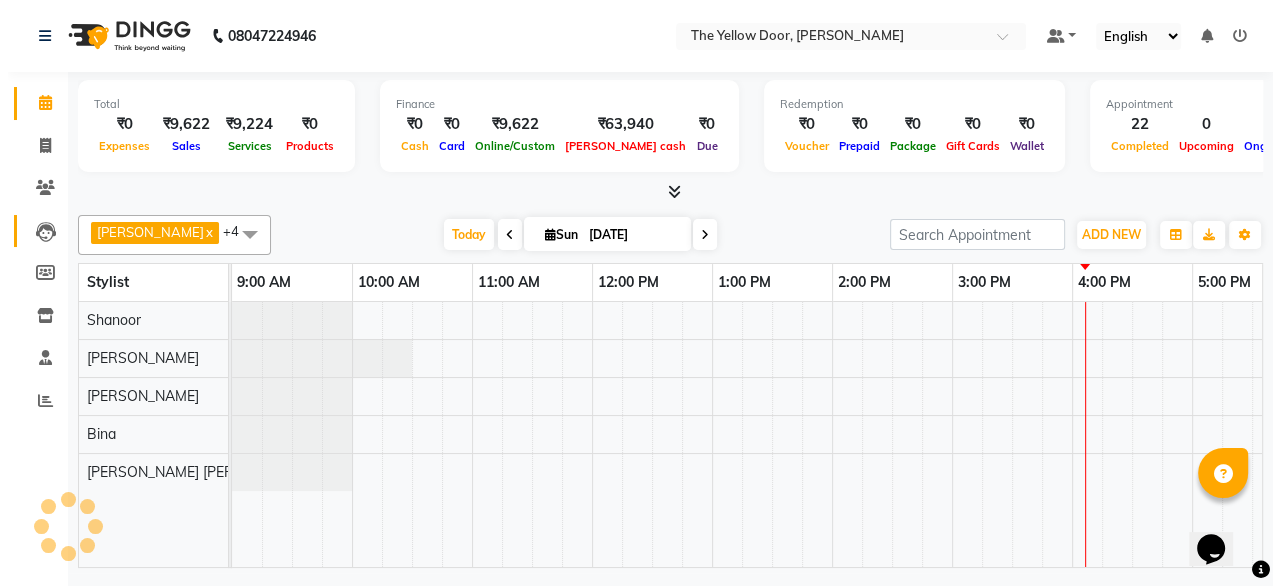 scroll, scrollTop: 0, scrollLeft: 0, axis: both 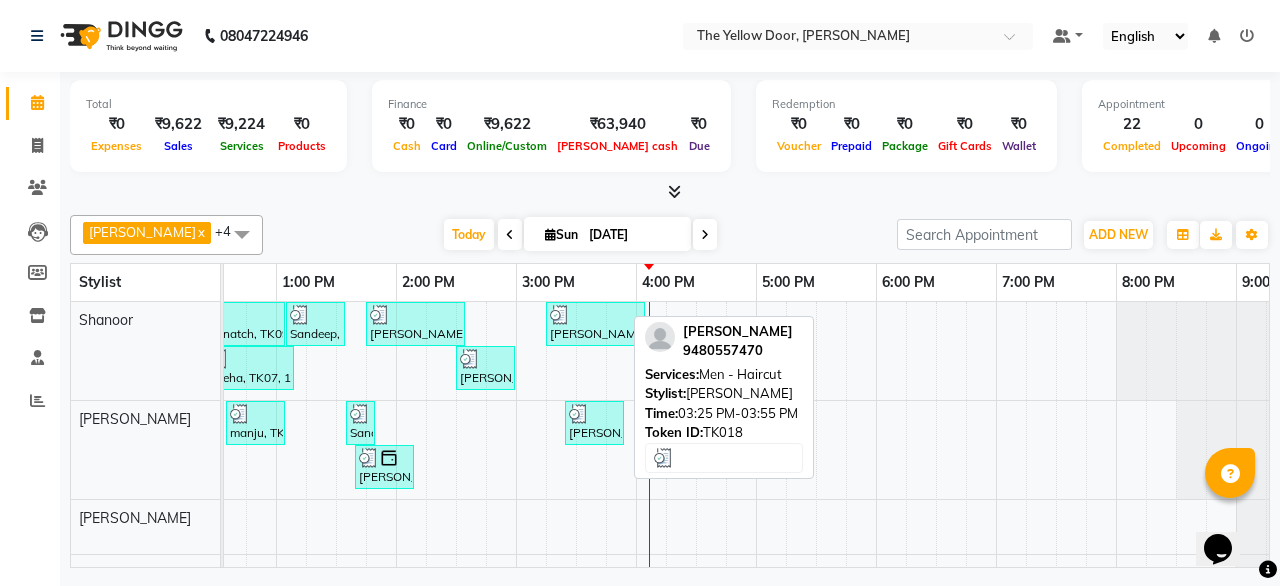 click on "Sandra, TK18, 03:25 PM-03:55 PM, Men - Haircut" at bounding box center [594, 423] 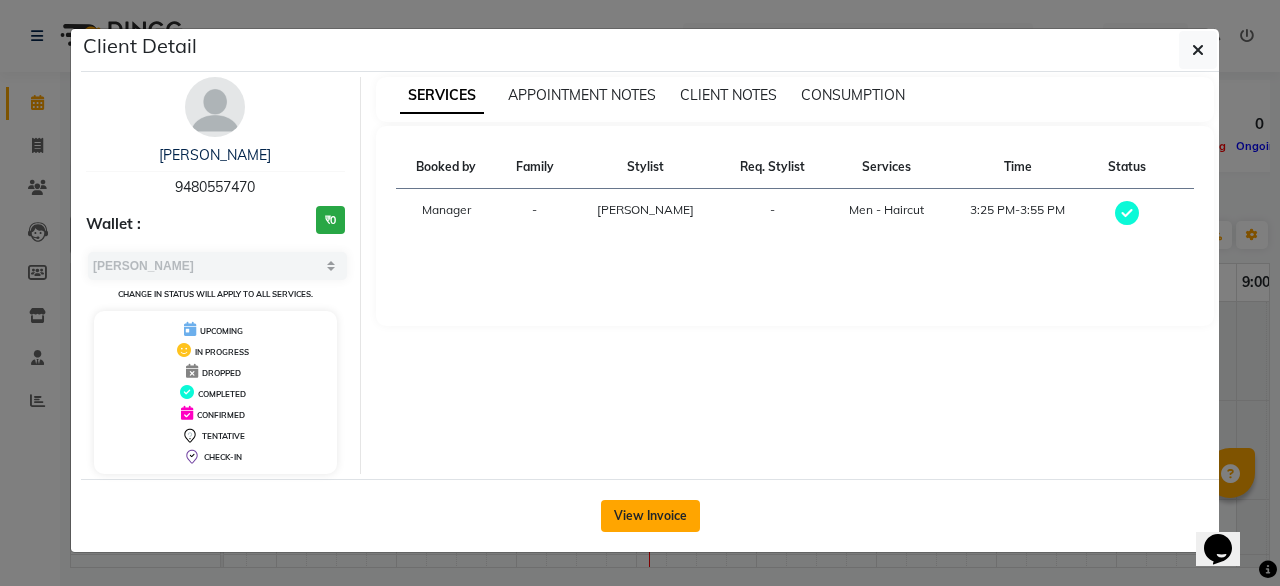 click on "View Invoice" 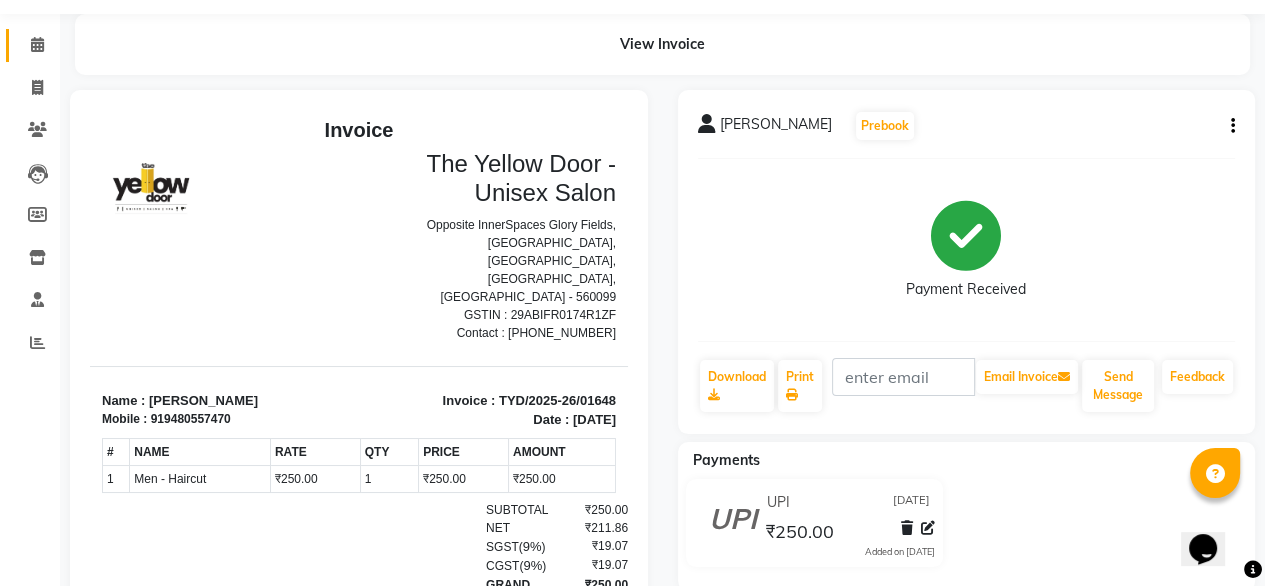 scroll, scrollTop: 49, scrollLeft: 0, axis: vertical 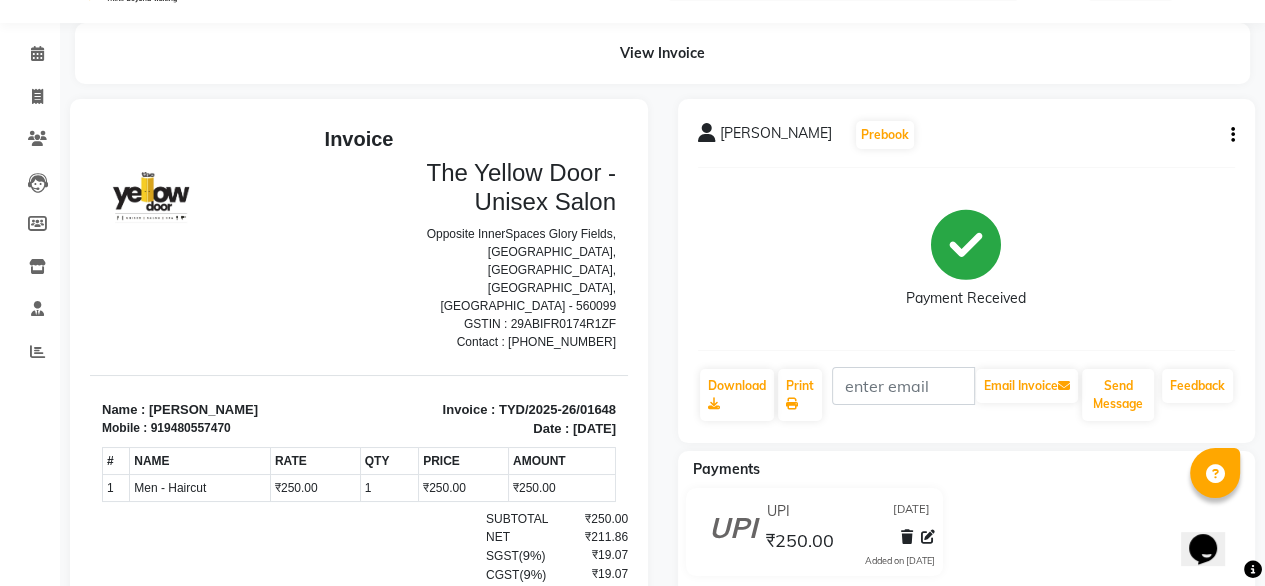 click 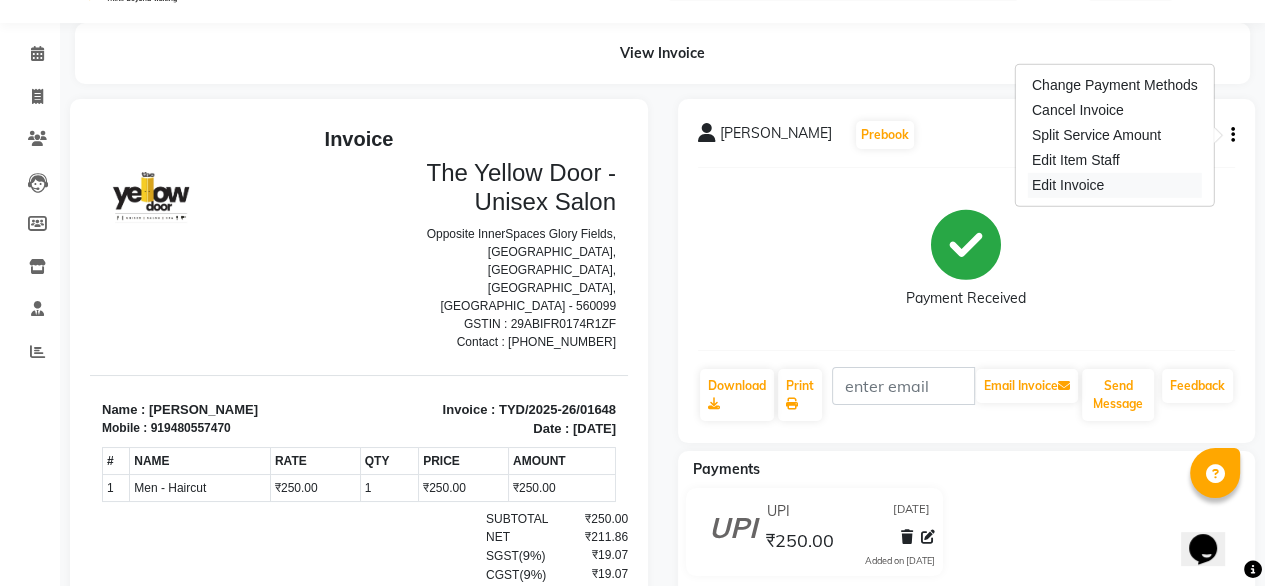 click on "Edit Invoice" at bounding box center (1115, 185) 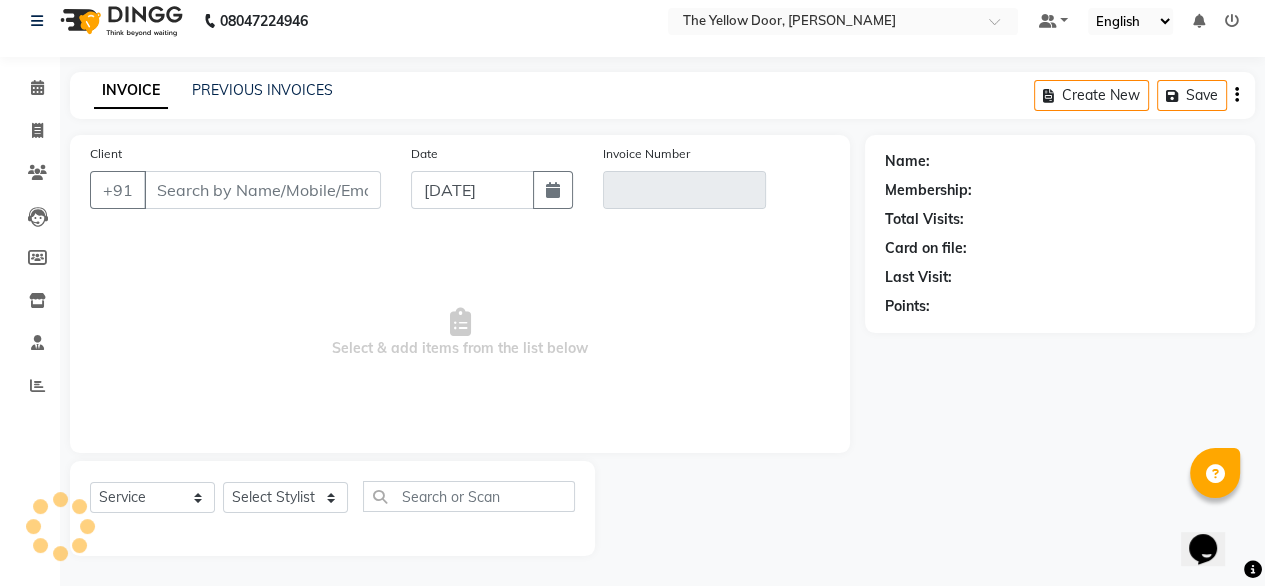scroll, scrollTop: 16, scrollLeft: 0, axis: vertical 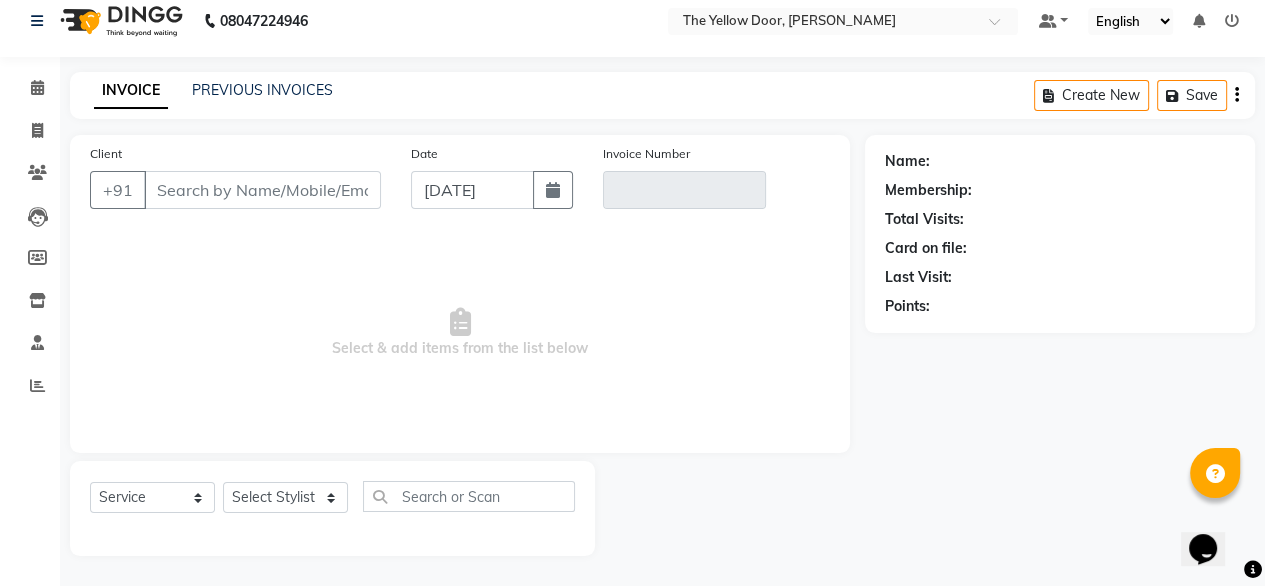 type on "9480557470" 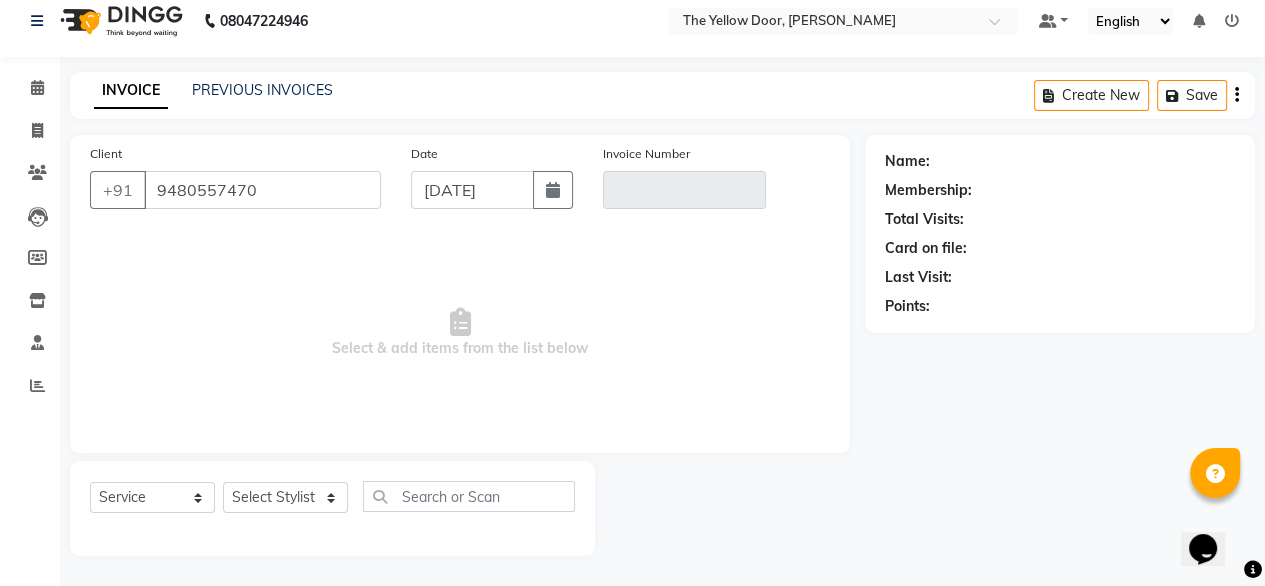 type on "TYD/2025-26/01648" 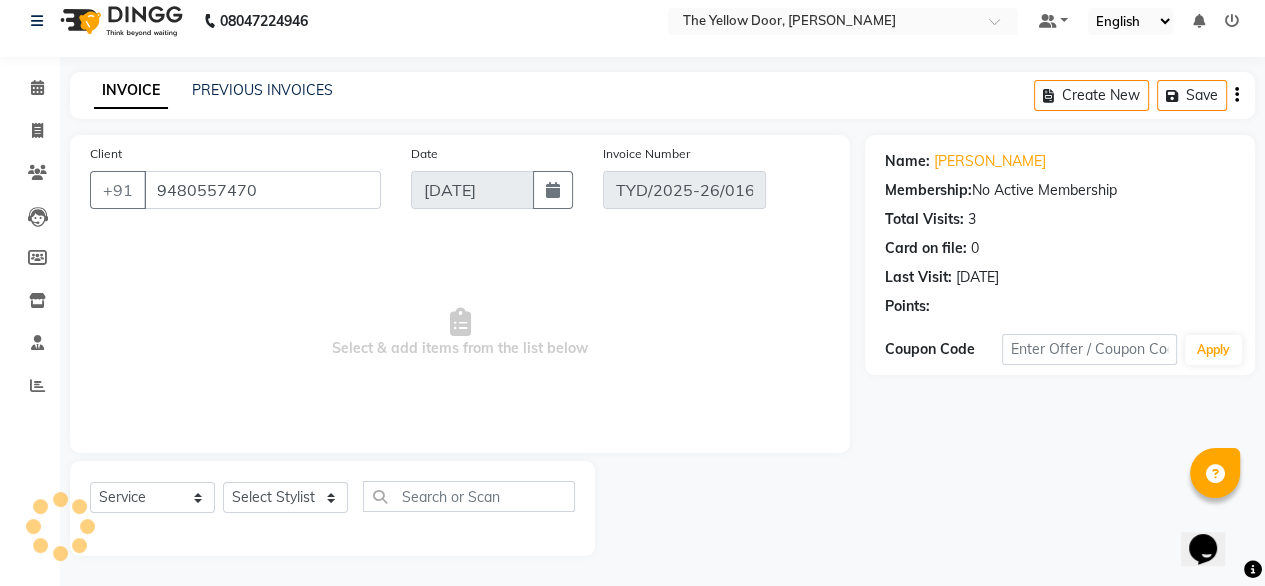select on "select" 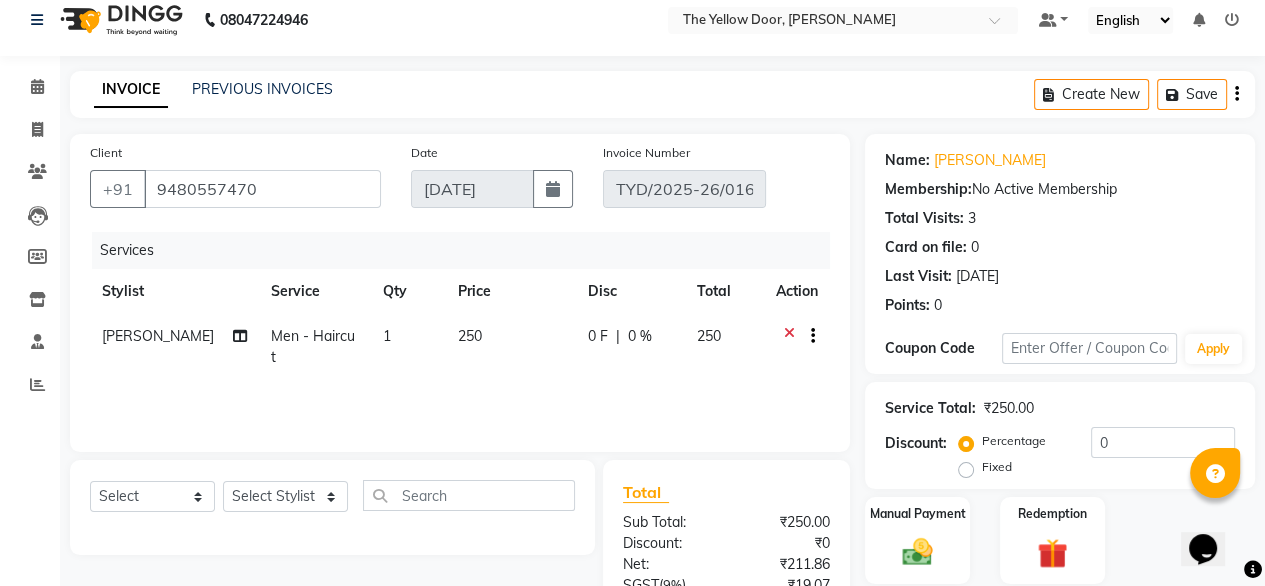click 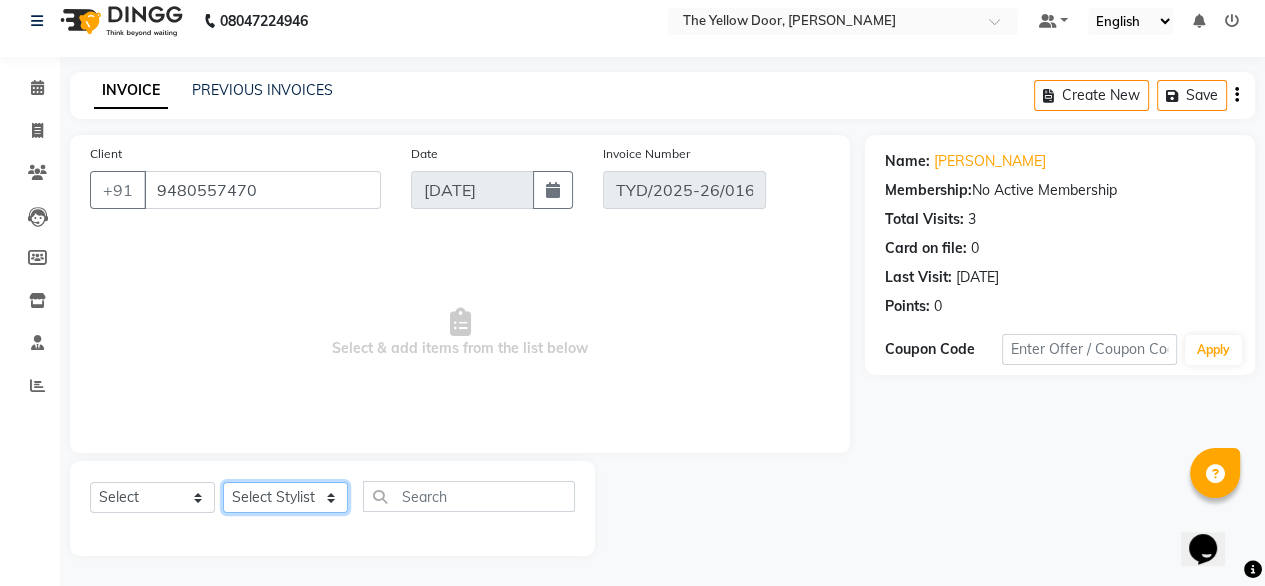 click on "Select Stylist Amit Roy Bina Deena Jena Housekeeping Kaku Manager Sajiya Shefi Shanoor Shri" 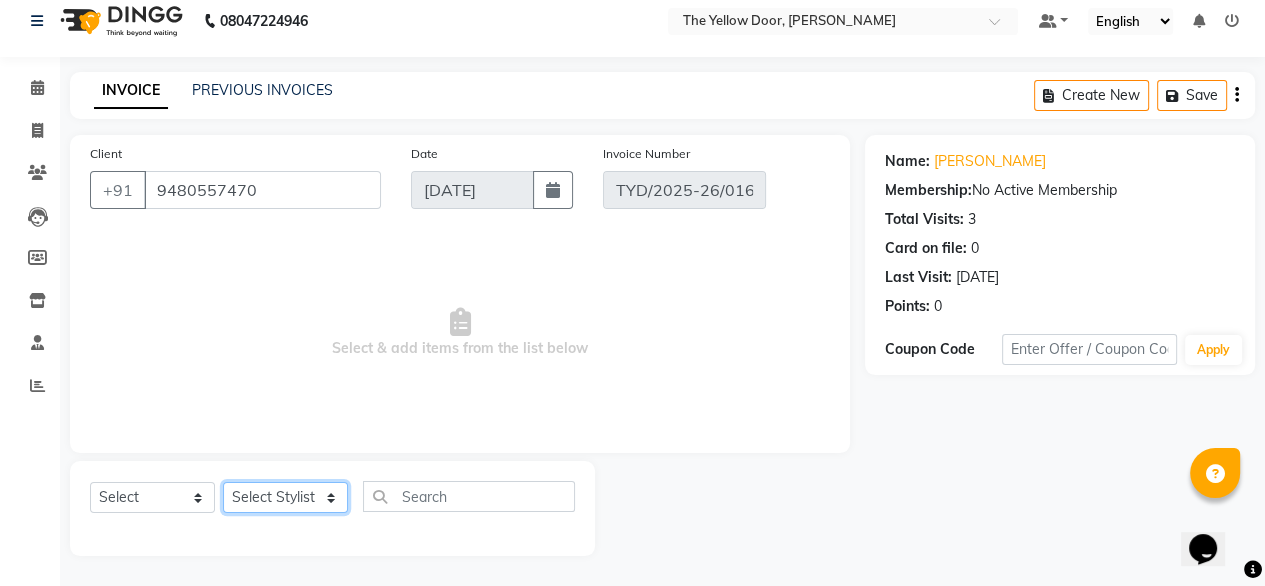 select on "41281" 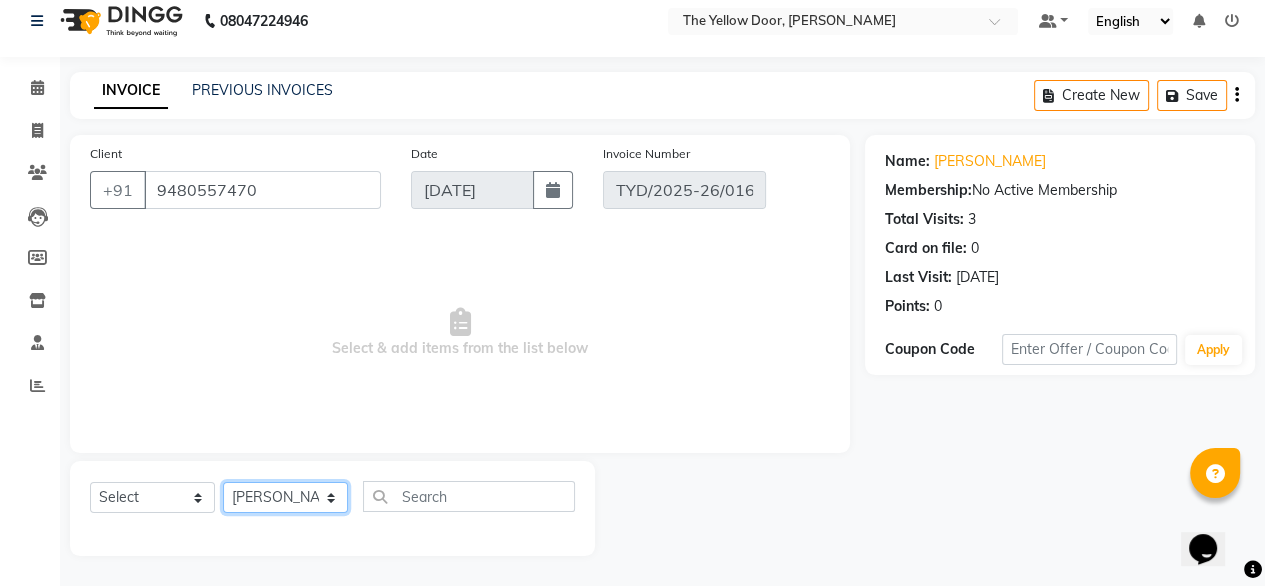 click on "Select Stylist Amit Roy Bina Deena Jena Housekeeping Kaku Manager Sajiya Shefi Shanoor Shri" 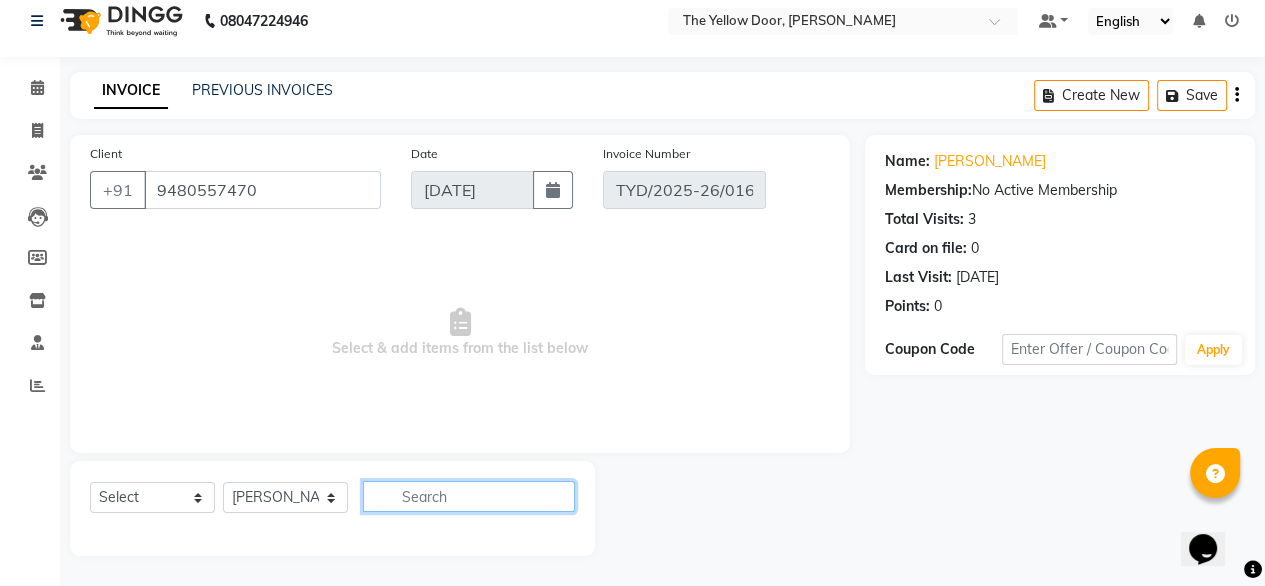 click 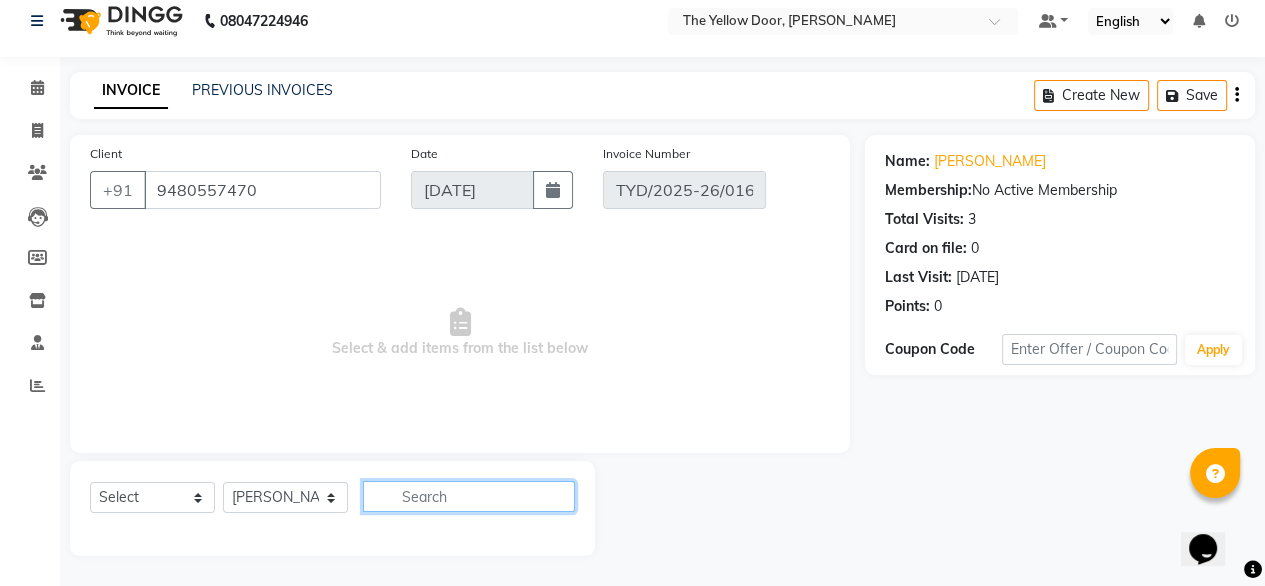 click 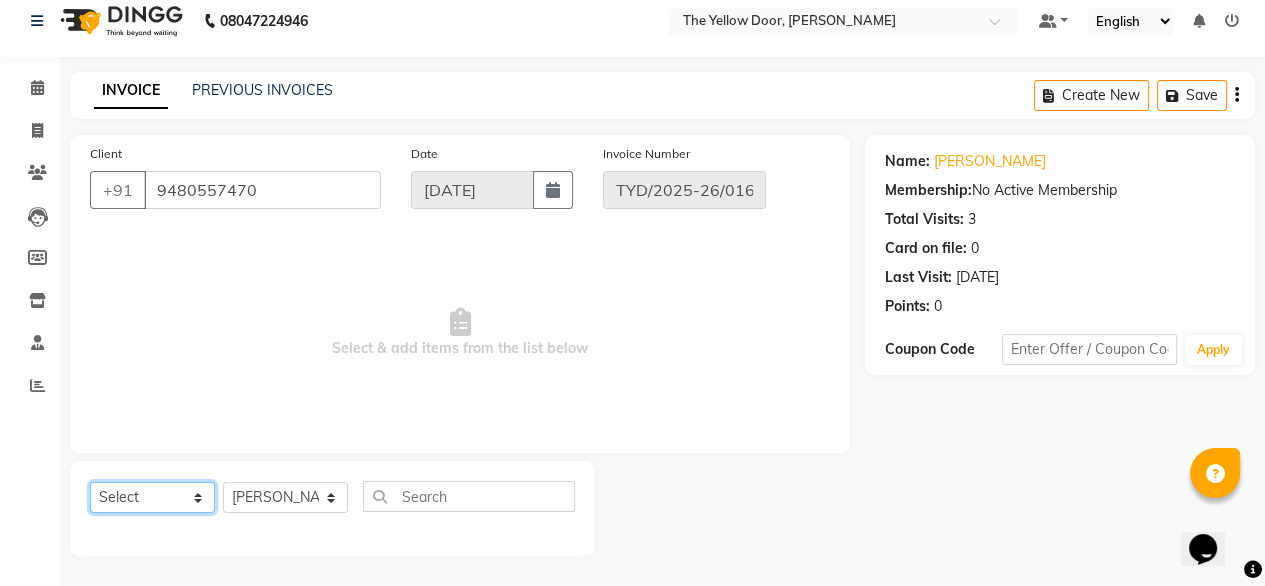 click on "Select  Service  Product  Membership  Package Voucher Prepaid Gift Card" 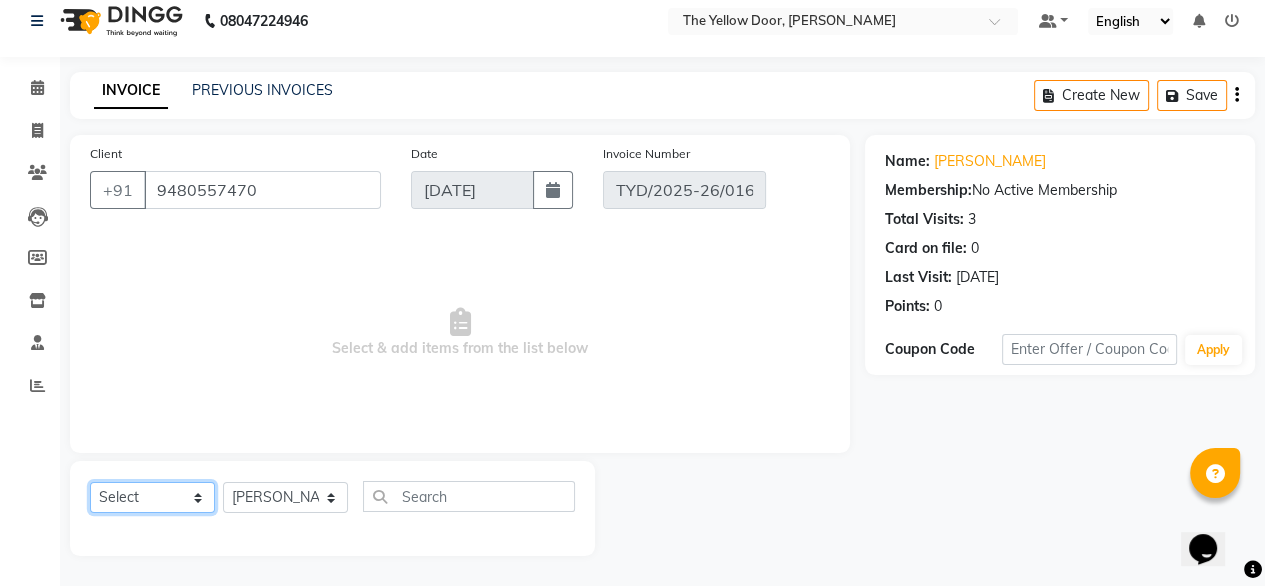 select on "service" 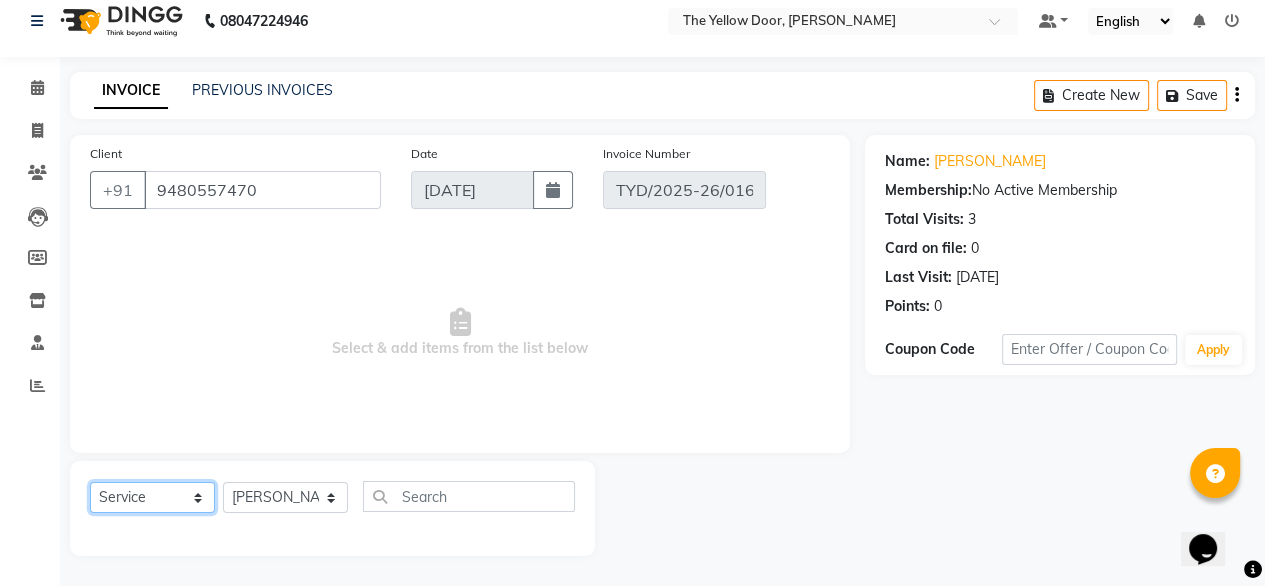 click on "Select  Service  Product  Membership  Package Voucher Prepaid Gift Card" 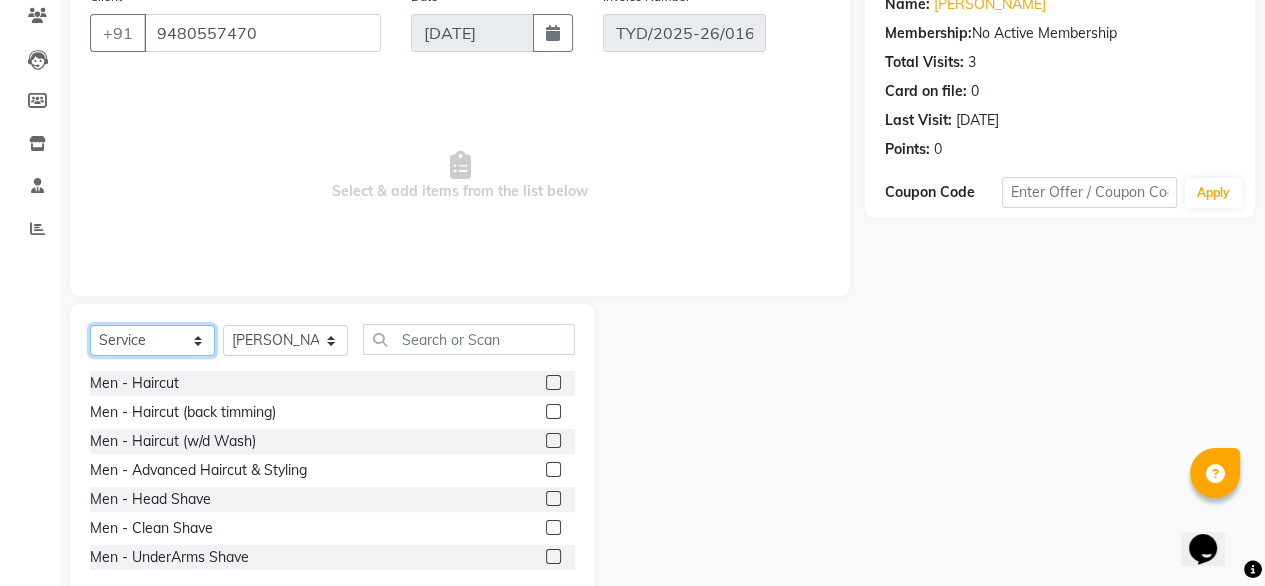 scroll, scrollTop: 216, scrollLeft: 0, axis: vertical 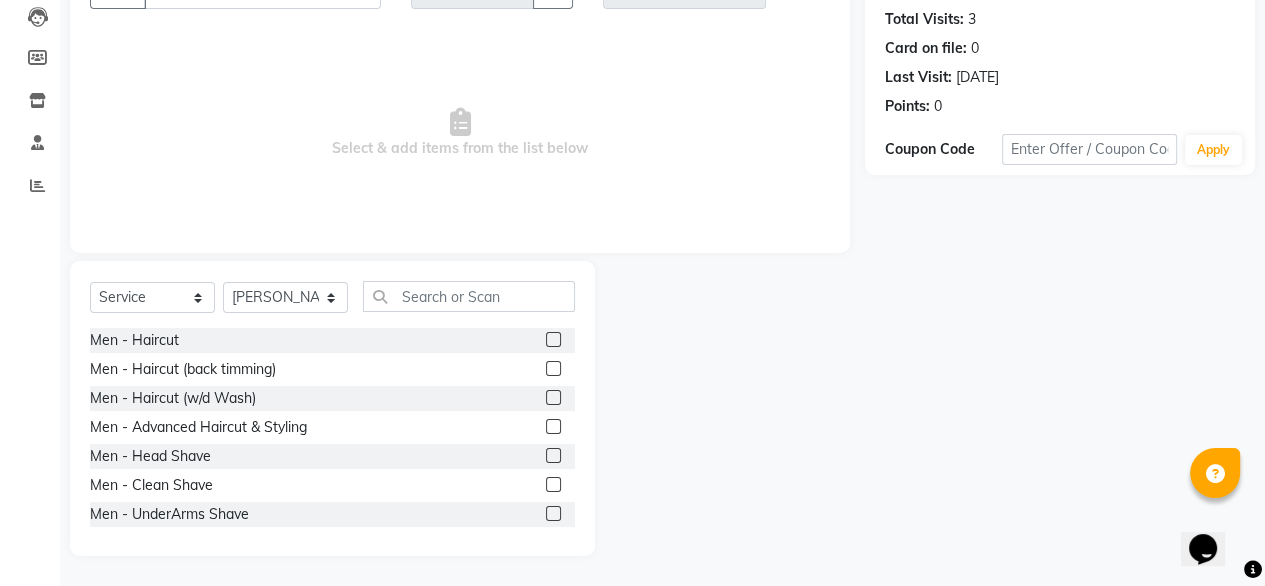 click 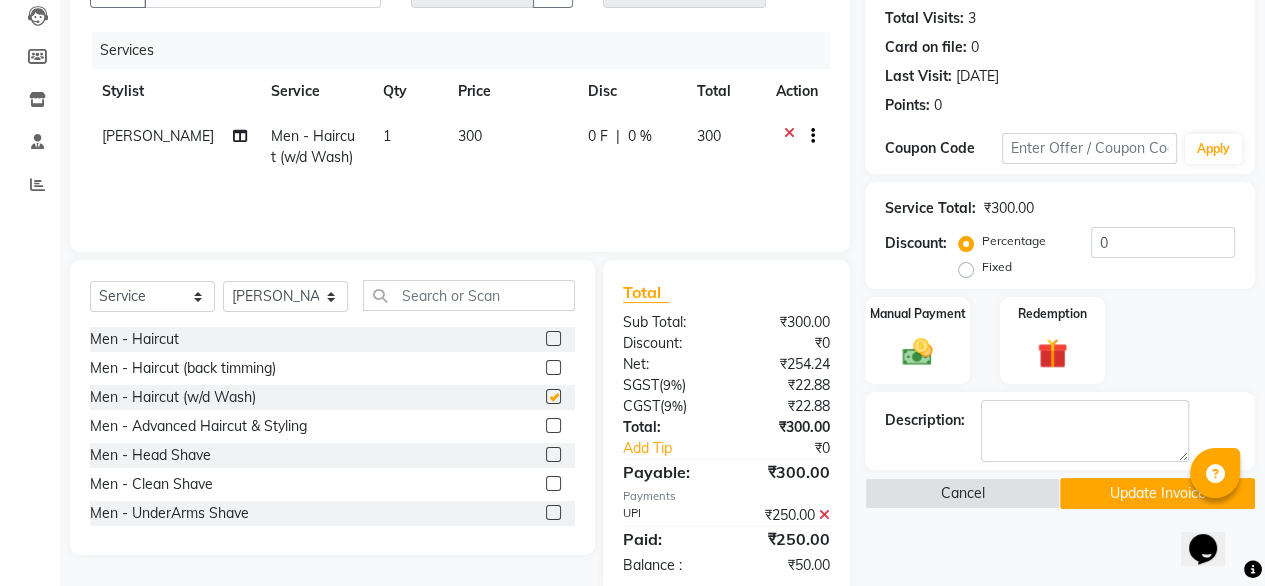 checkbox on "false" 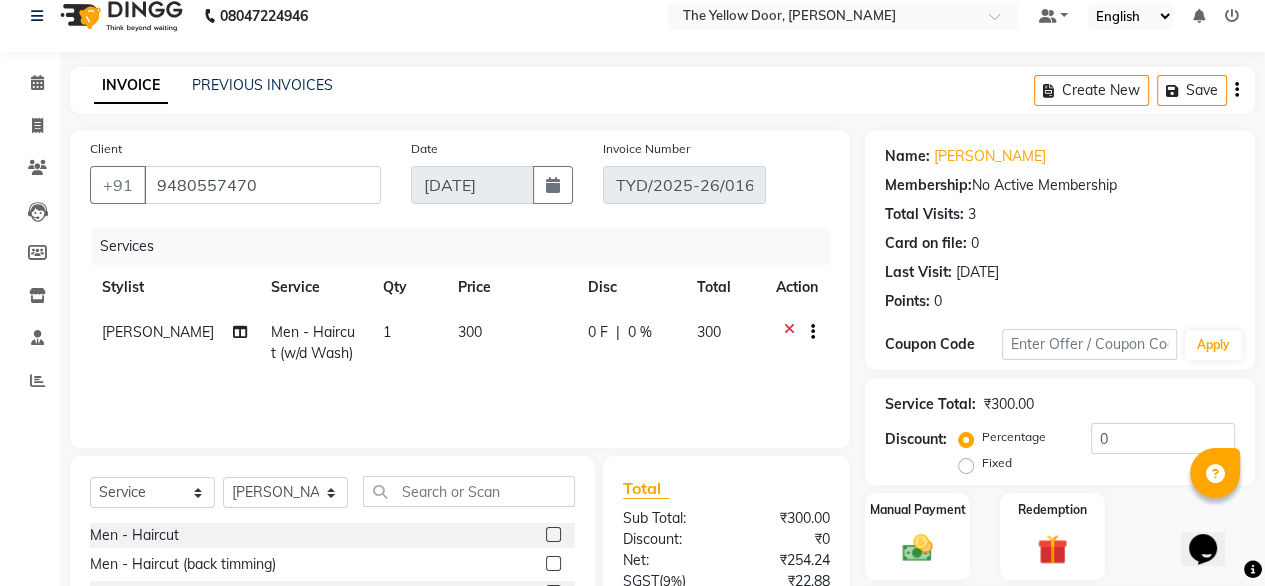 scroll, scrollTop: 8, scrollLeft: 0, axis: vertical 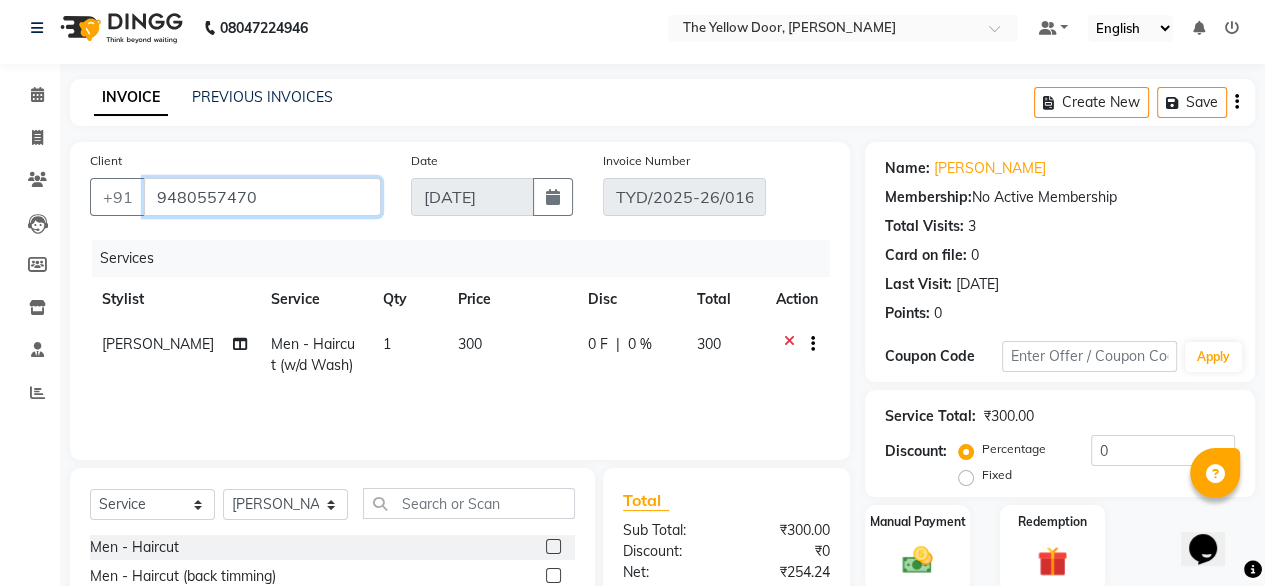 click on "9480557470" at bounding box center [262, 197] 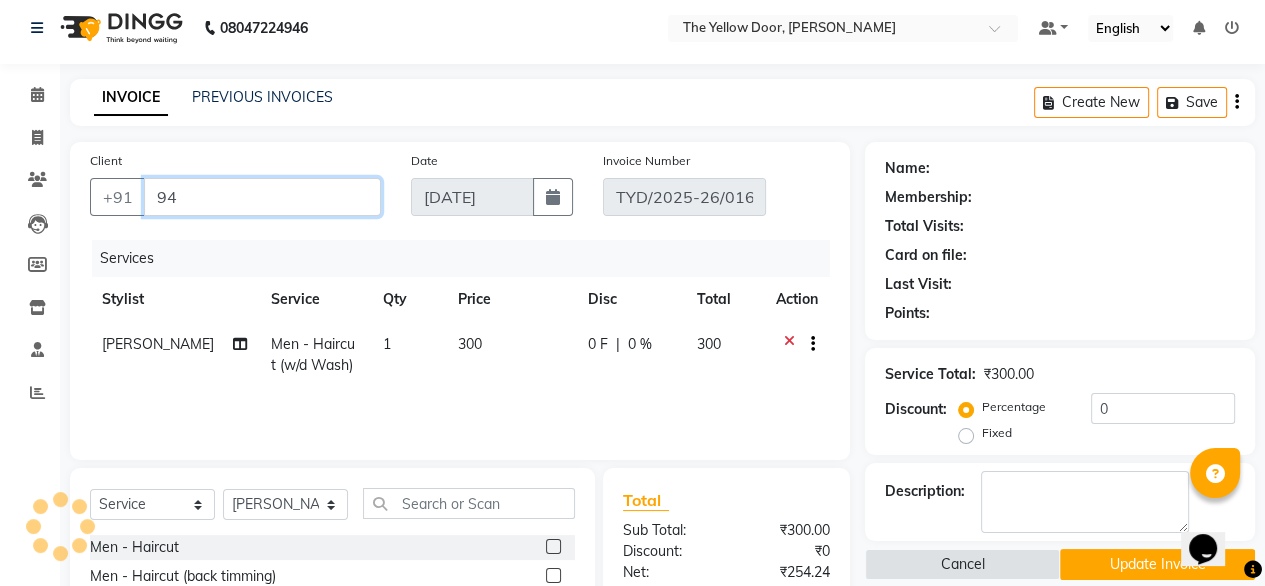 type on "9" 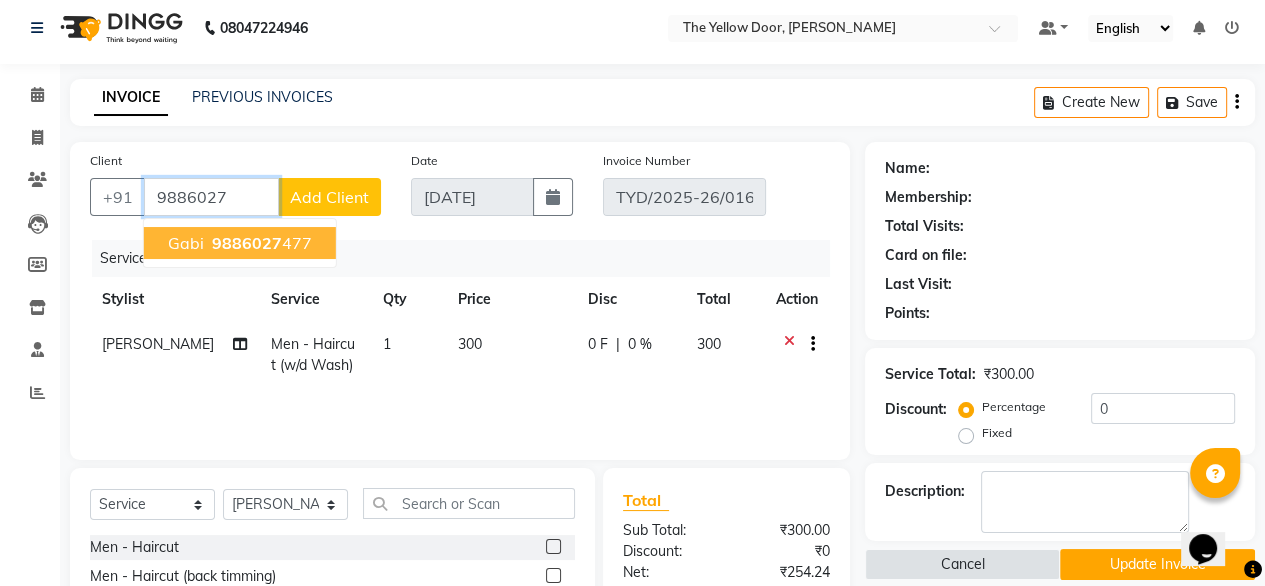 click on "9886027 477" at bounding box center [260, 243] 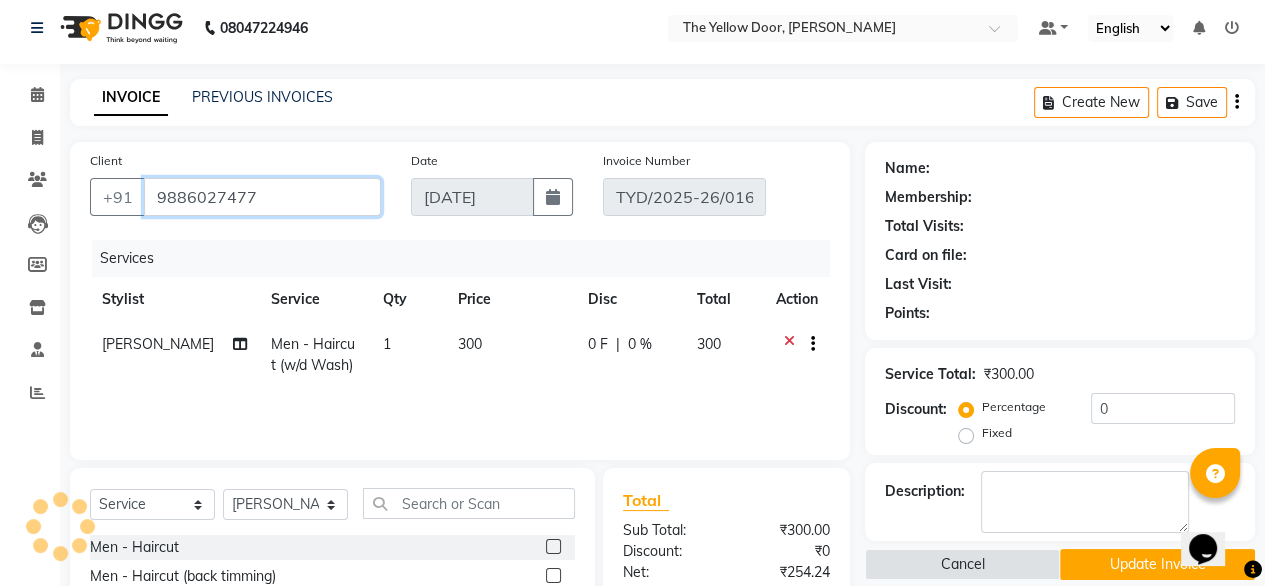 type on "9886027477" 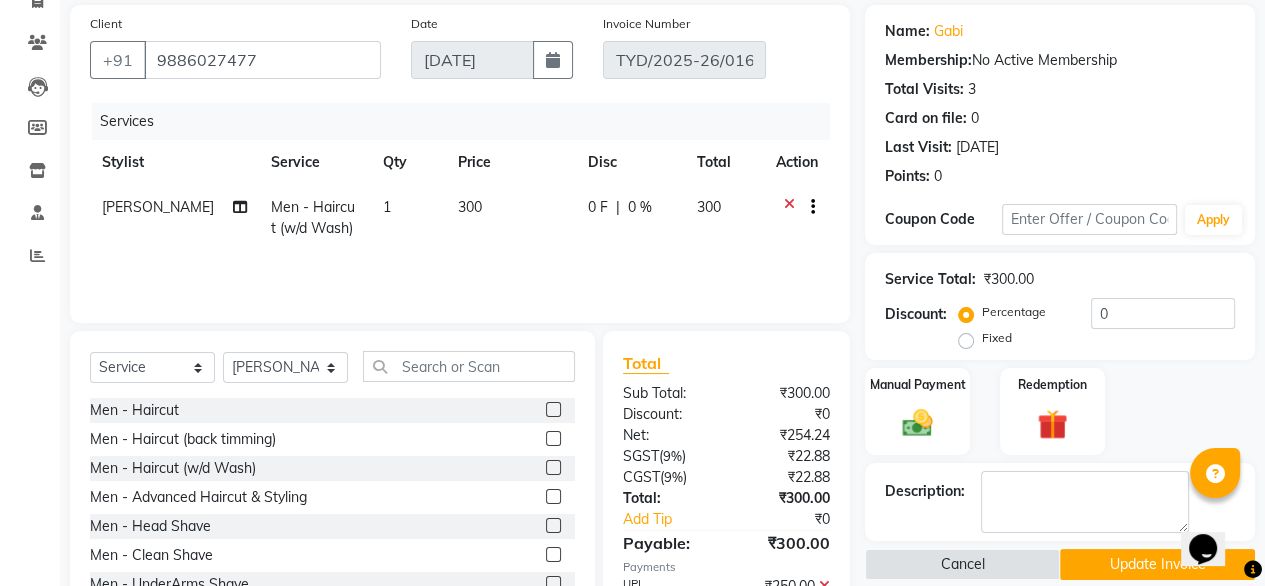 scroll, scrollTop: 256, scrollLeft: 0, axis: vertical 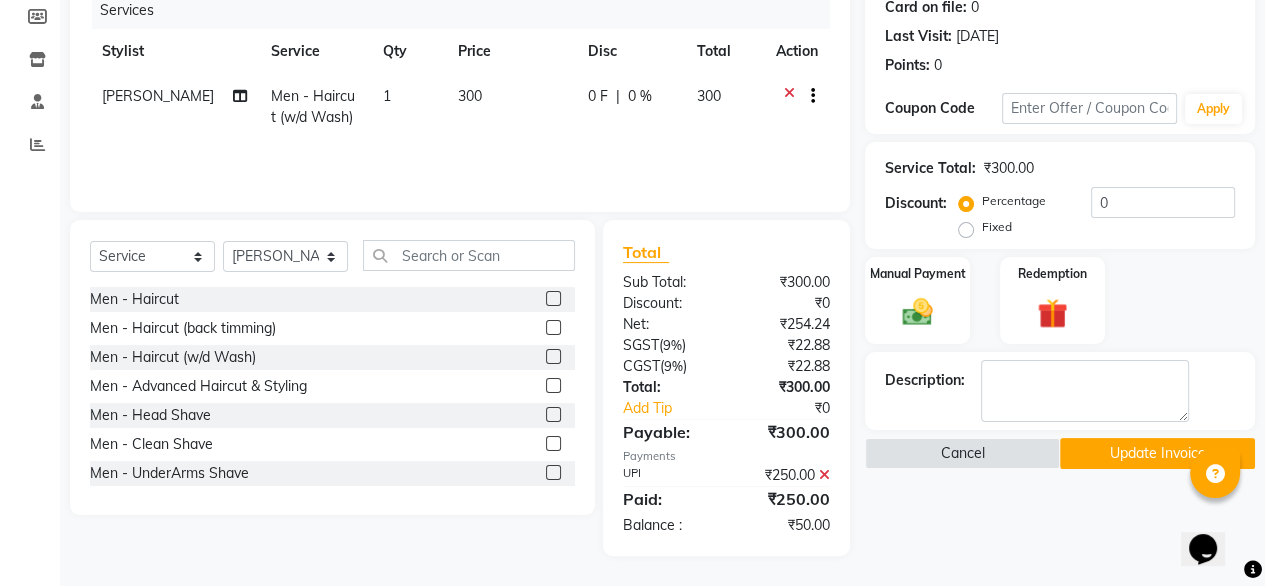 click 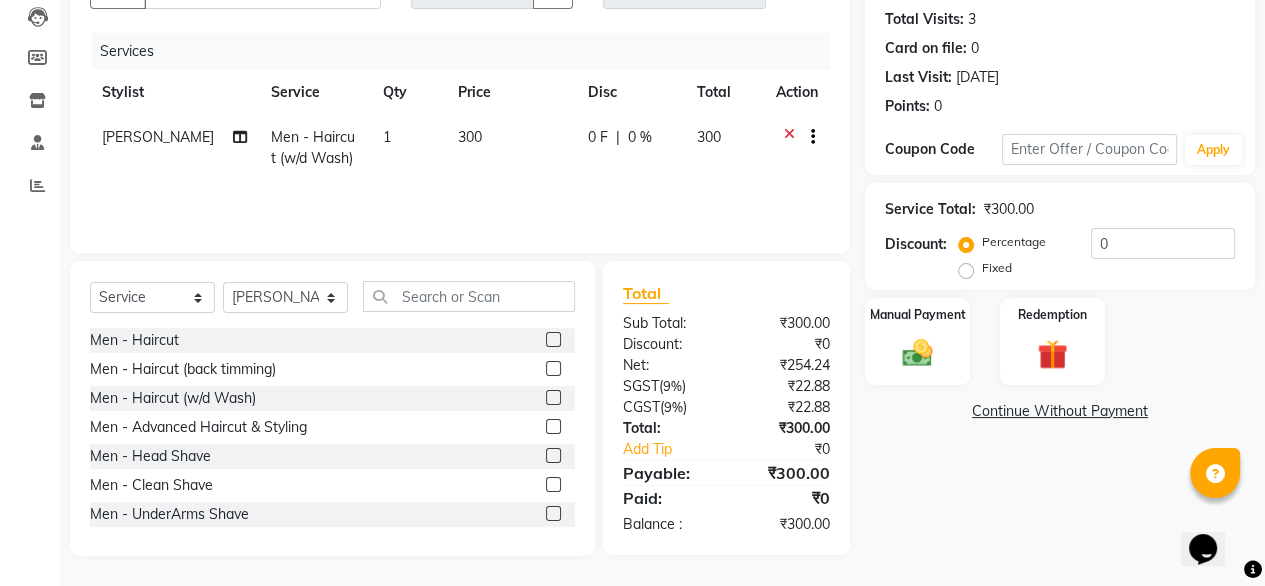 scroll, scrollTop: 216, scrollLeft: 0, axis: vertical 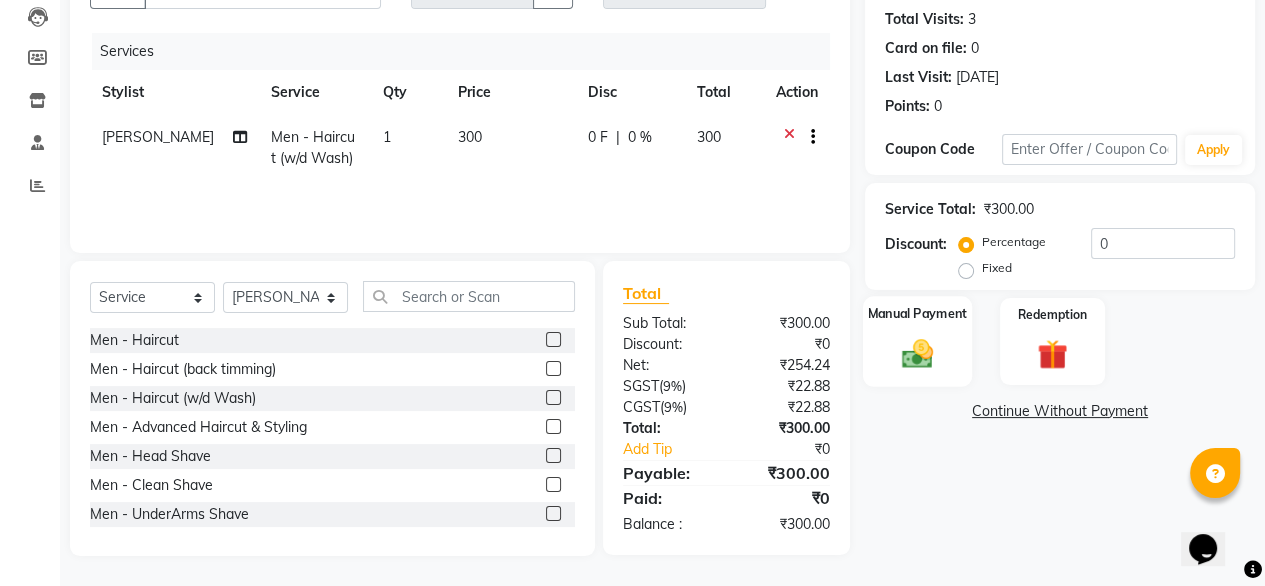 click on "Manual Payment" 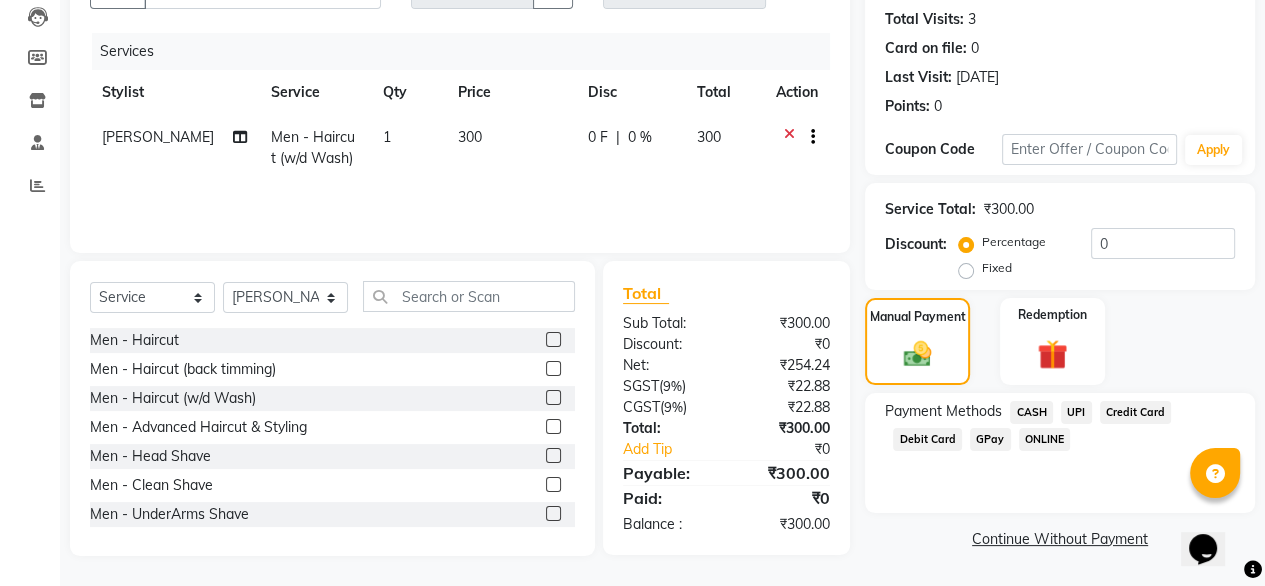 click on "UPI" 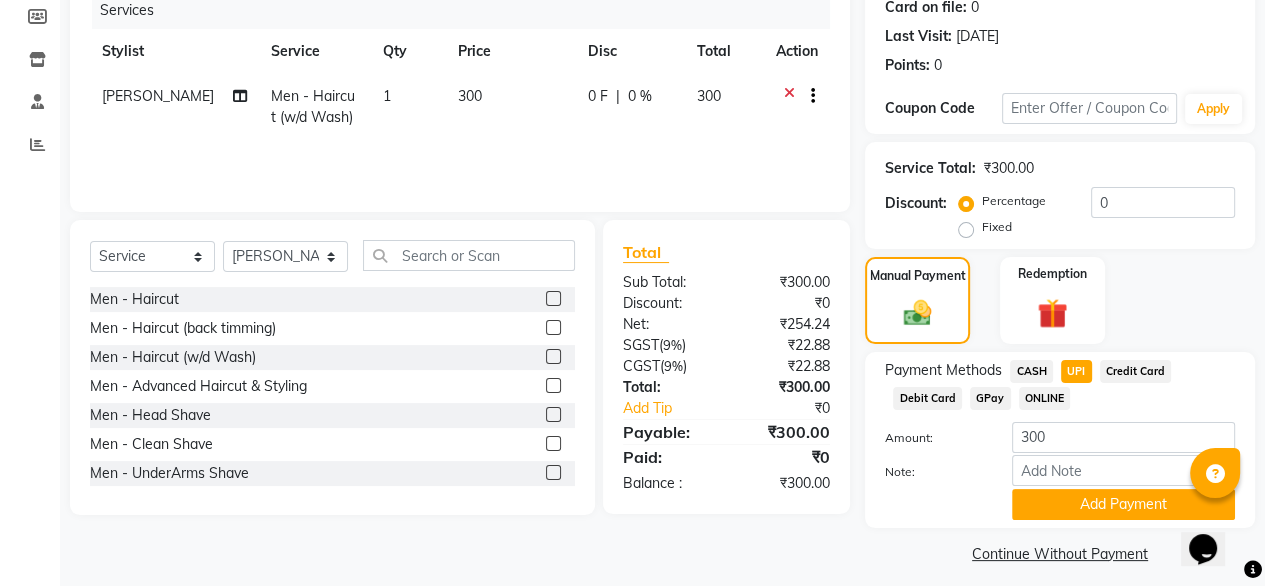 scroll, scrollTop: 272, scrollLeft: 0, axis: vertical 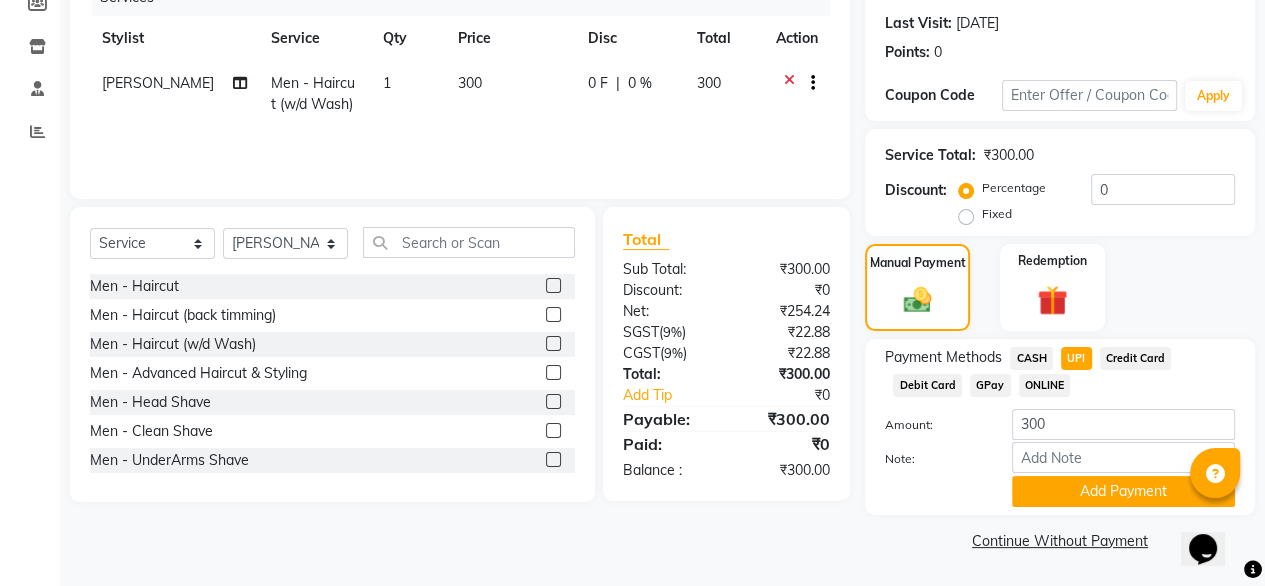 click 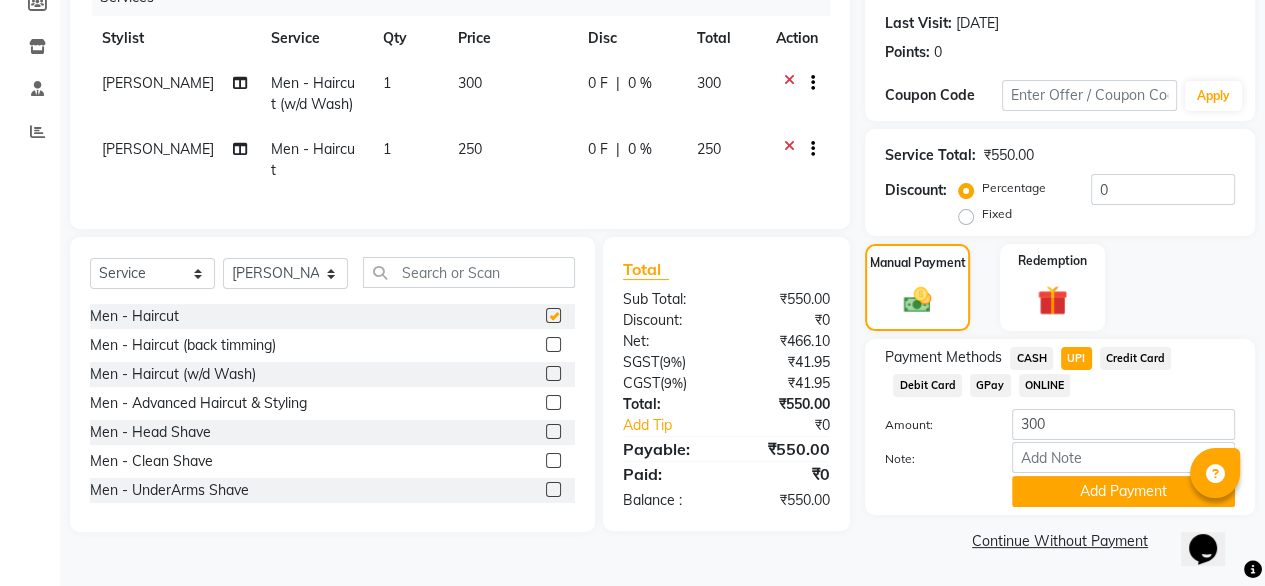 checkbox on "false" 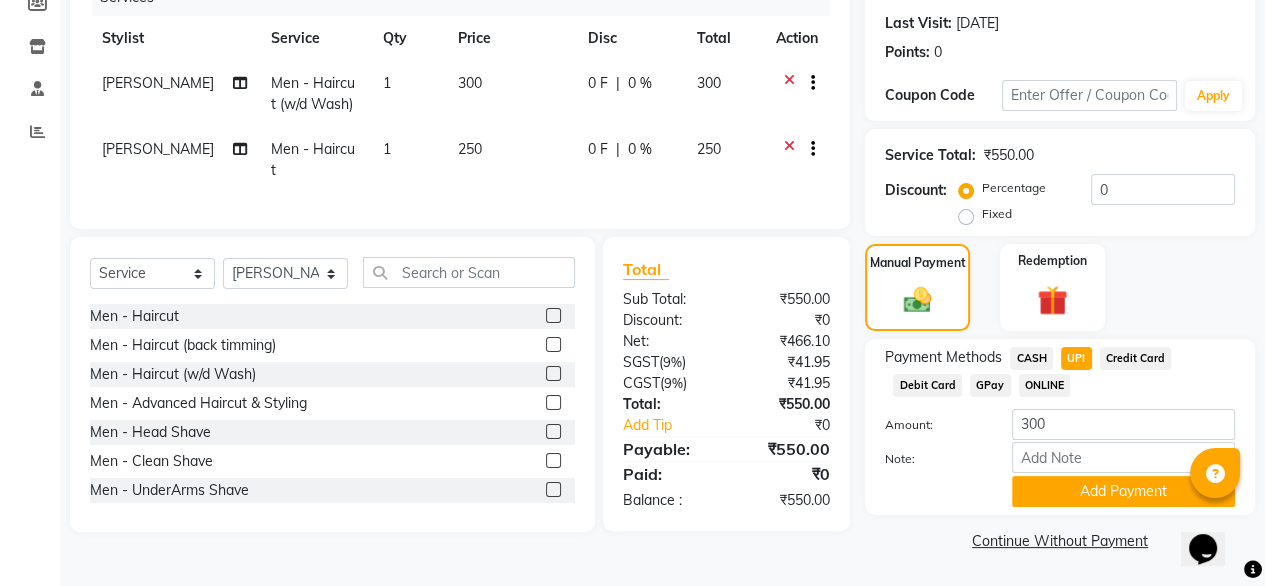 click 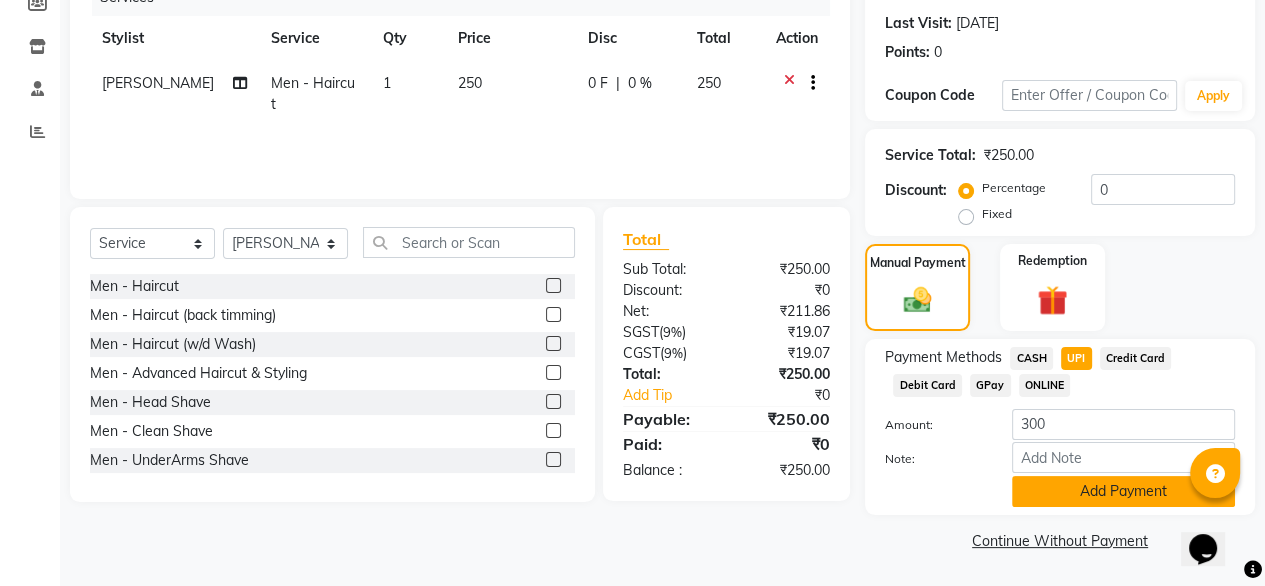 click on "Add Payment" 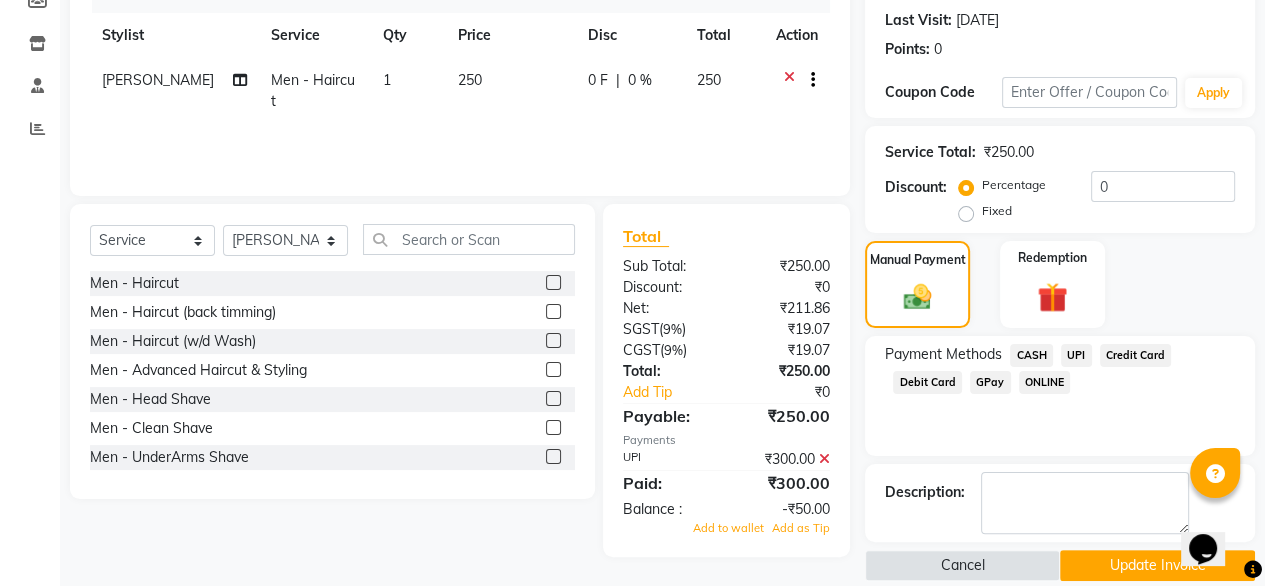 click 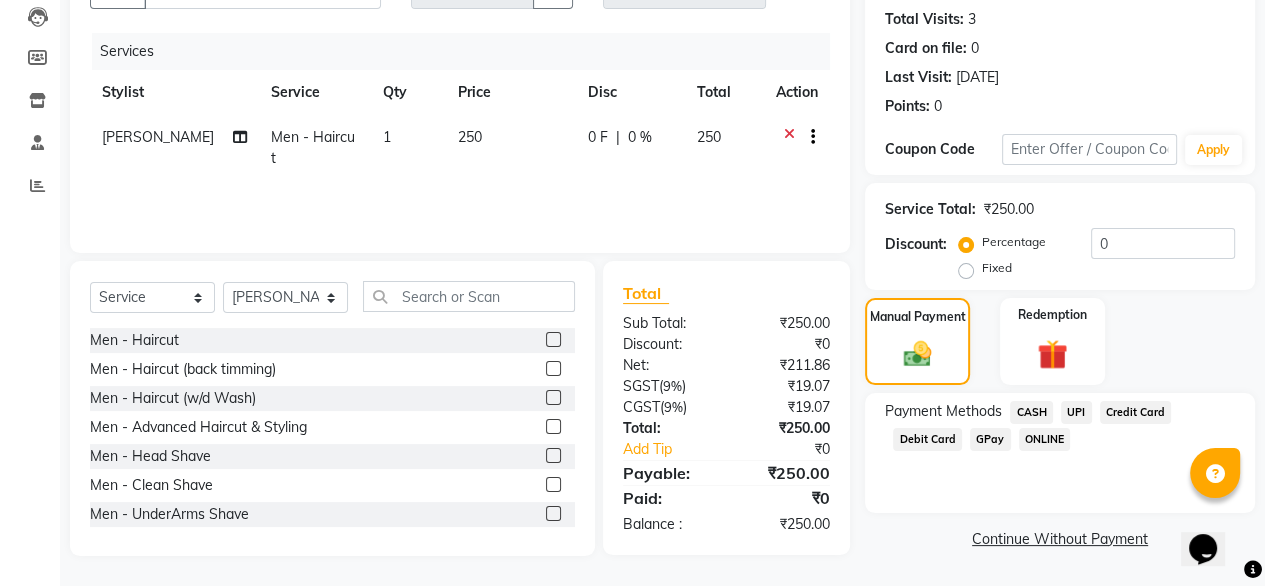 click on "UPI" 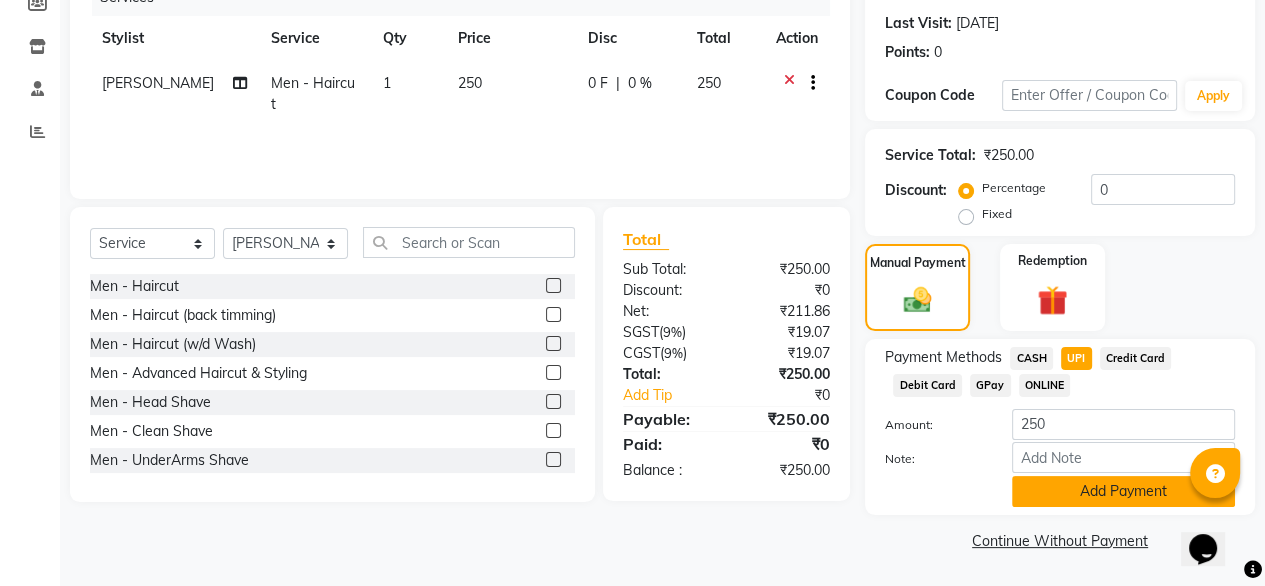click on "Add Payment" 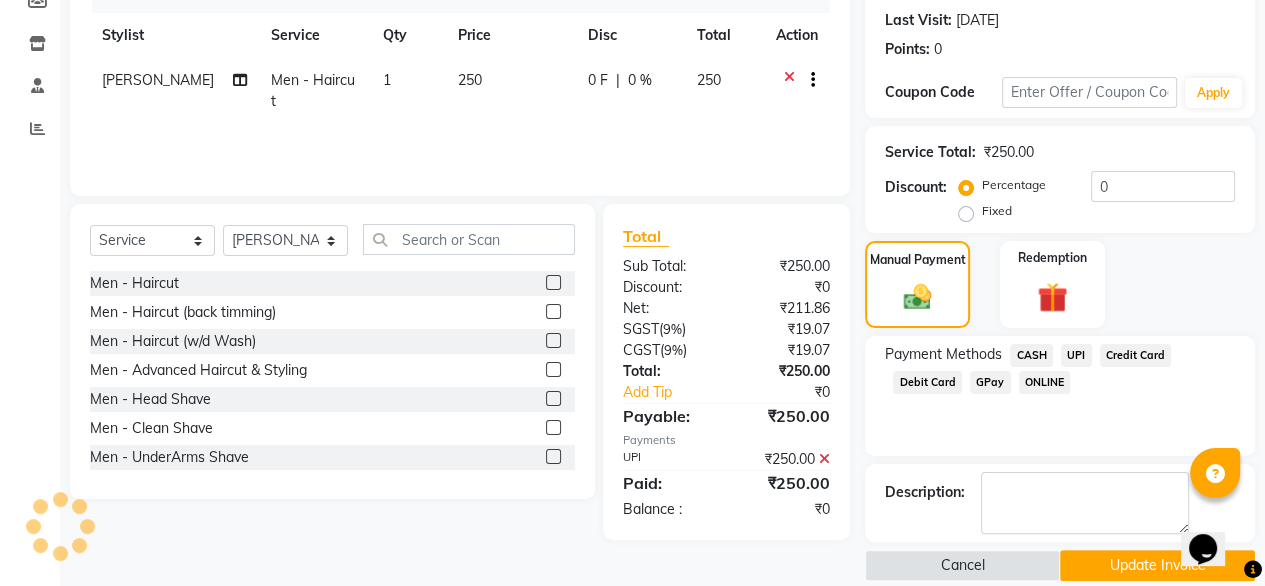 scroll, scrollTop: 296, scrollLeft: 0, axis: vertical 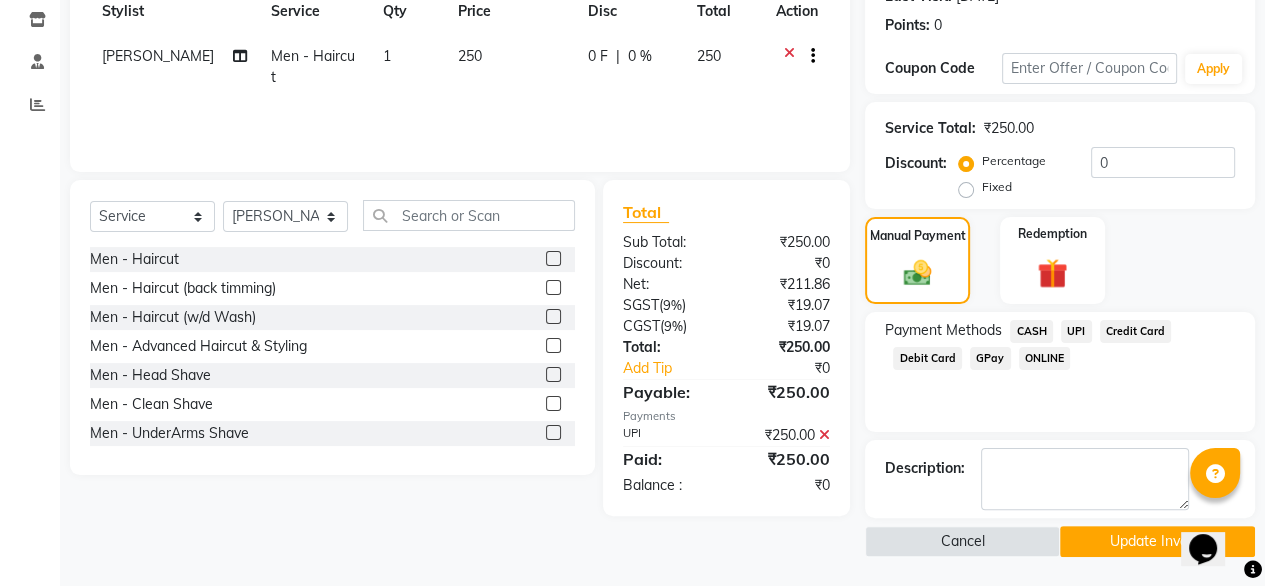 click on "Update Invoice" 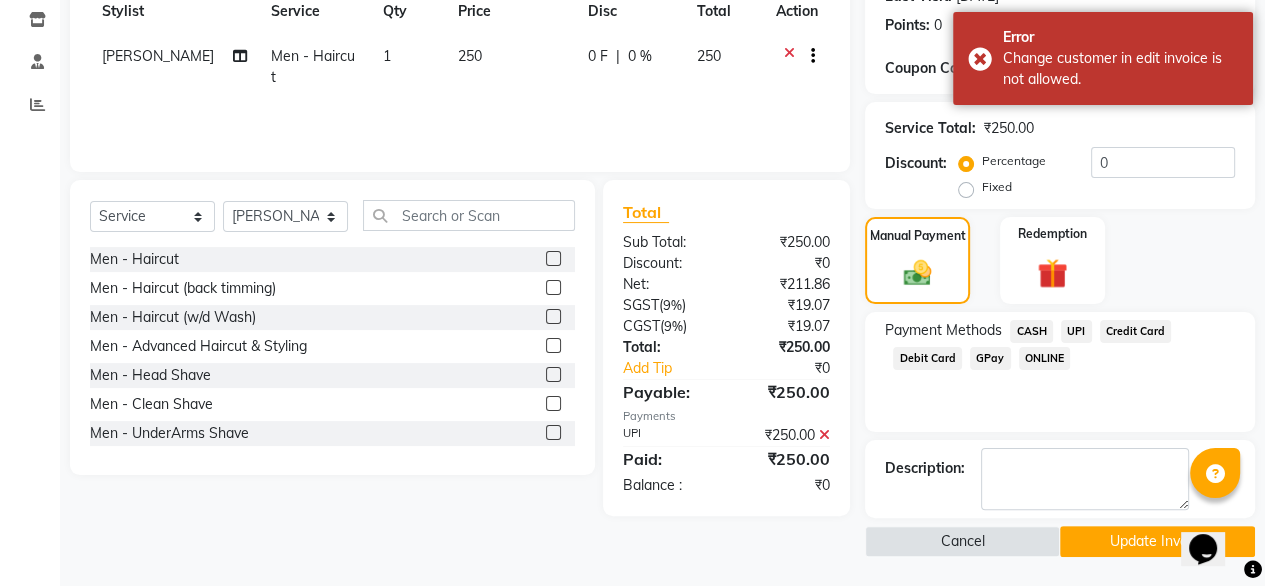 click on "UPI" 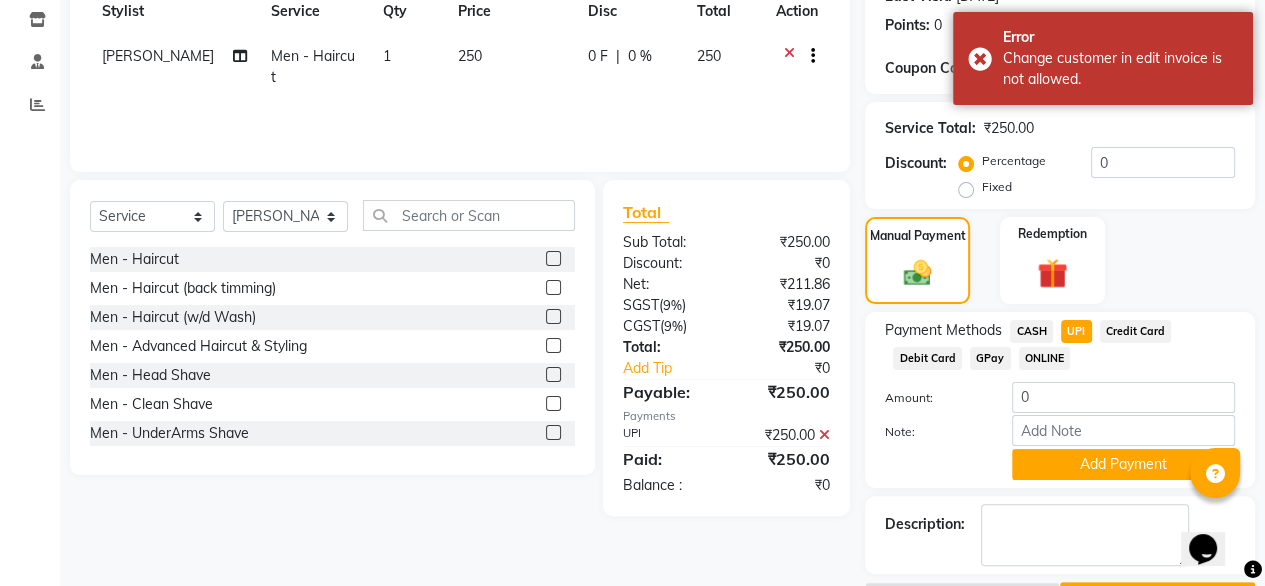 scroll, scrollTop: 356, scrollLeft: 0, axis: vertical 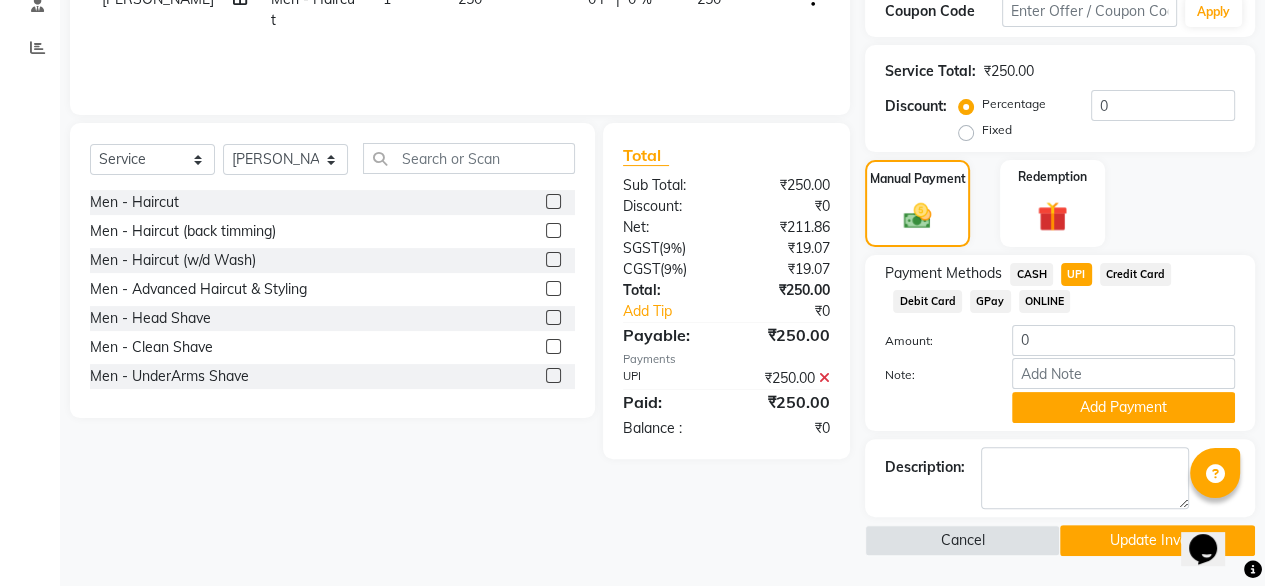 click on "Update Invoice" 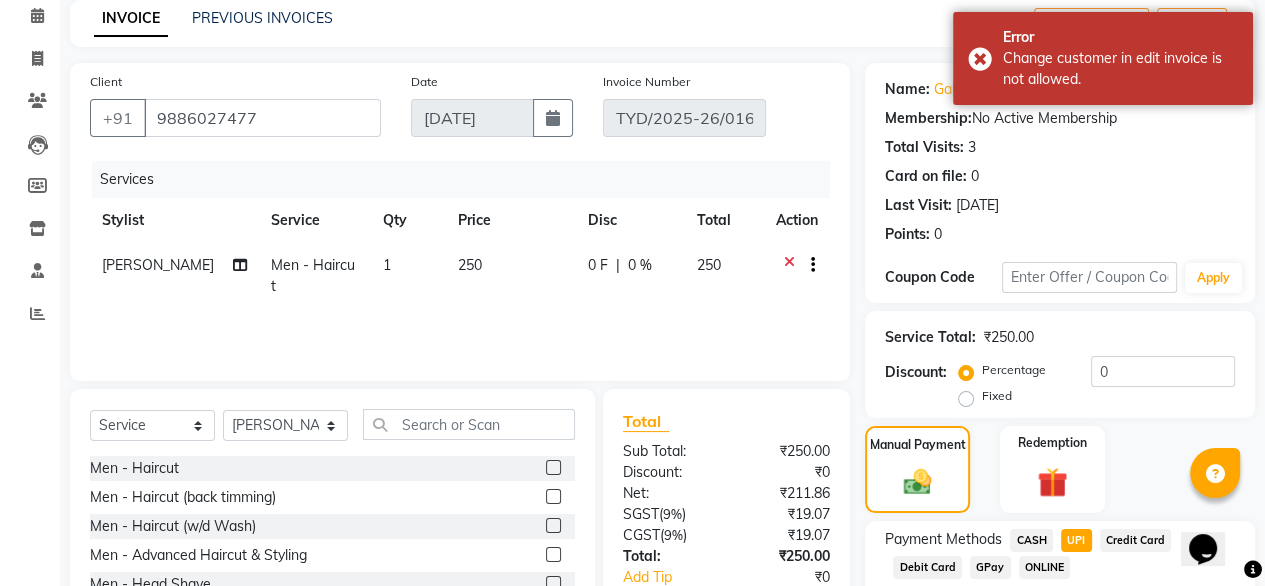 scroll, scrollTop: 8, scrollLeft: 0, axis: vertical 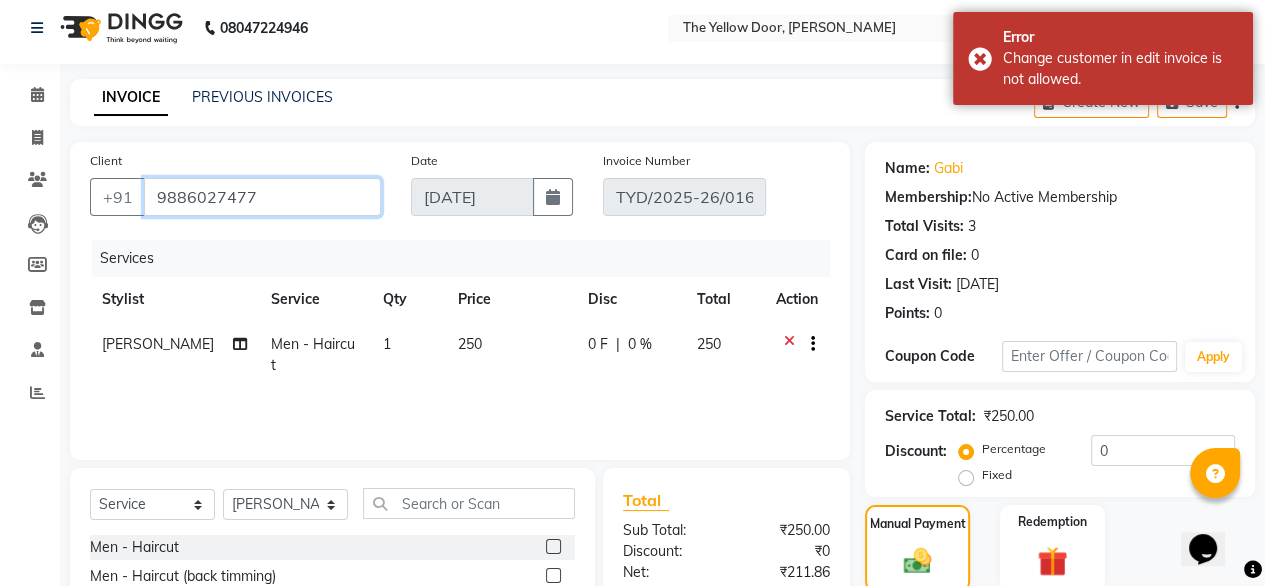 click on "9886027477" at bounding box center (262, 197) 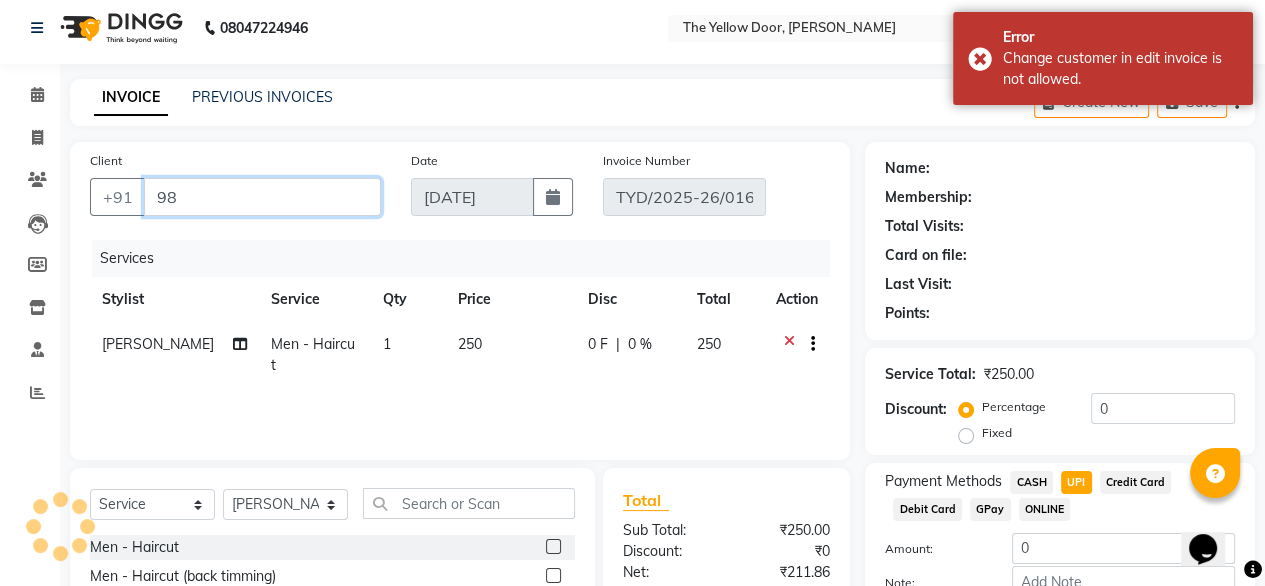 type on "9" 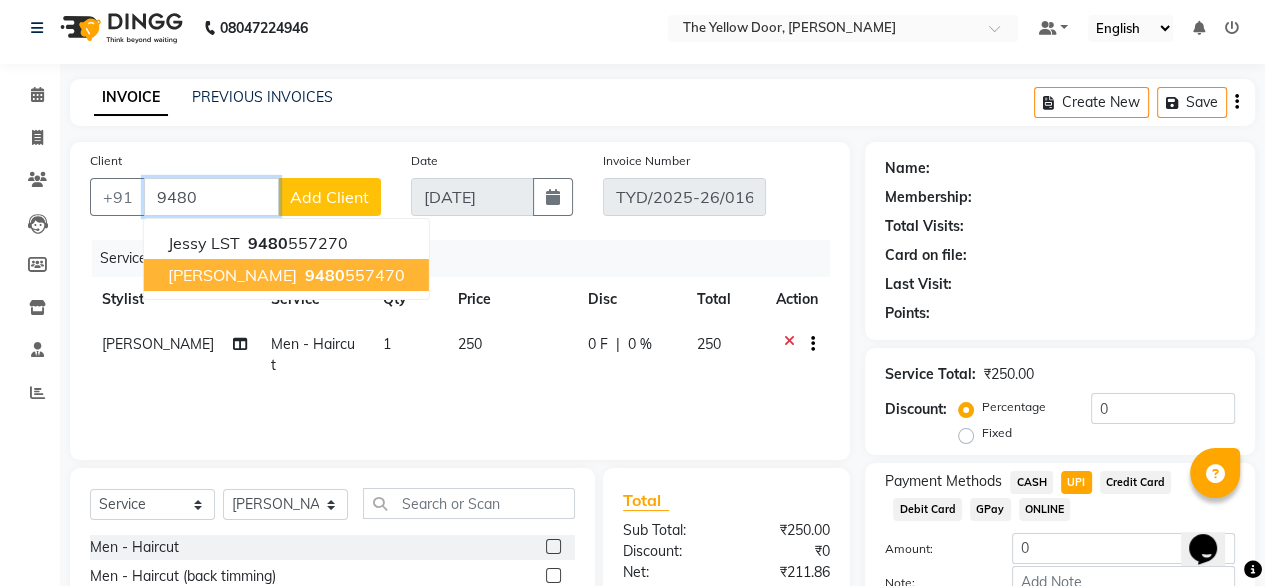 click on "9480 557470" at bounding box center (353, 275) 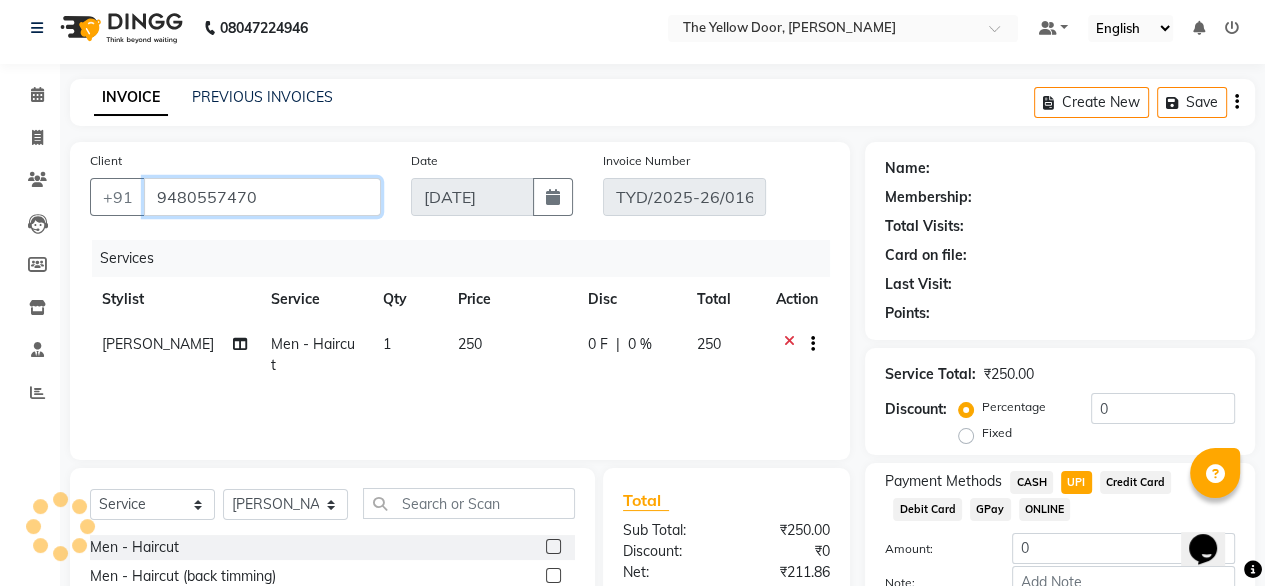 type on "9480557470" 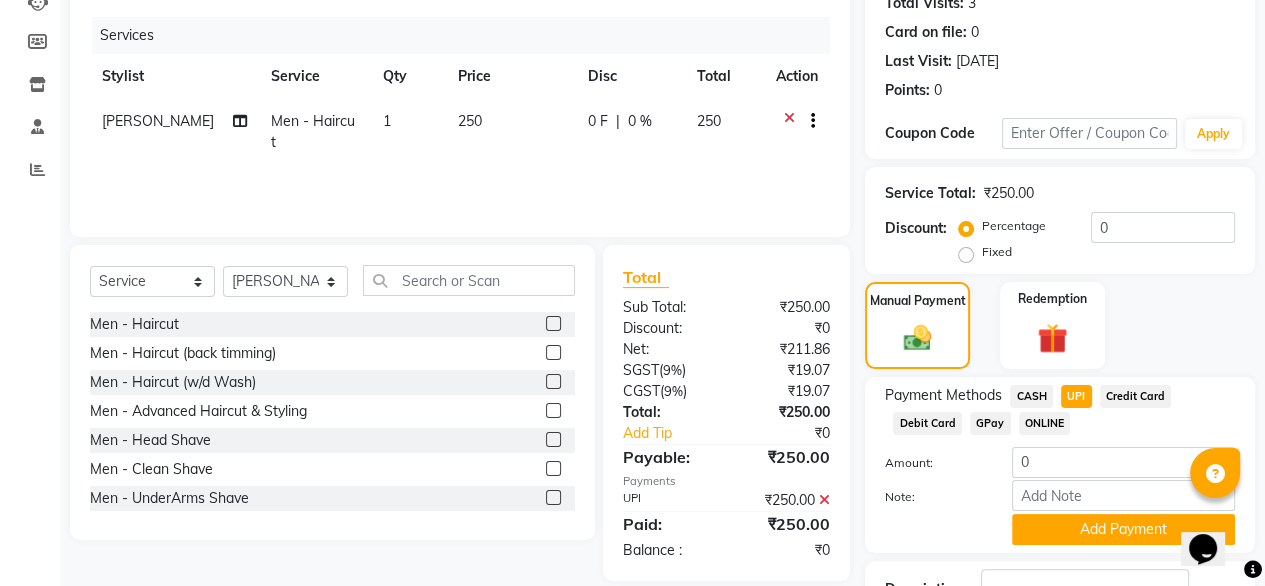 scroll, scrollTop: 356, scrollLeft: 0, axis: vertical 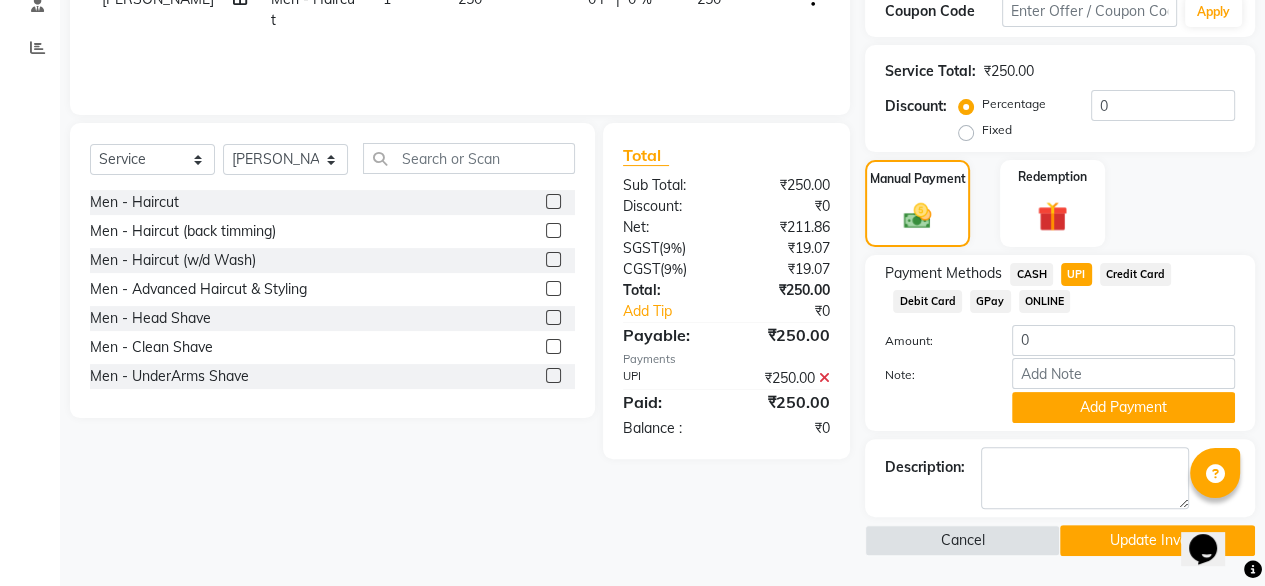 click on "Update Invoice" 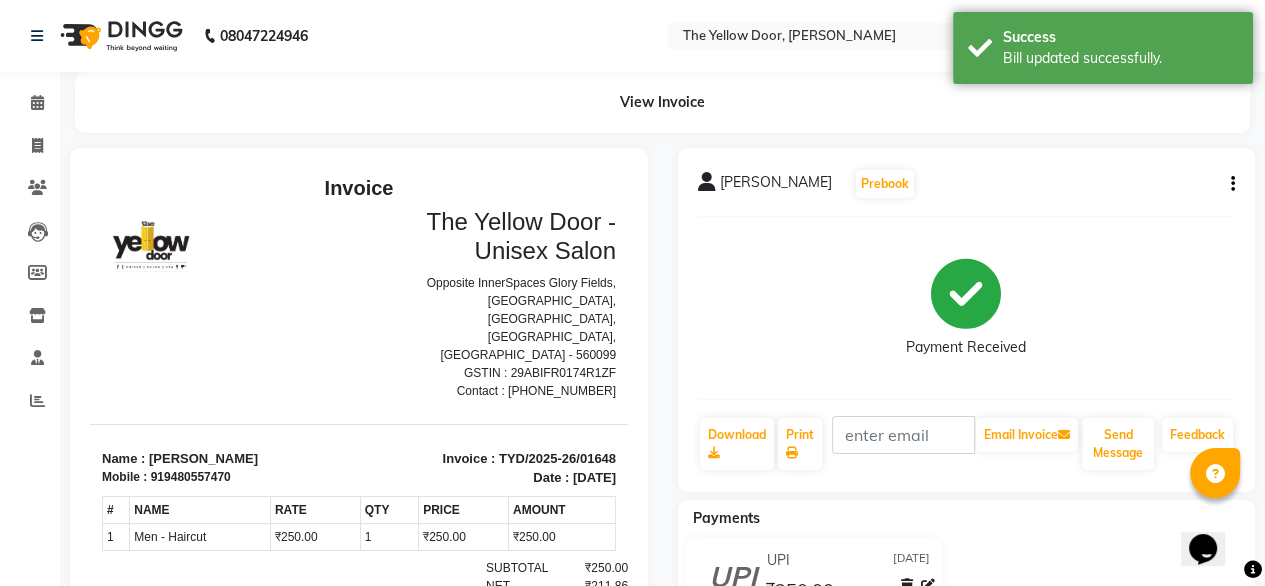 scroll, scrollTop: 0, scrollLeft: 0, axis: both 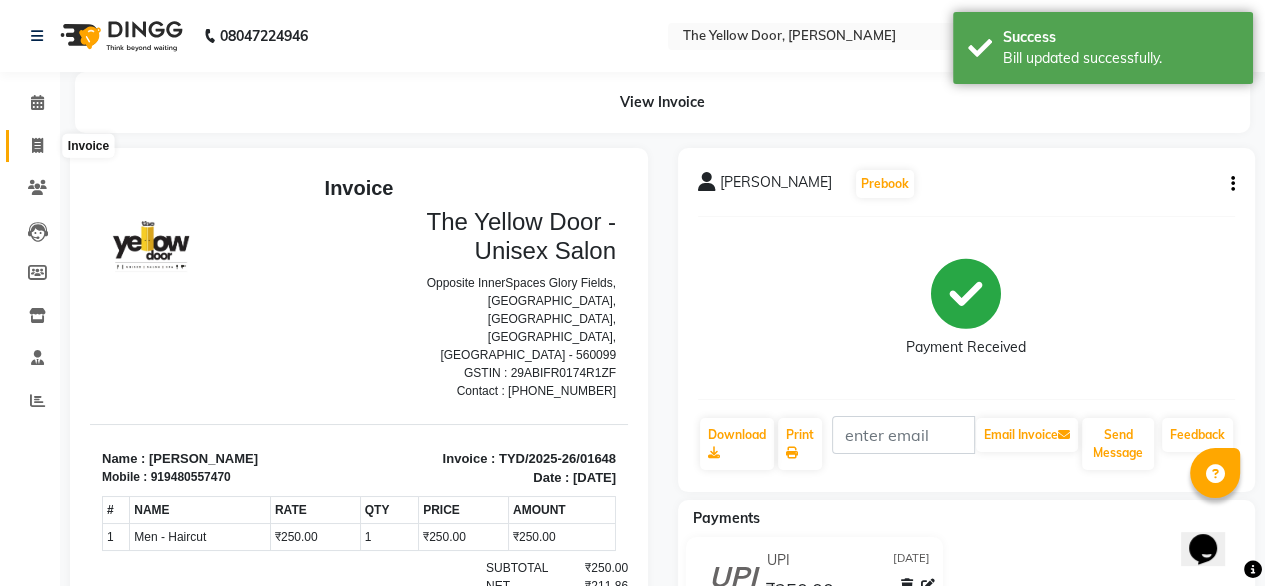 click 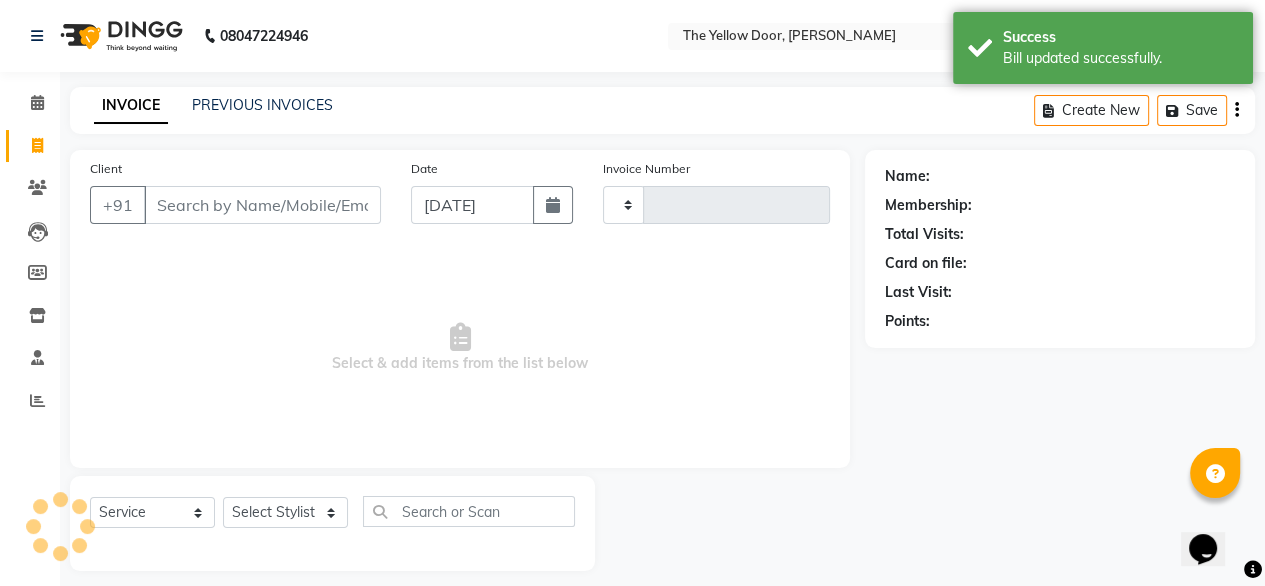 scroll, scrollTop: 16, scrollLeft: 0, axis: vertical 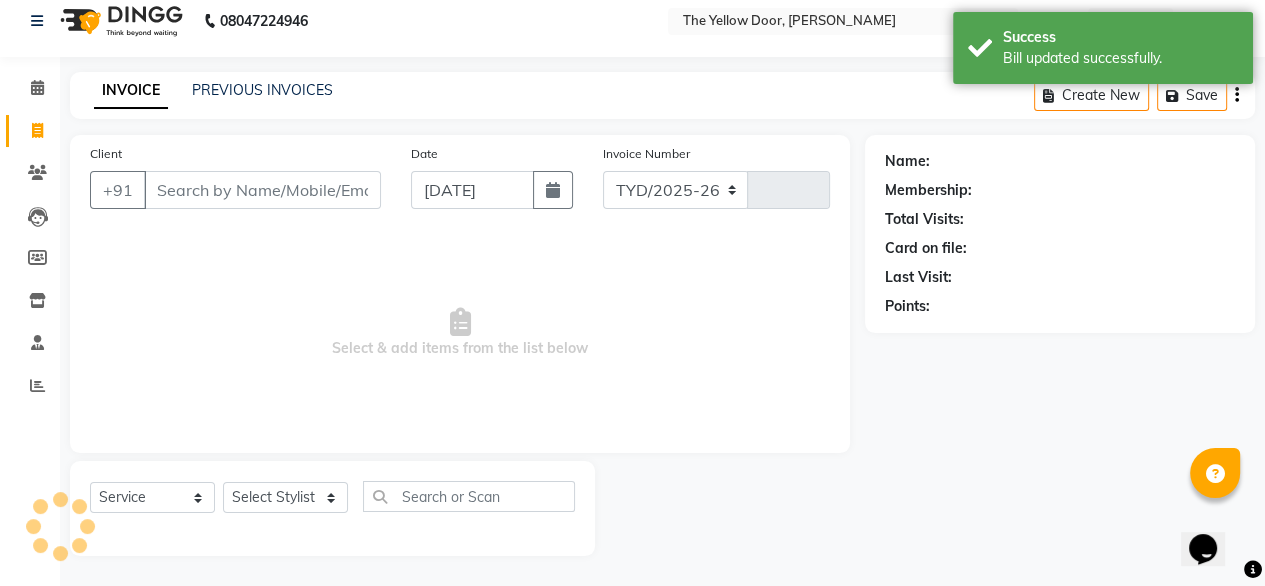 select on "5650" 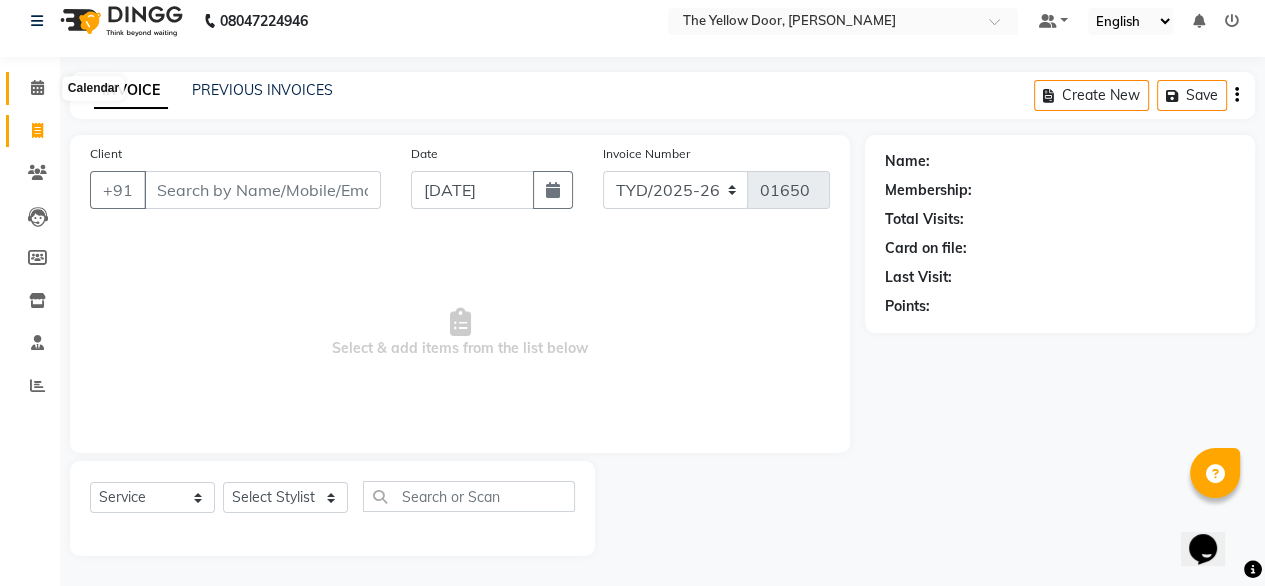 click 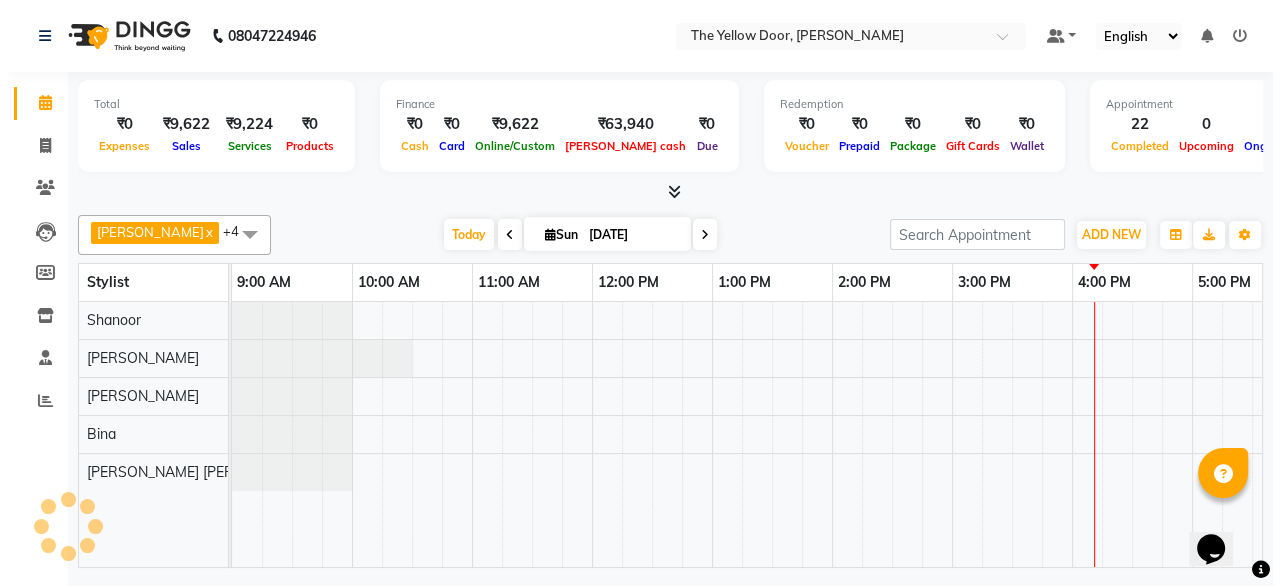 scroll, scrollTop: 0, scrollLeft: 0, axis: both 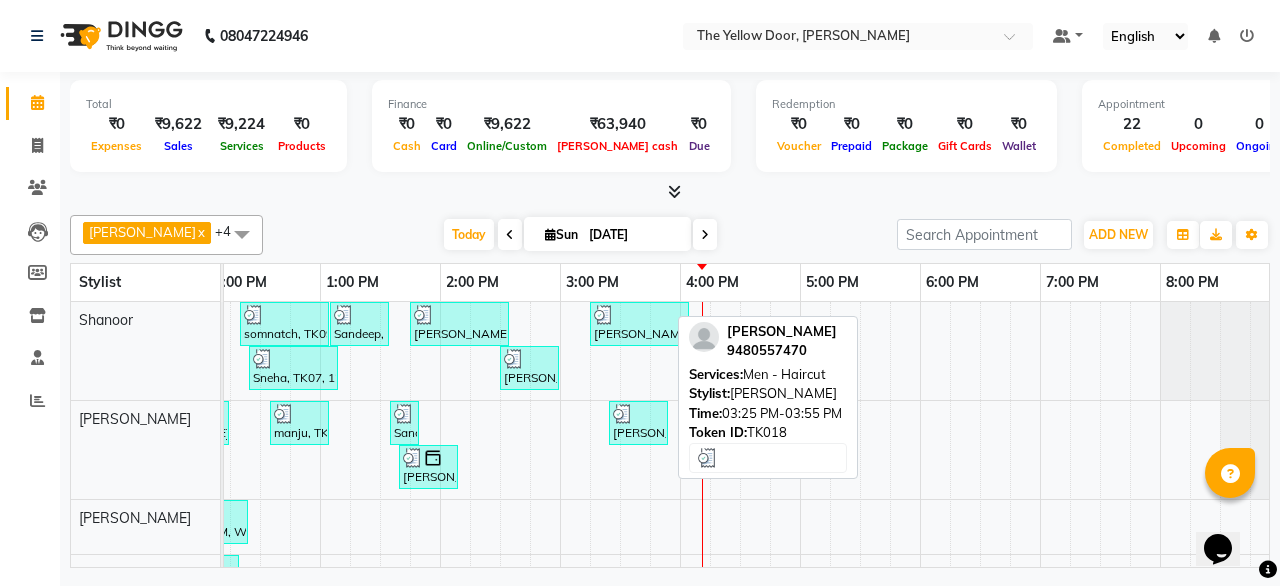 click at bounding box center (638, 414) 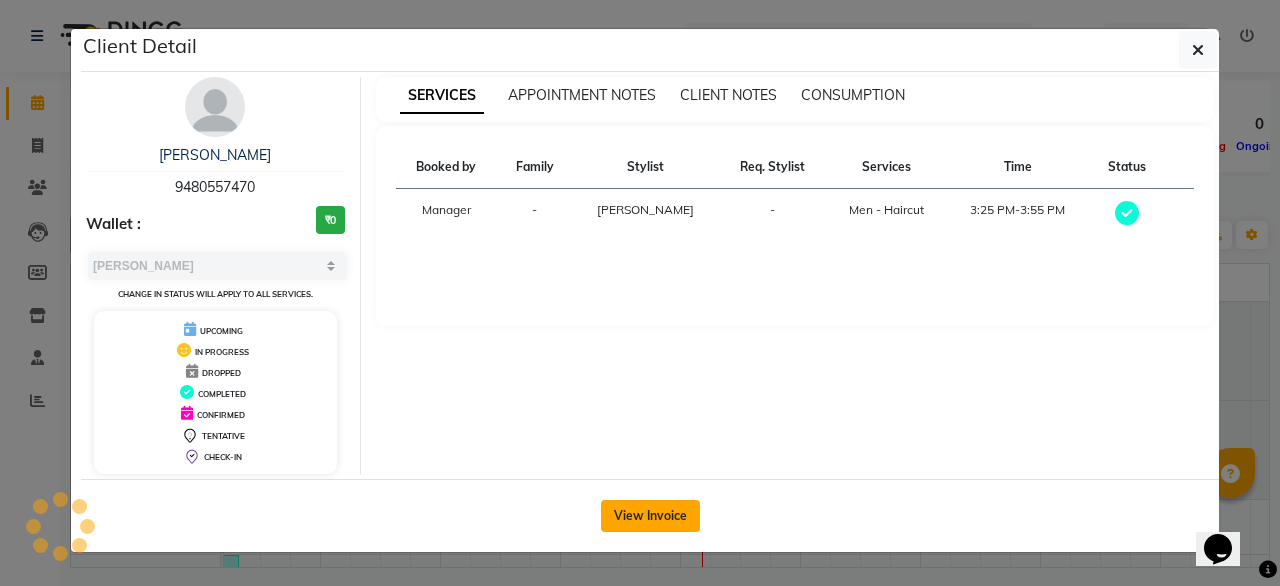 click on "View Invoice" 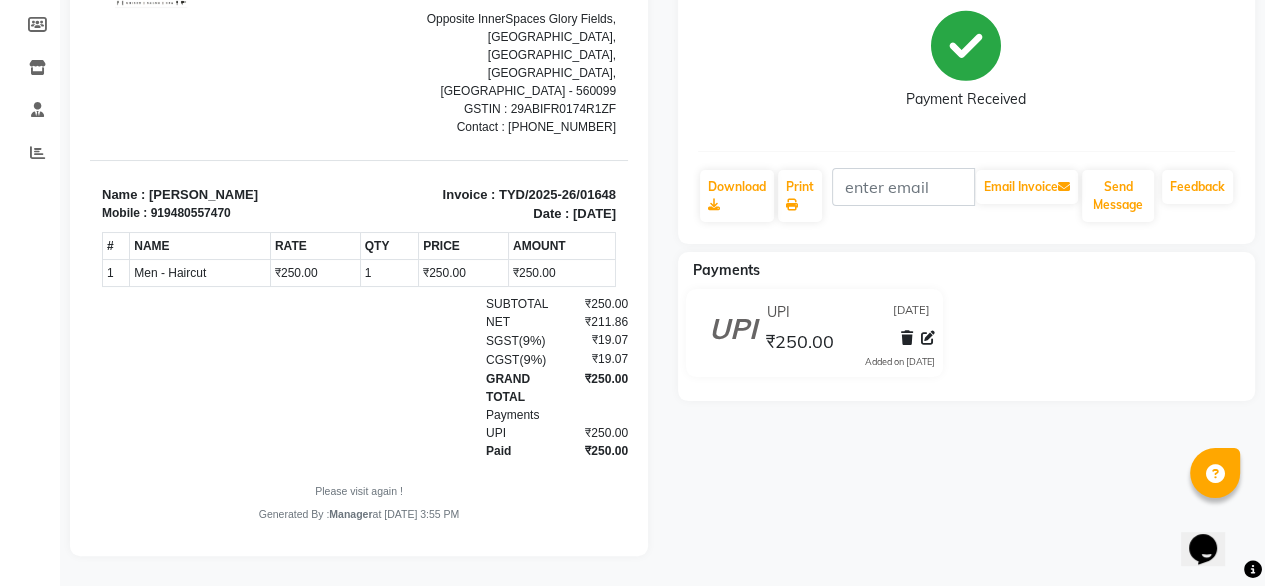 scroll, scrollTop: 262, scrollLeft: 0, axis: vertical 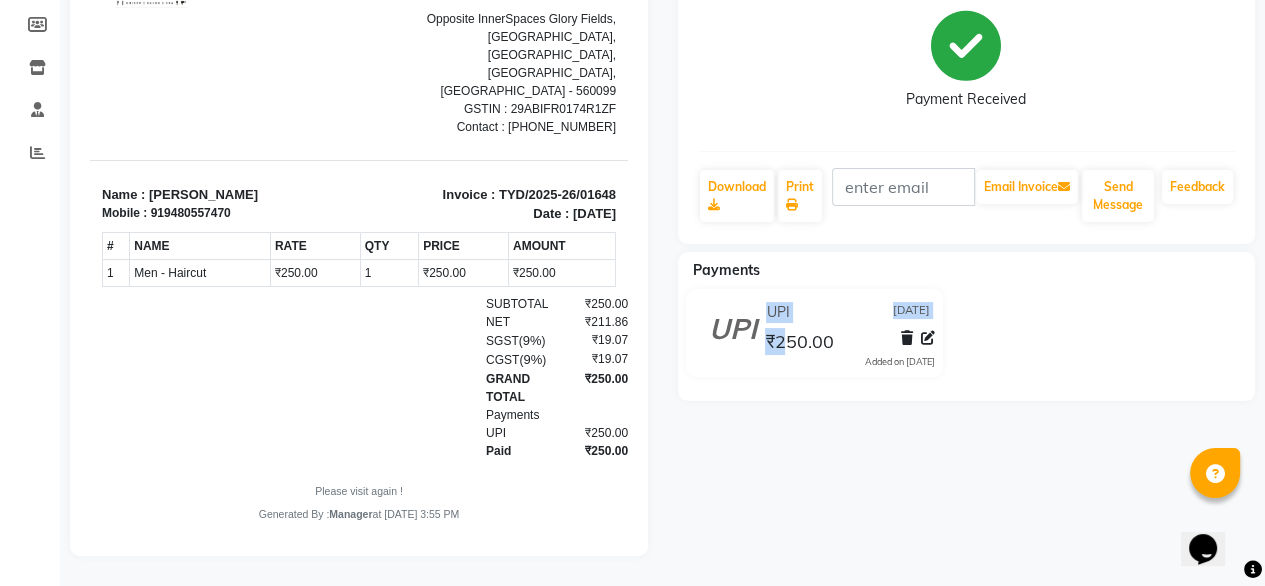 drag, startPoint x: 785, startPoint y: 447, endPoint x: 741, endPoint y: 617, distance: 175.60182 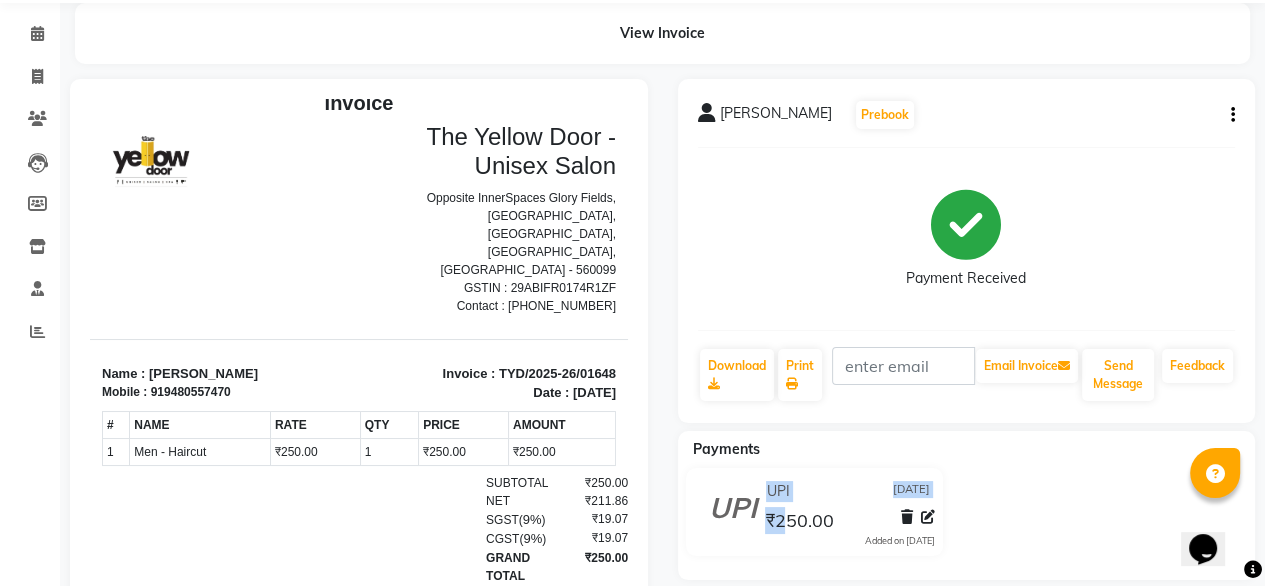 scroll, scrollTop: 61, scrollLeft: 0, axis: vertical 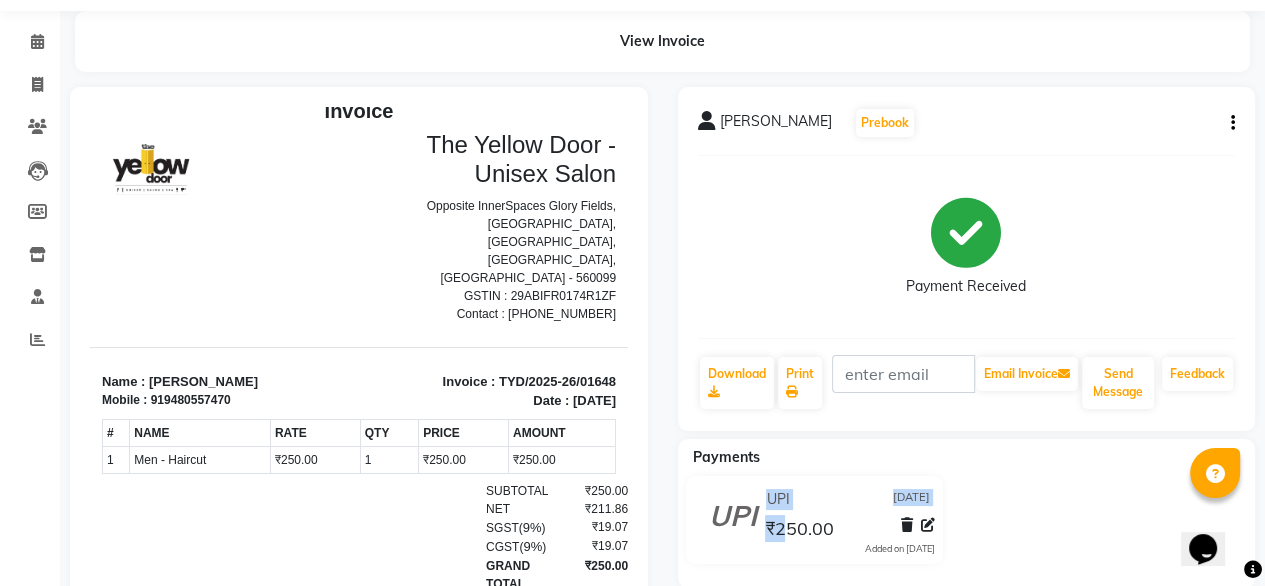 click 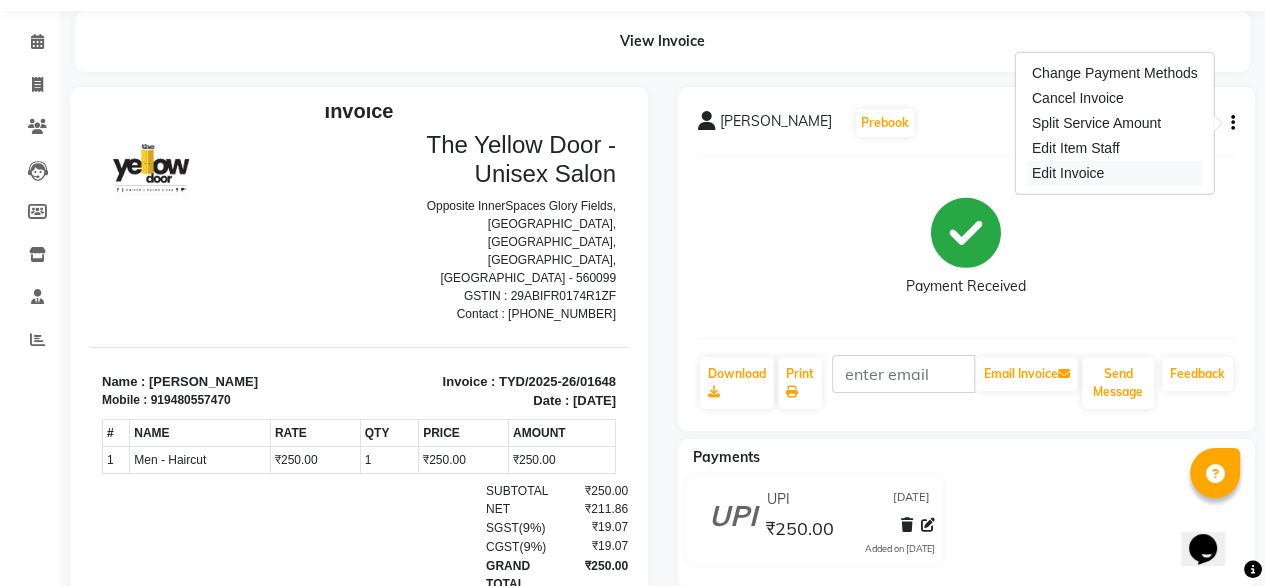 click on "Edit Invoice" at bounding box center [1115, 173] 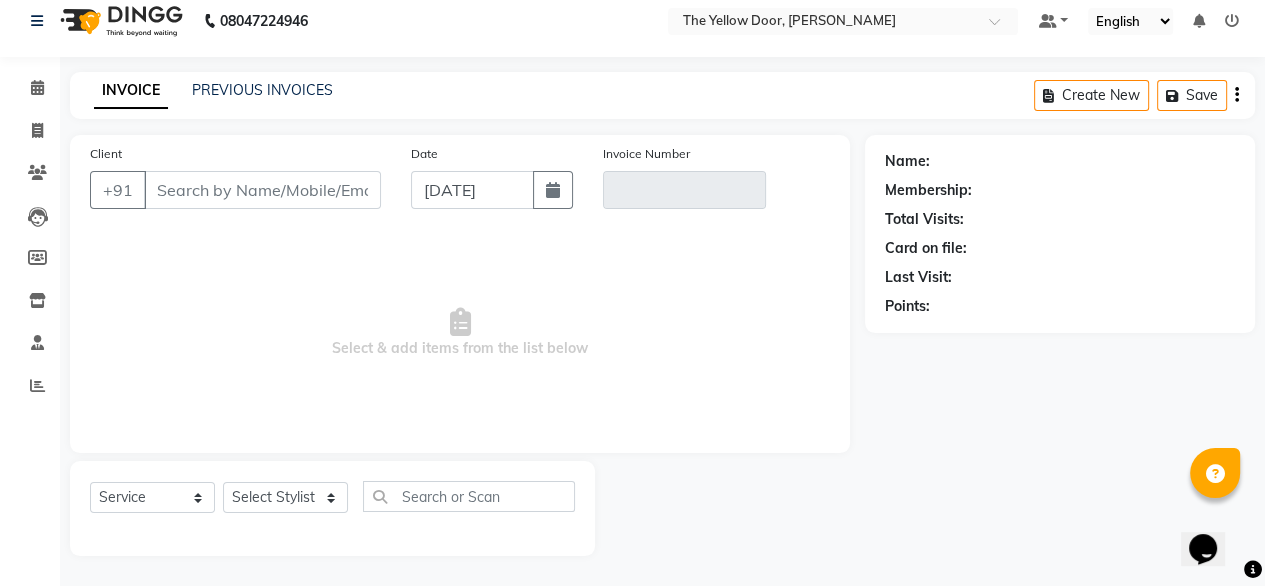 scroll, scrollTop: 16, scrollLeft: 0, axis: vertical 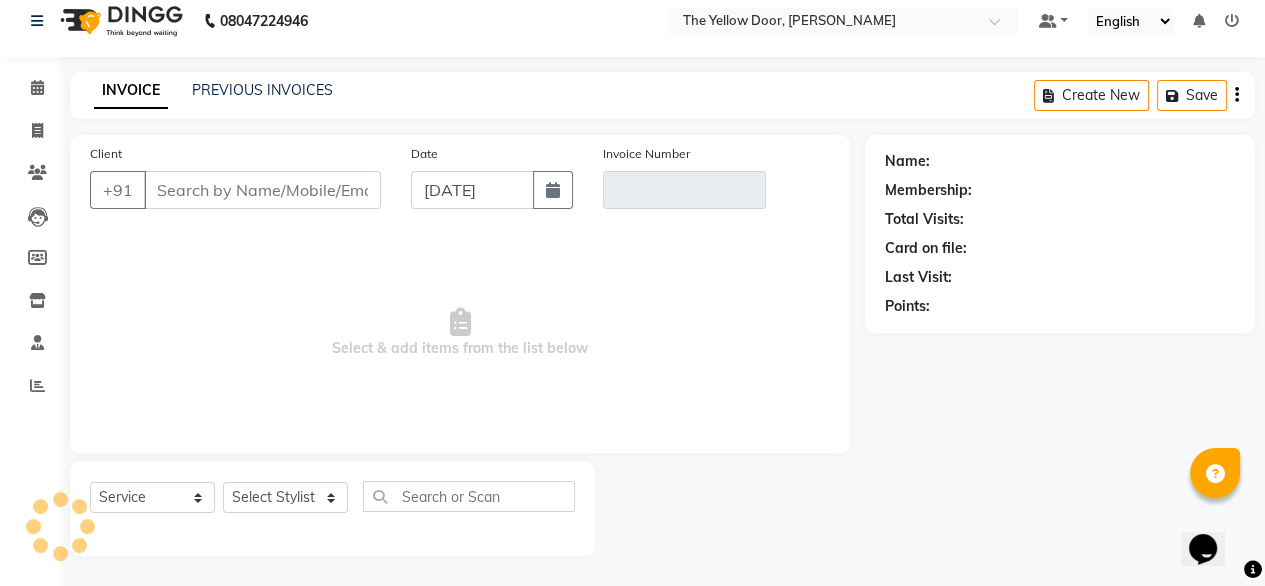 type on "9480557470" 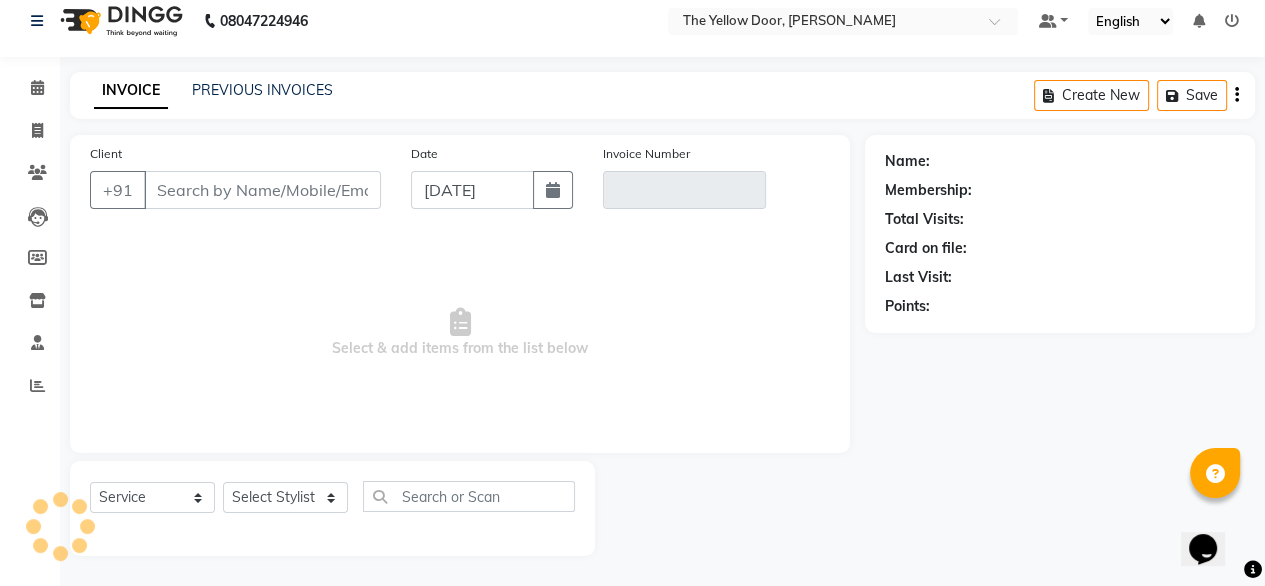 type on "TYD/2025-26/01648" 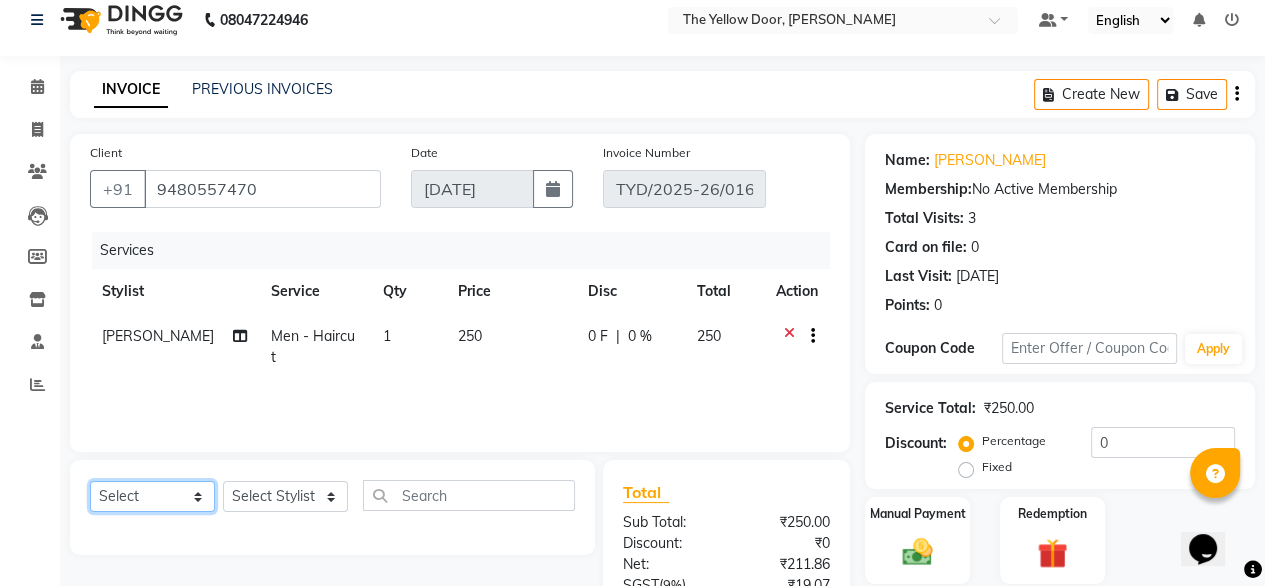 click on "Select  Service  Product  Membership  Package Voucher Prepaid Gift Card" 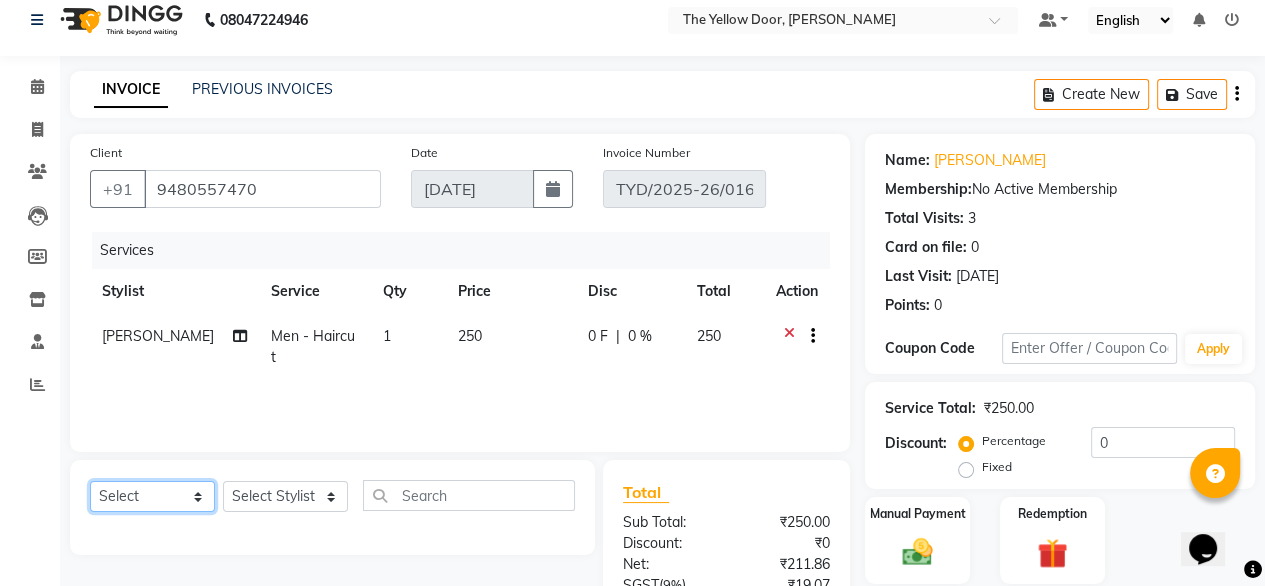 select on "service" 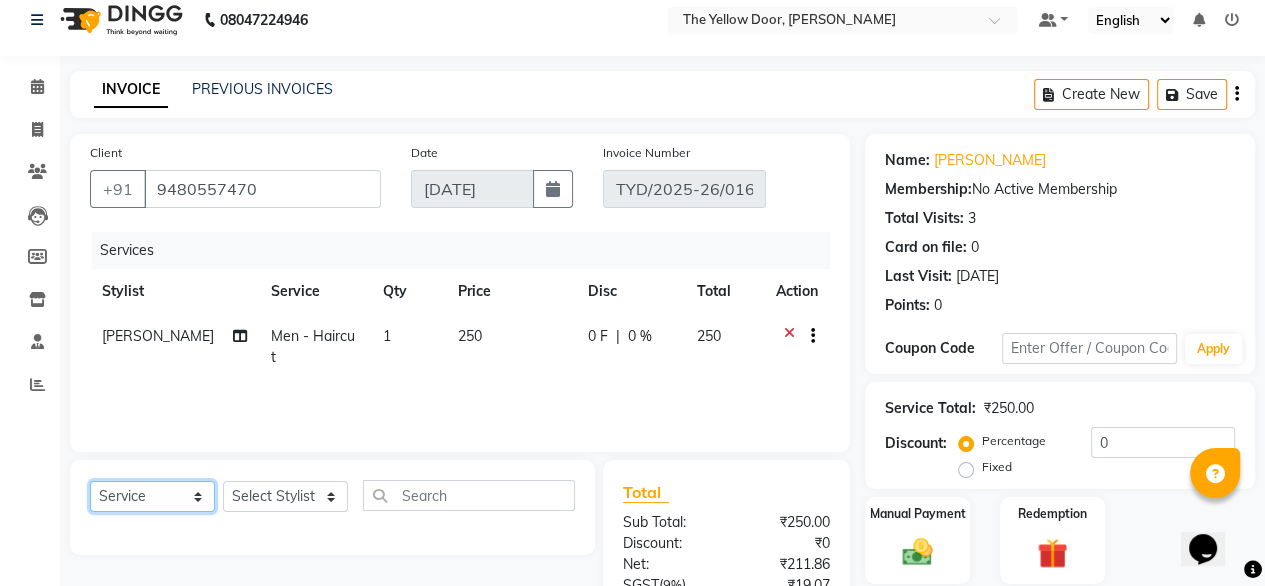 click on "Select  Service  Product  Membership  Package Voucher Prepaid Gift Card" 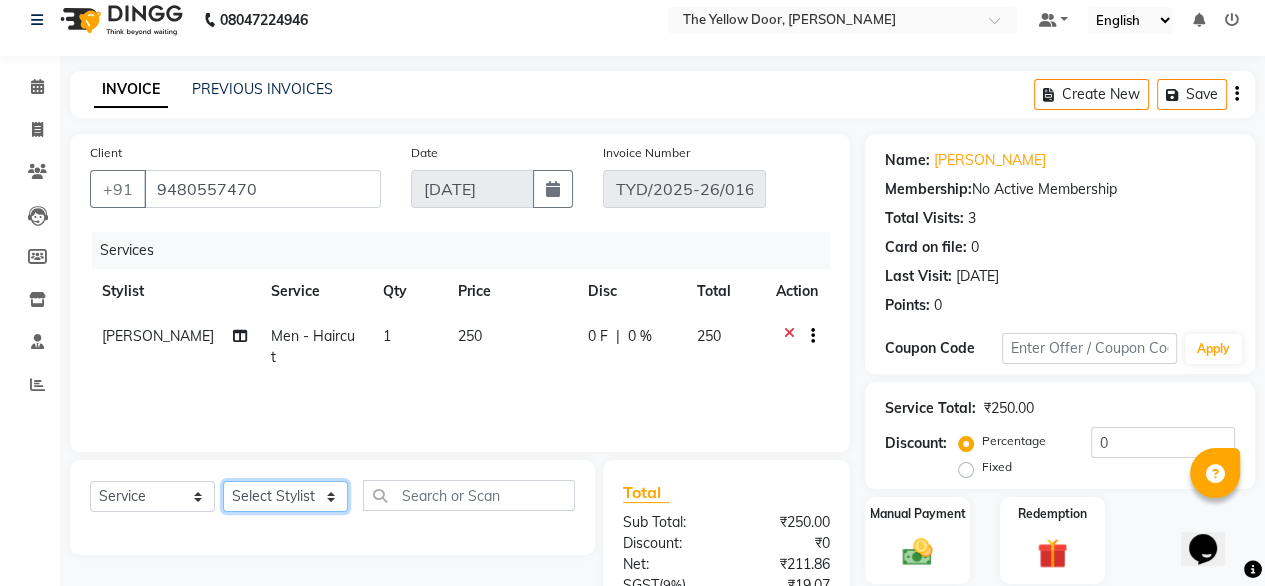 click on "Select Stylist Amit Roy Bina Deena Jena Housekeeping Kaku Manager Sajiya Shefi Shanoor Shri" 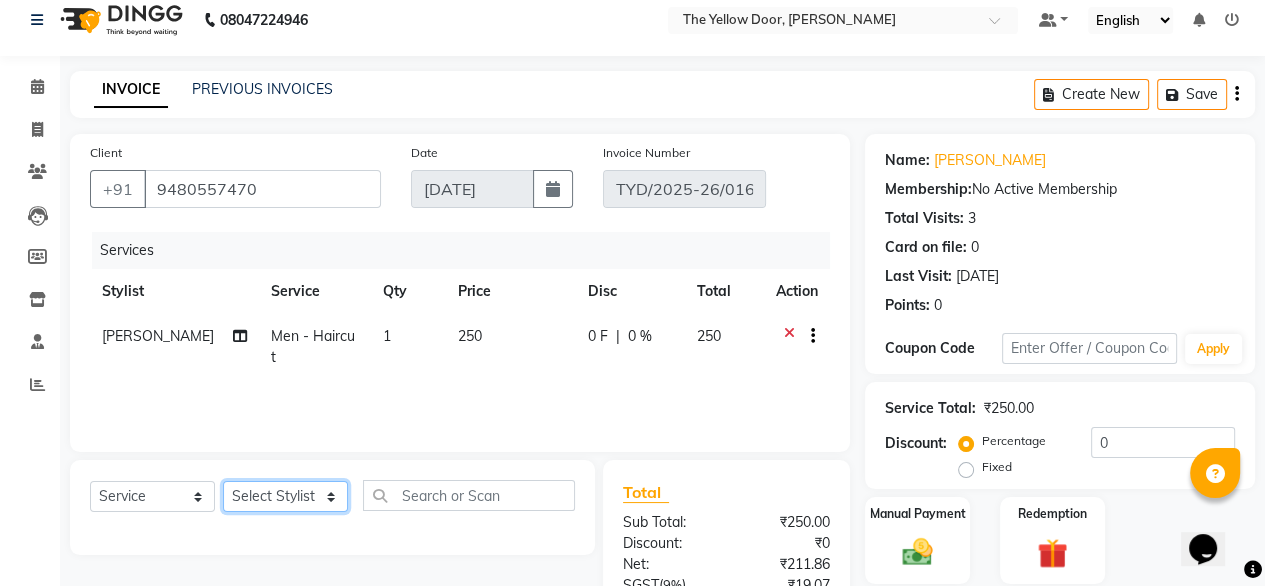 select on "41281" 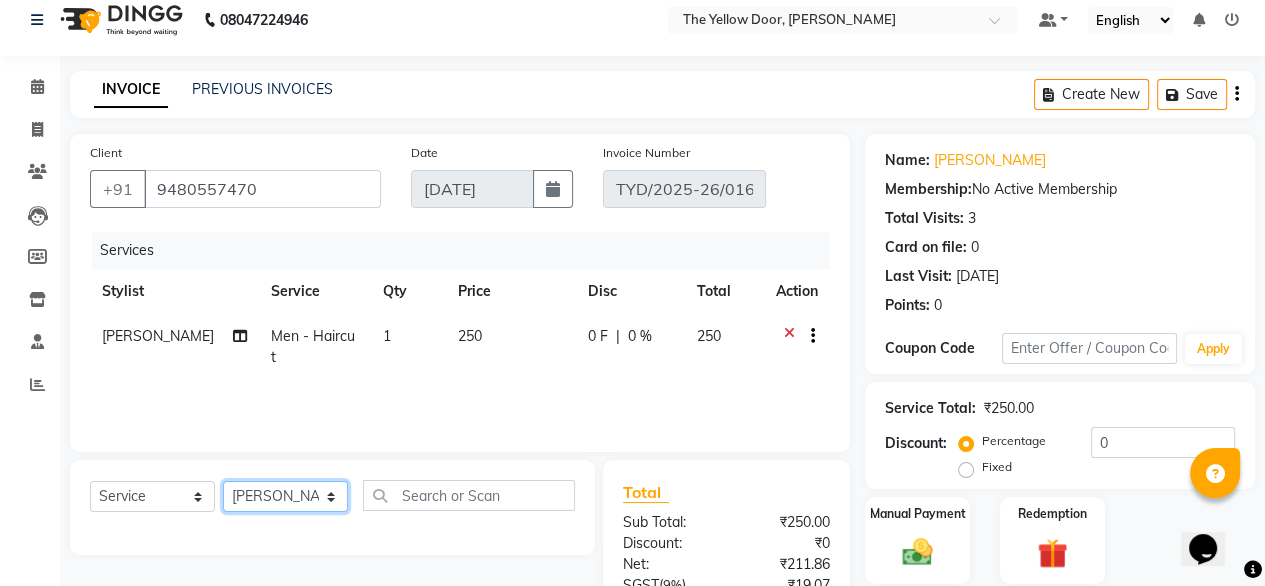 click on "Select Stylist Amit Roy Bina Deena Jena Housekeeping Kaku Manager Sajiya Shefi Shanoor Shri" 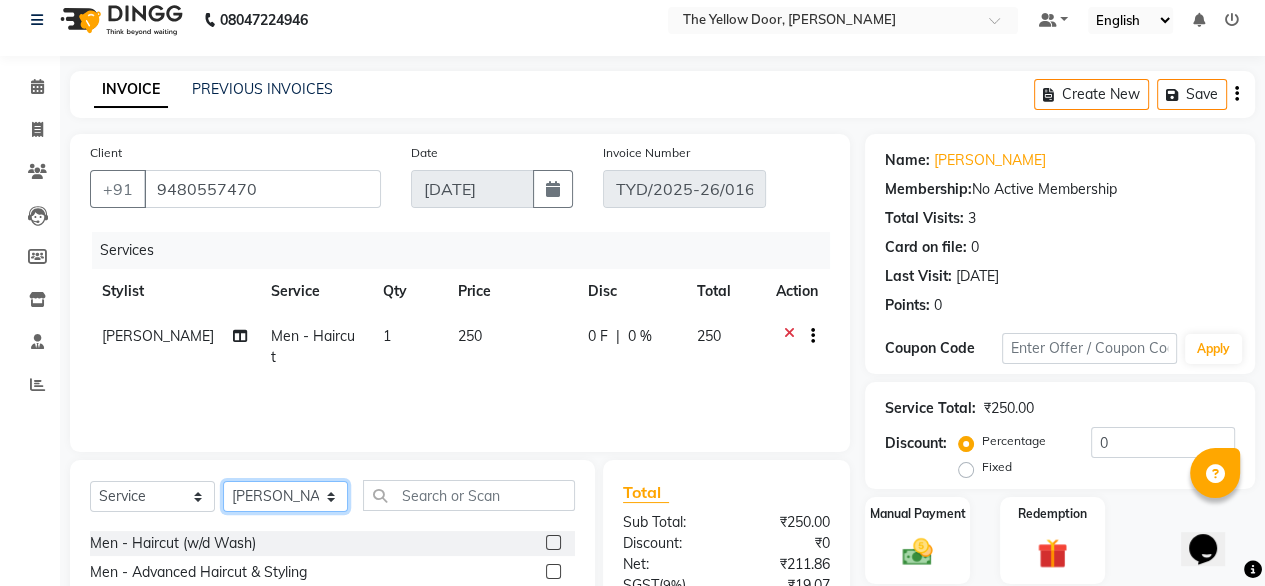 scroll, scrollTop: 51, scrollLeft: 0, axis: vertical 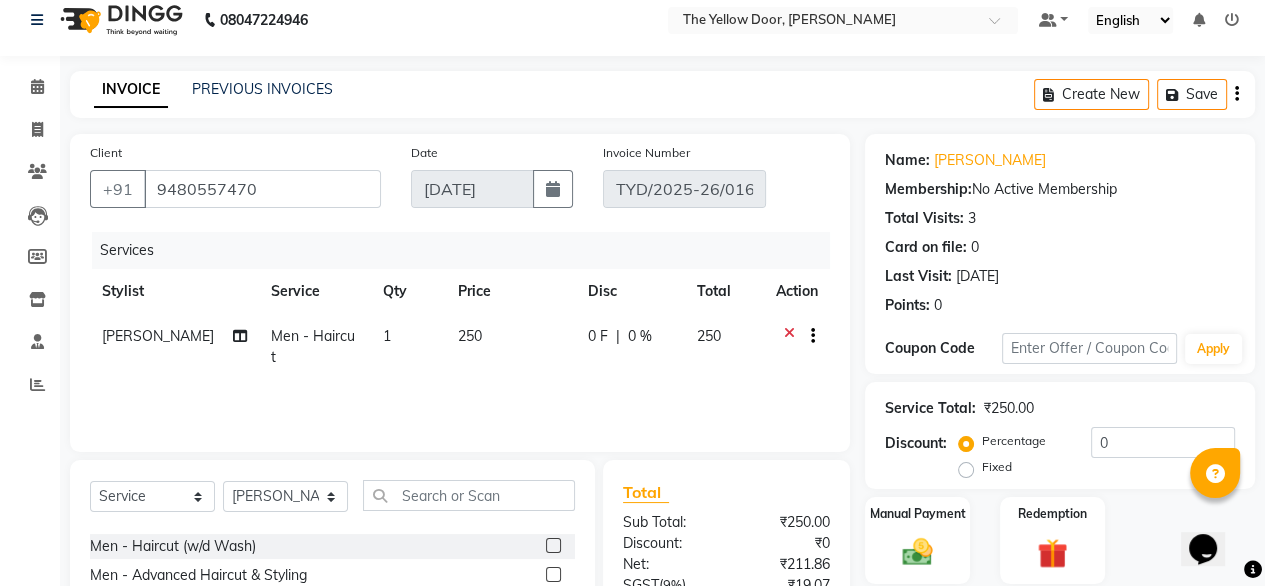 click 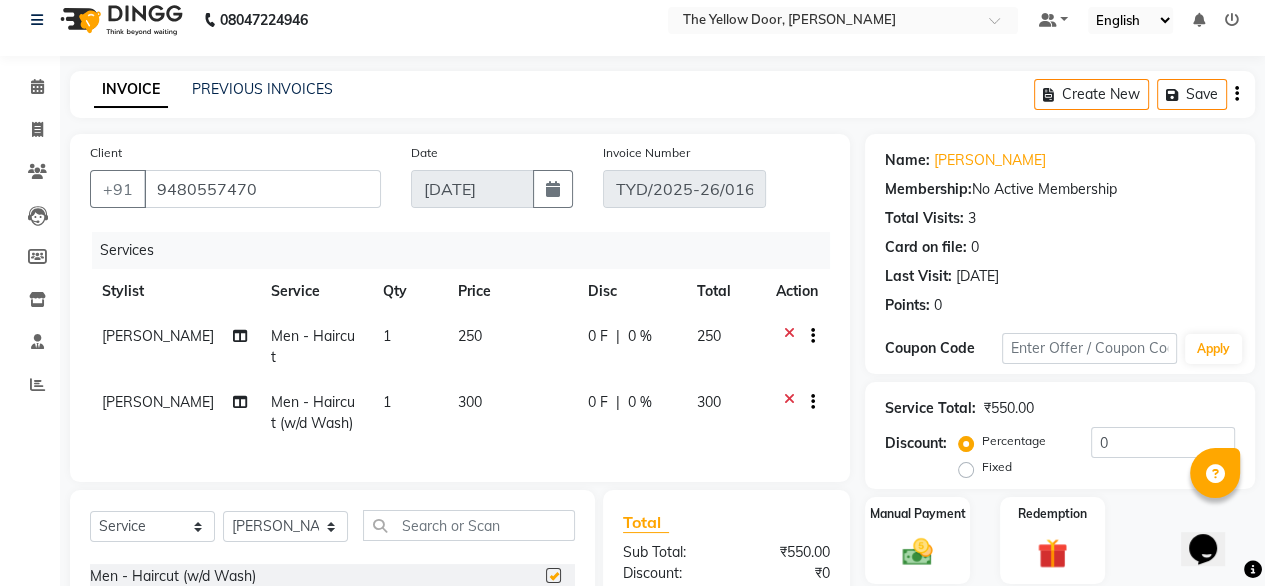 checkbox on "false" 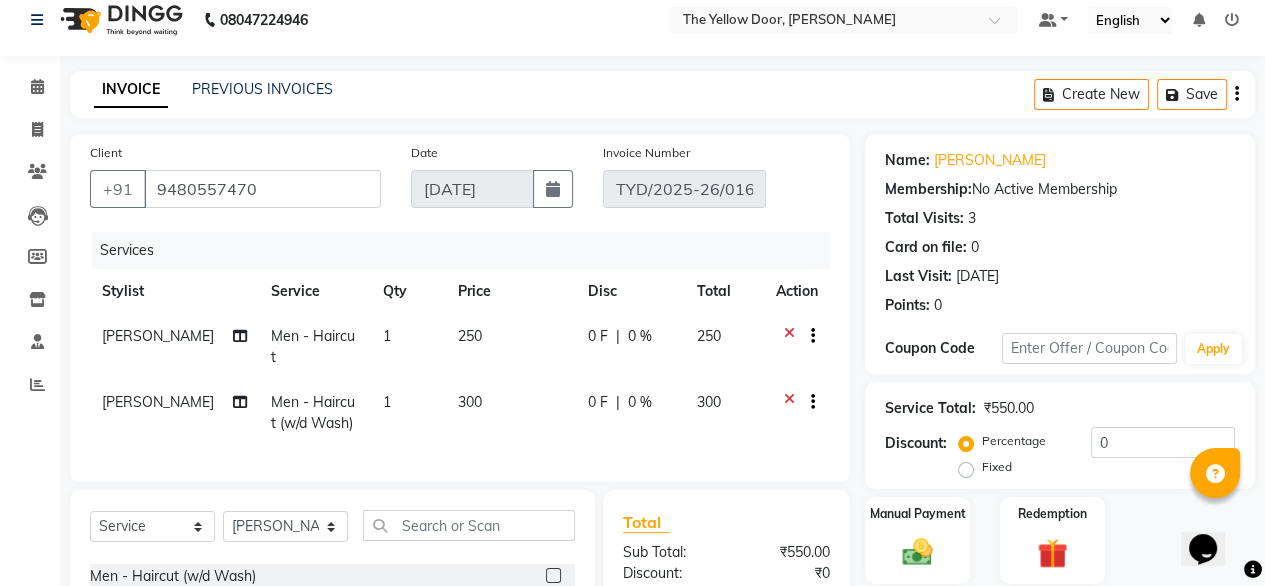click 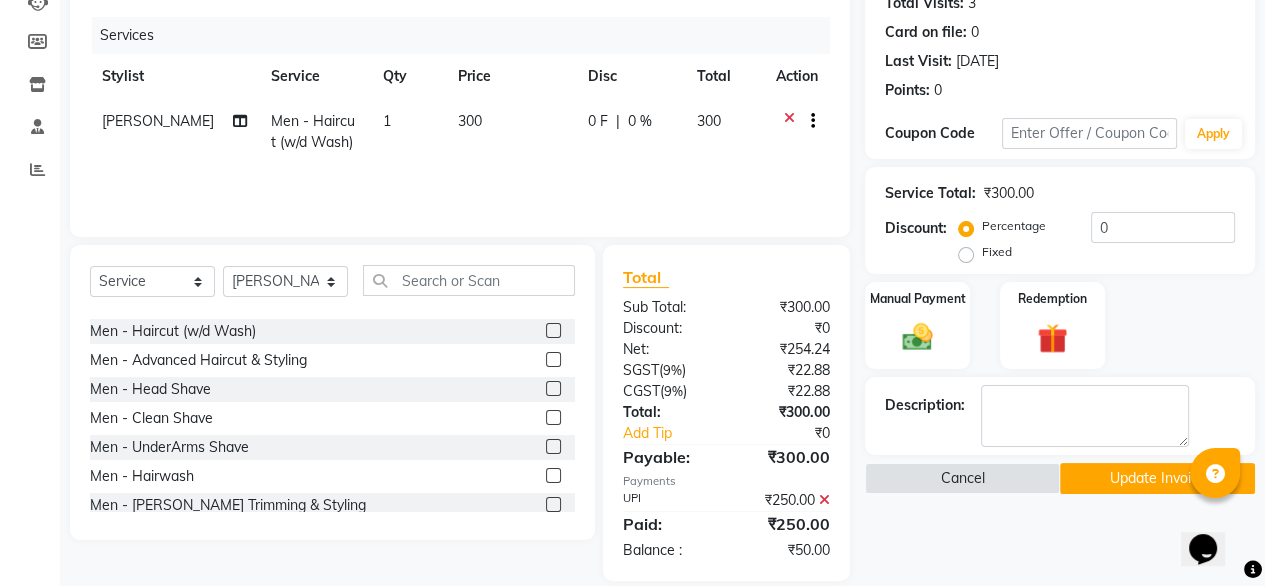scroll, scrollTop: 232, scrollLeft: 0, axis: vertical 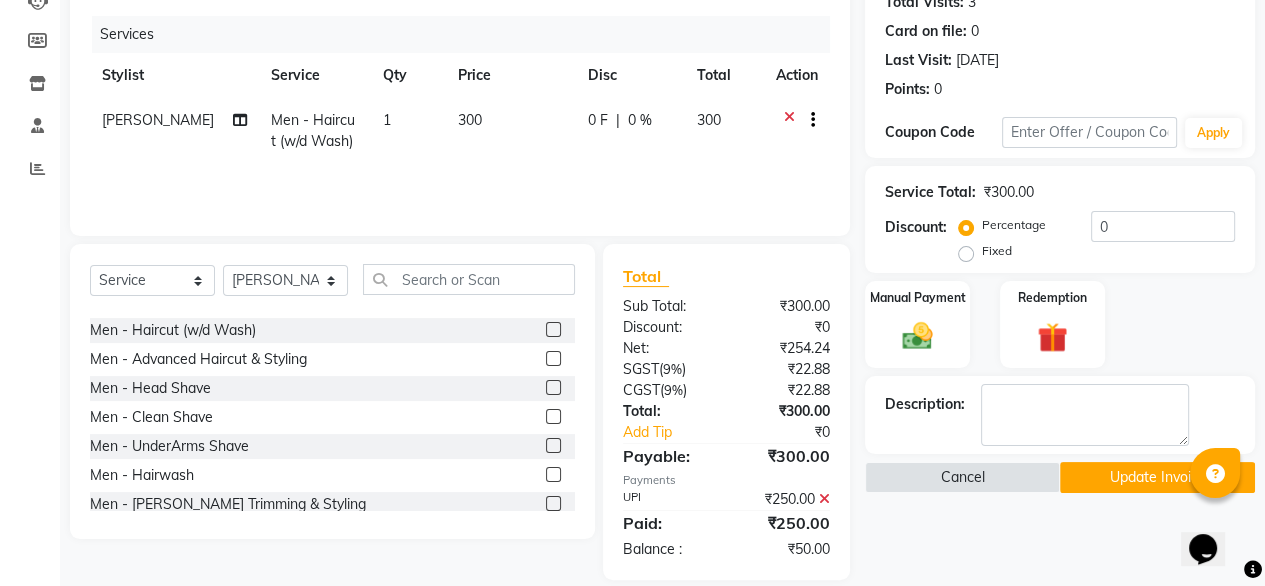 click on "Update Invoice" 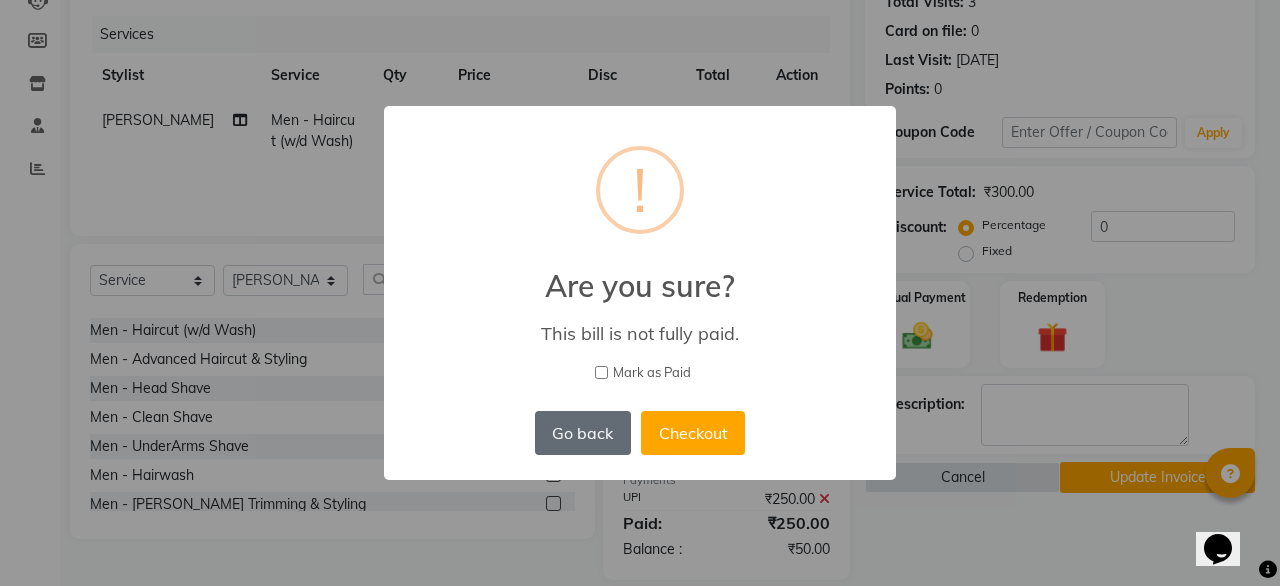 click on "Go back" at bounding box center [583, 433] 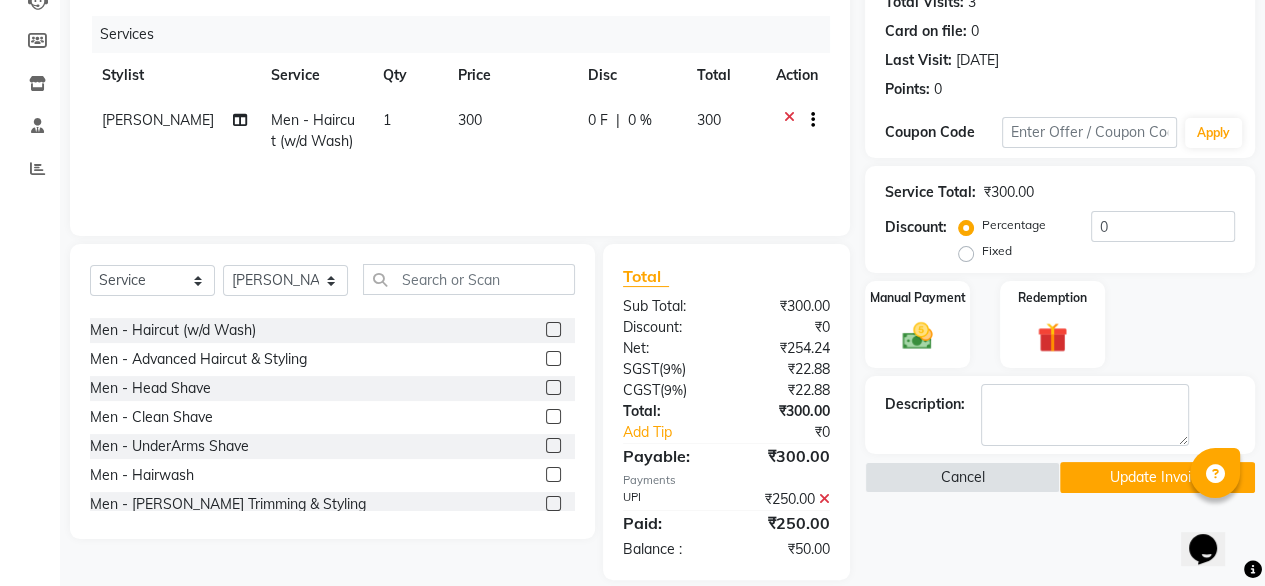click 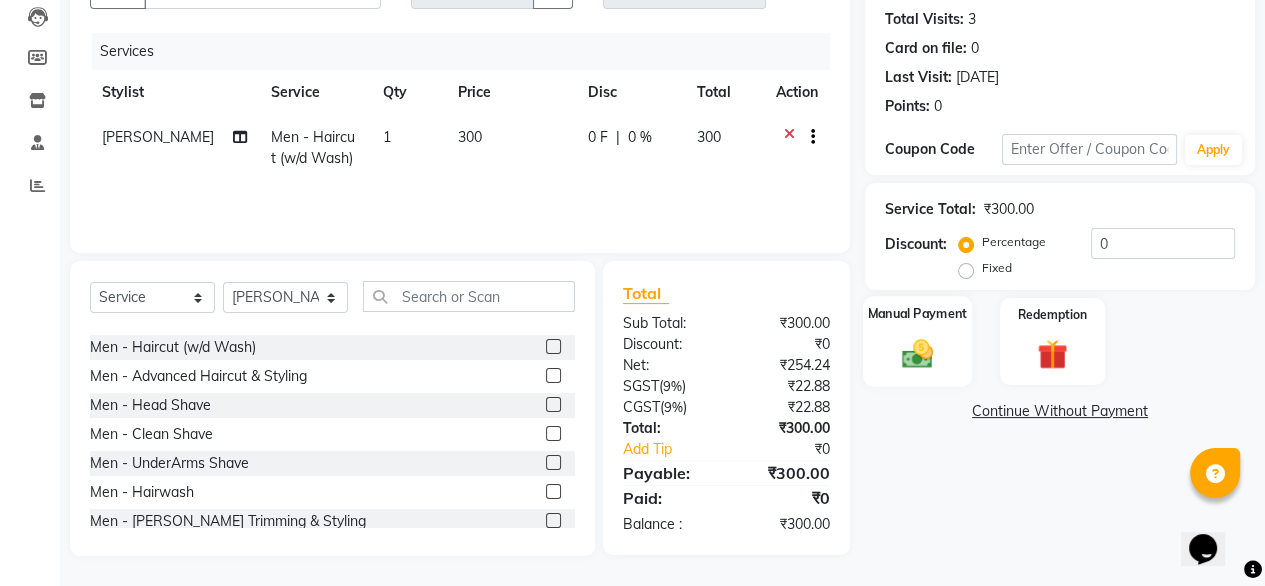 click on "Manual Payment" 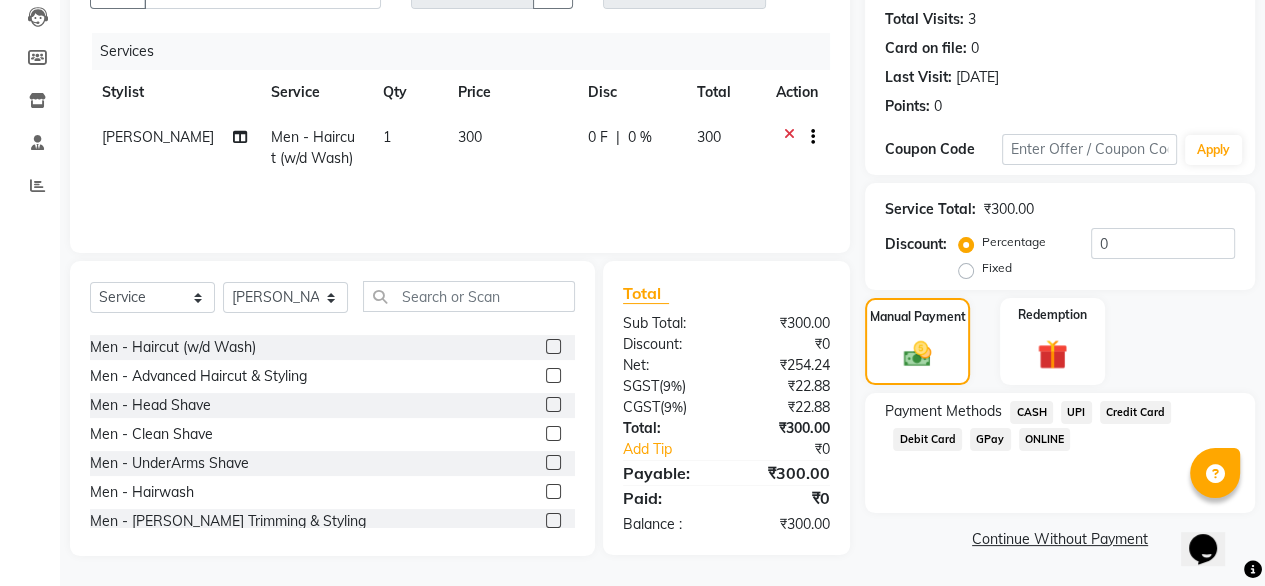 click on "UPI" 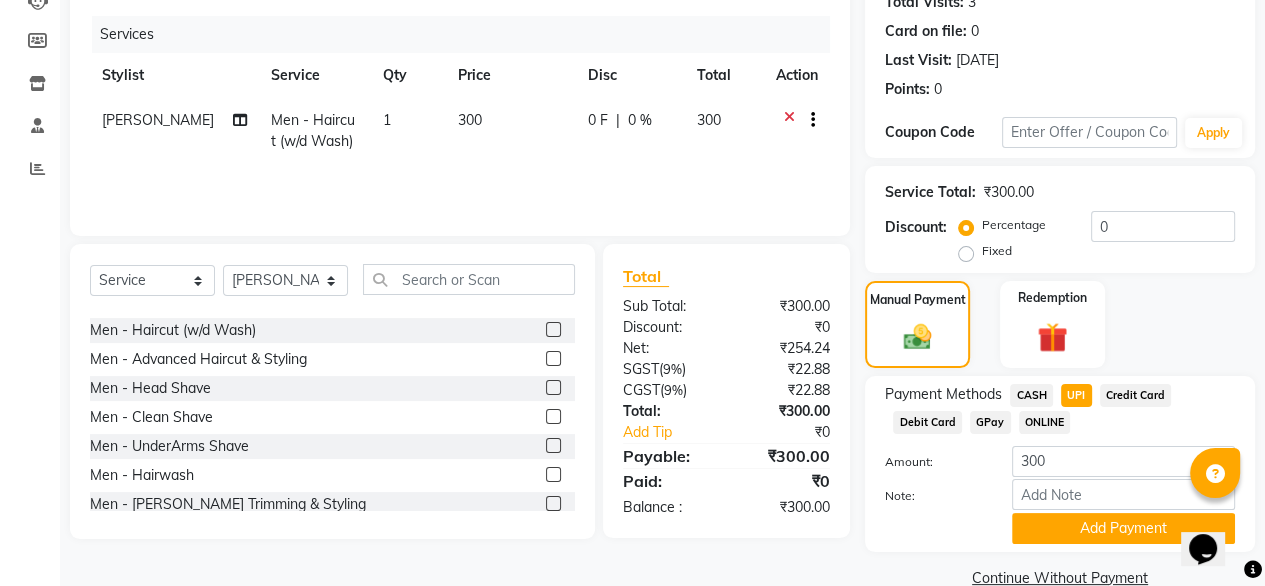 scroll, scrollTop: 272, scrollLeft: 0, axis: vertical 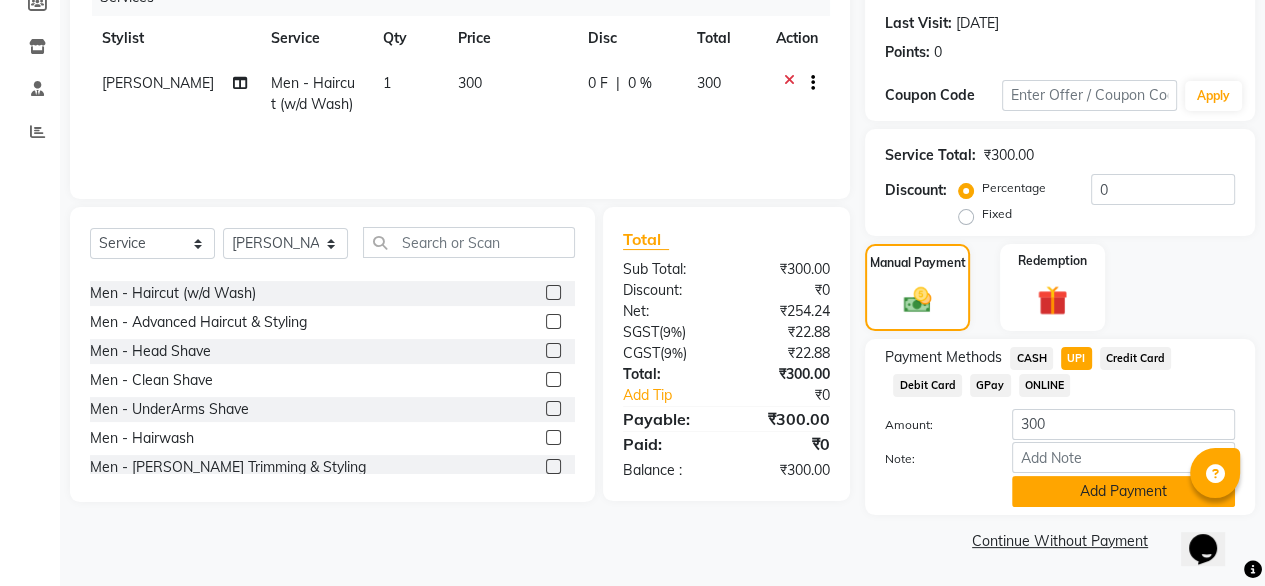 click on "Add Payment" 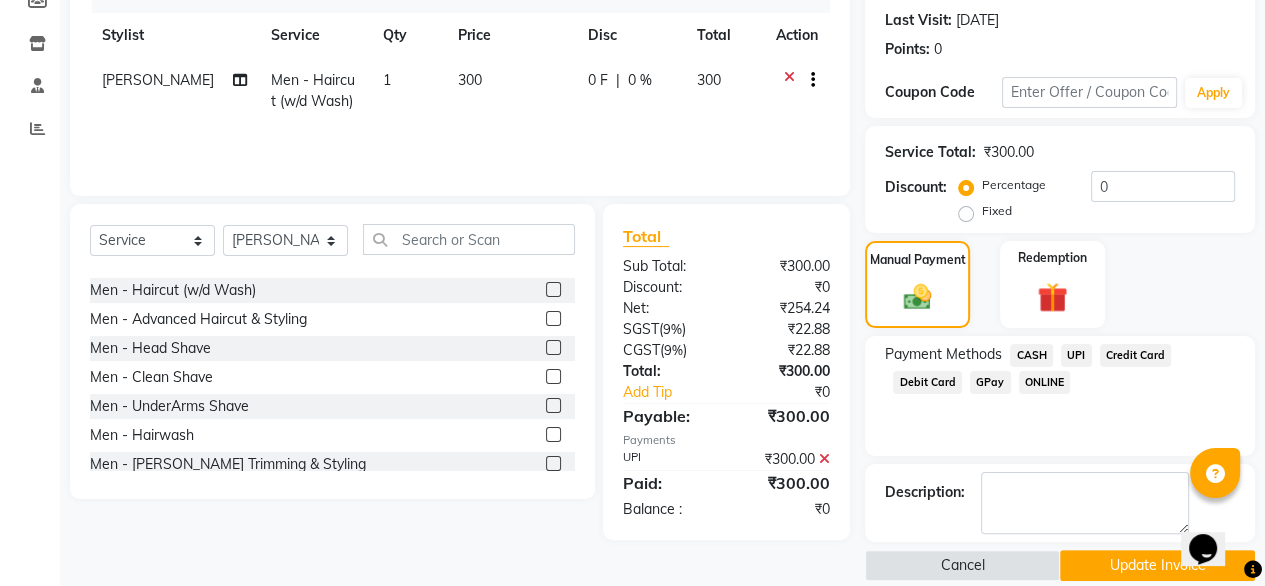 click on "Update Invoice" 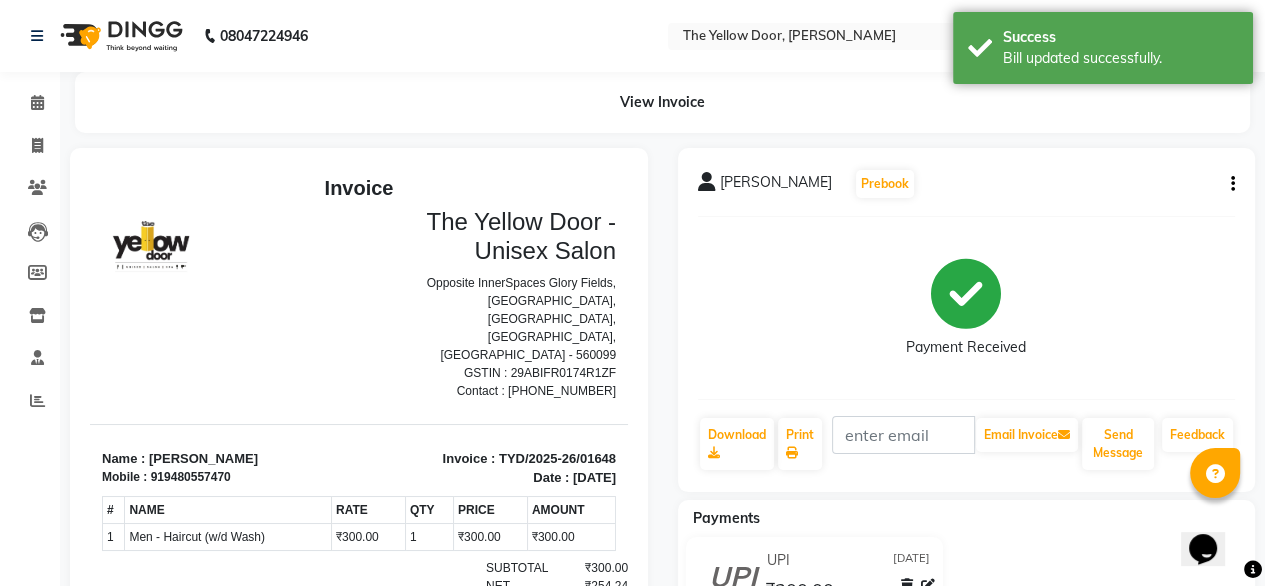 scroll, scrollTop: 0, scrollLeft: 0, axis: both 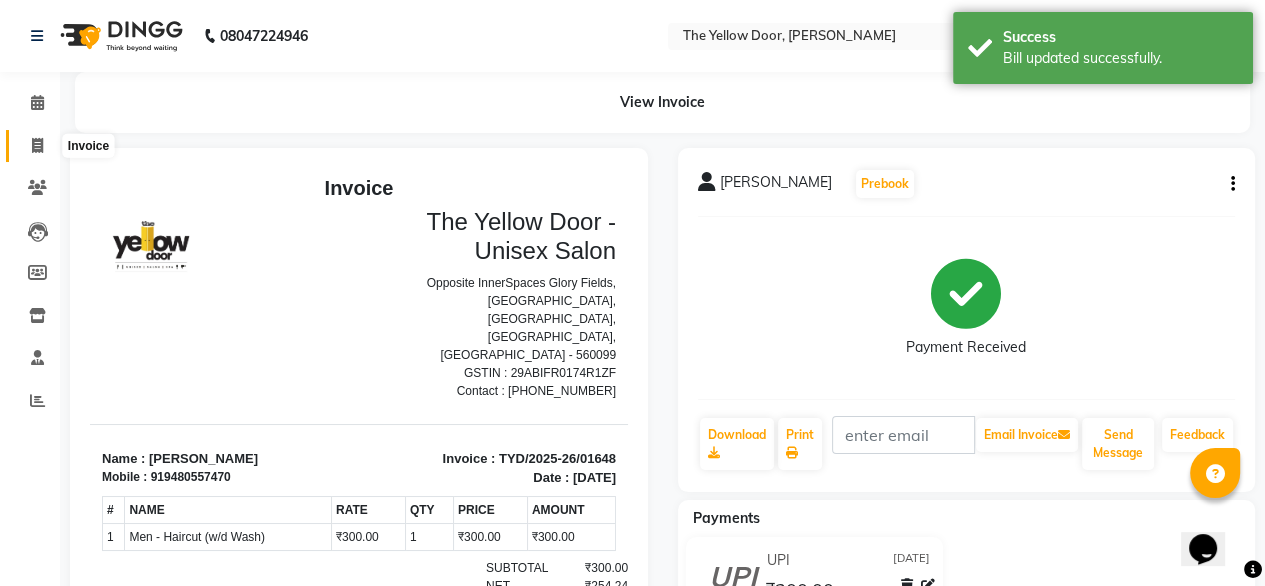 click 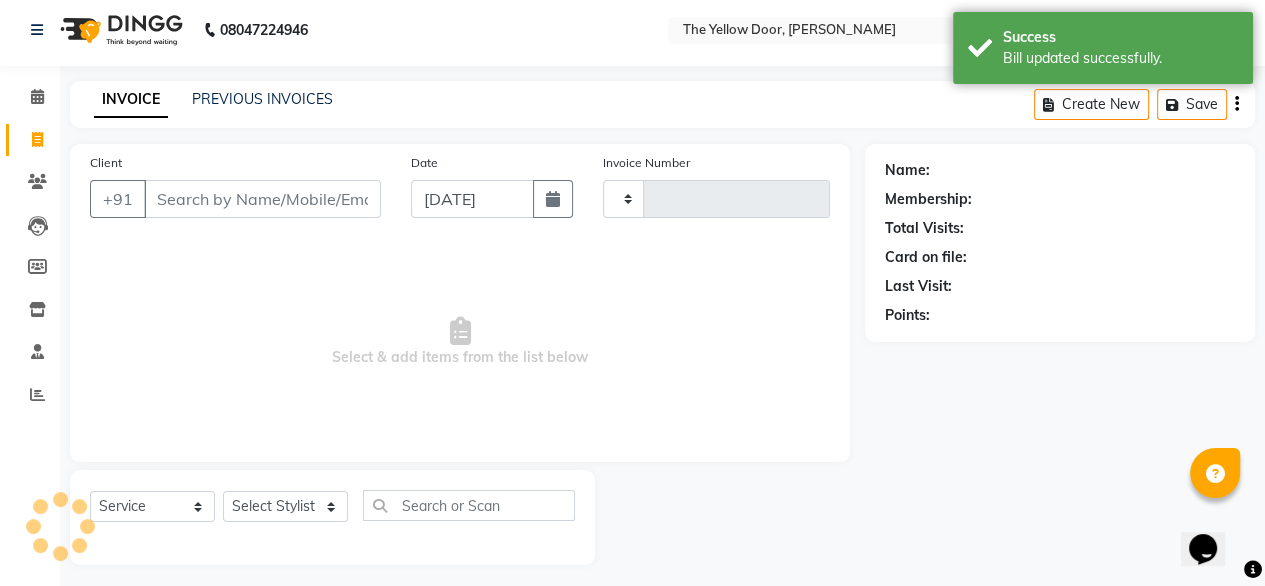 type on "01650" 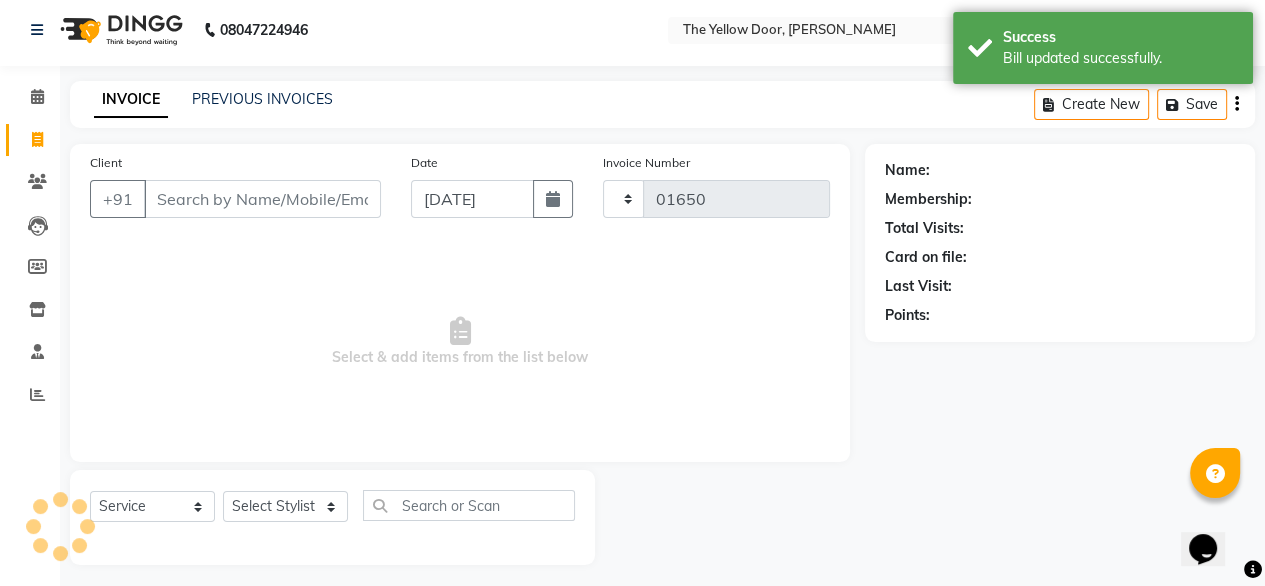 scroll, scrollTop: 16, scrollLeft: 0, axis: vertical 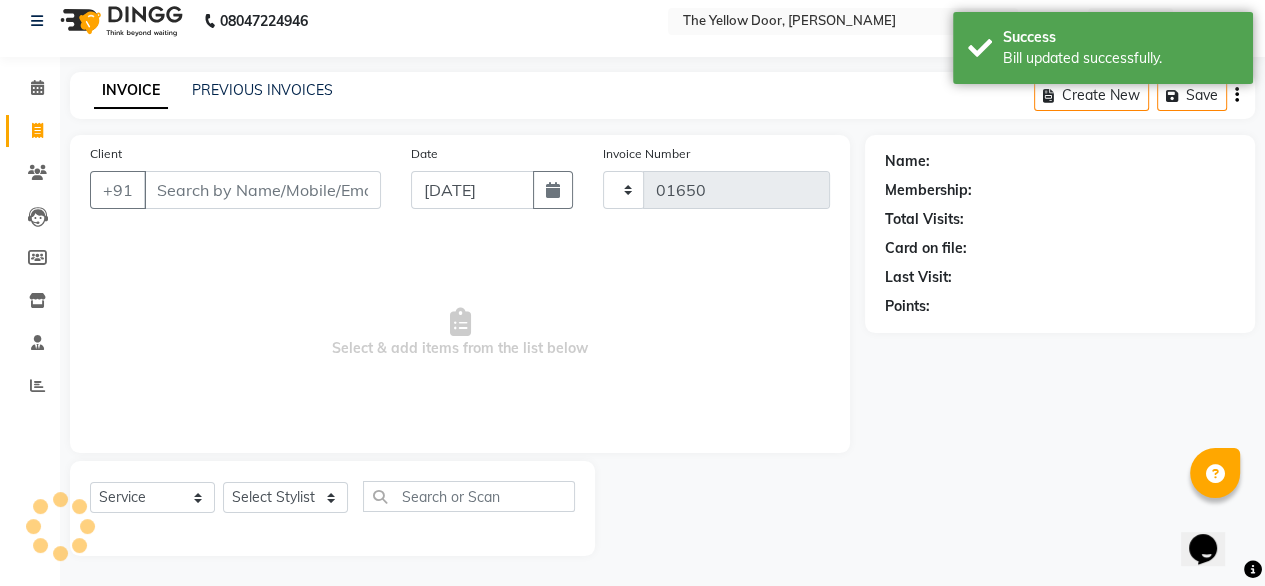 select on "5650" 